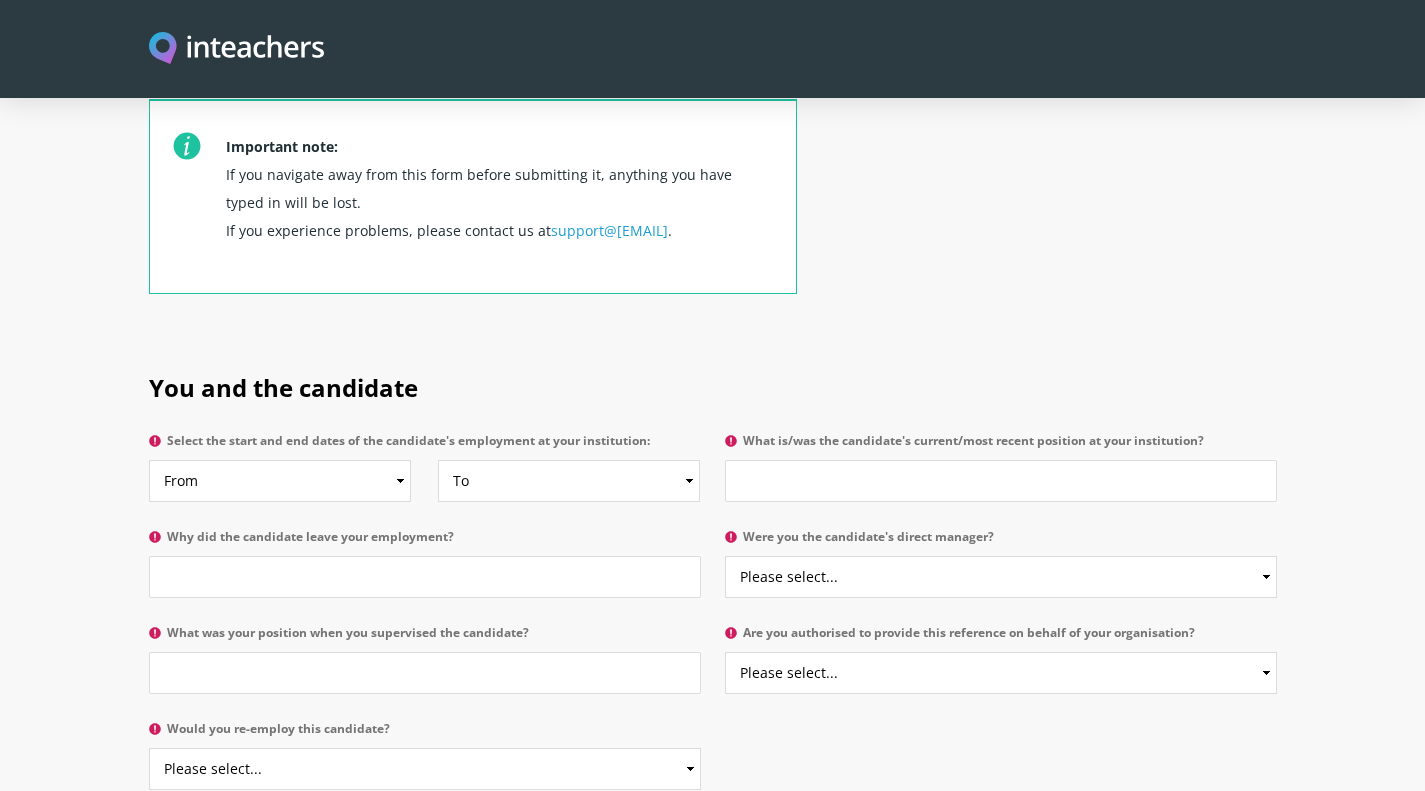 scroll, scrollTop: 742, scrollLeft: 0, axis: vertical 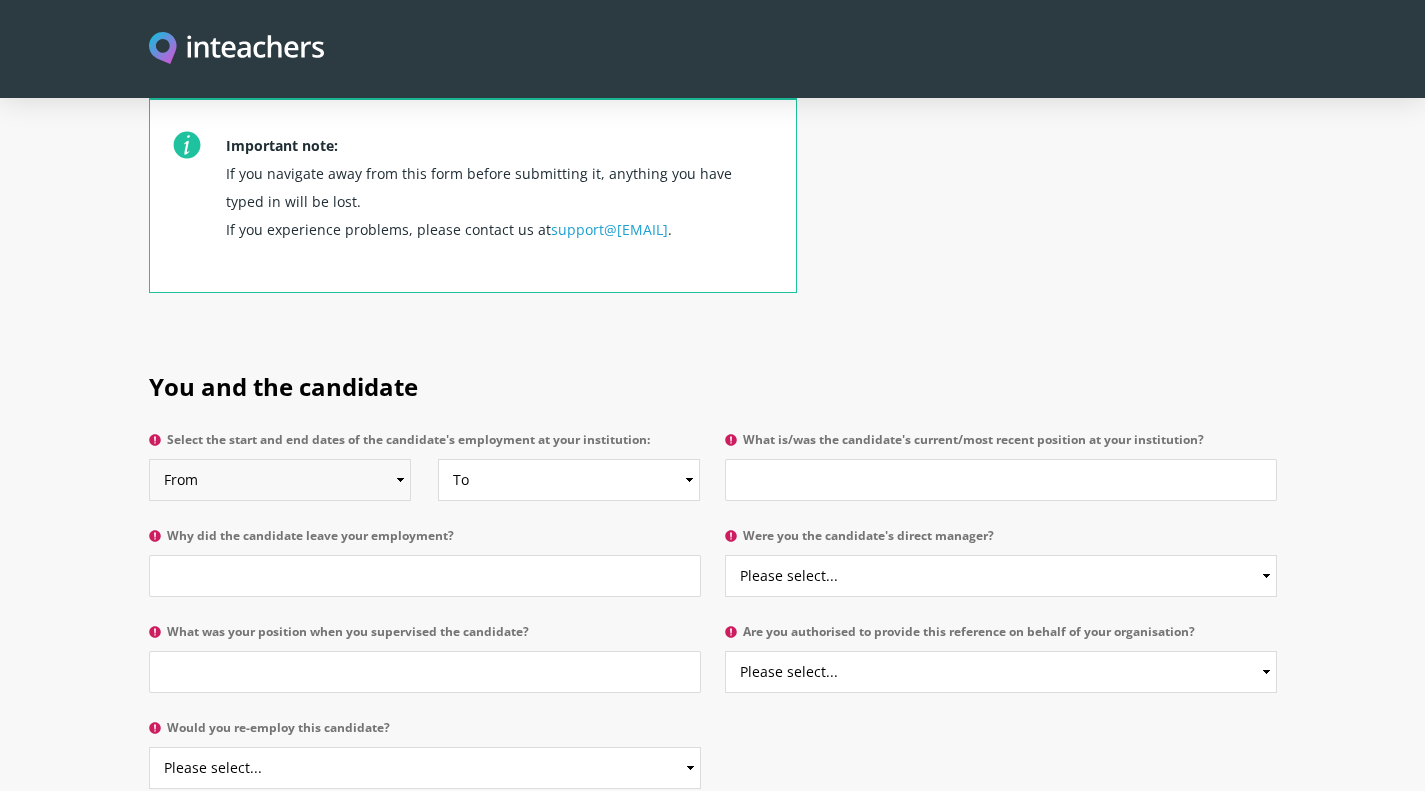 click on "From
[YEAR]
[YEAR]
[YEAR]
[YEAR]
[YEAR]
[YEAR]
[YEAR]
[YEAR]
[YEAR]
[YEAR]
[YEAR]
[YEAR]
[YEAR]
[YEAR]
[YEAR]
[YEAR]
[YEAR]
[YEAR]
[YEAR]
[YEAR]
[YEAR]
[YEAR]
[YEAR]
[YEAR]
[YEAR]
[YEAR]
[YEAR]
[YEAR]
[YEAR]
[YEAR]
[YEAR]
[YEAR]
[YEAR]
[YEAR]
[YEAR]
[YEAR]
[YEAR]
[YEAR]
[YEAR]
[YEAR]
[YEAR]
[YEAR]
[YEAR]
[YEAR]
[YEAR]
[YEAR]
[YEAR]
[YEAR]
[YEAR]
[YEAR]
[YEAR]
[YEAR]
[YEAR]
[YEAR]
[YEAR]
[YEAR]
[YEAR]
[YEAR]
[YEAR]" at bounding box center [280, 480] 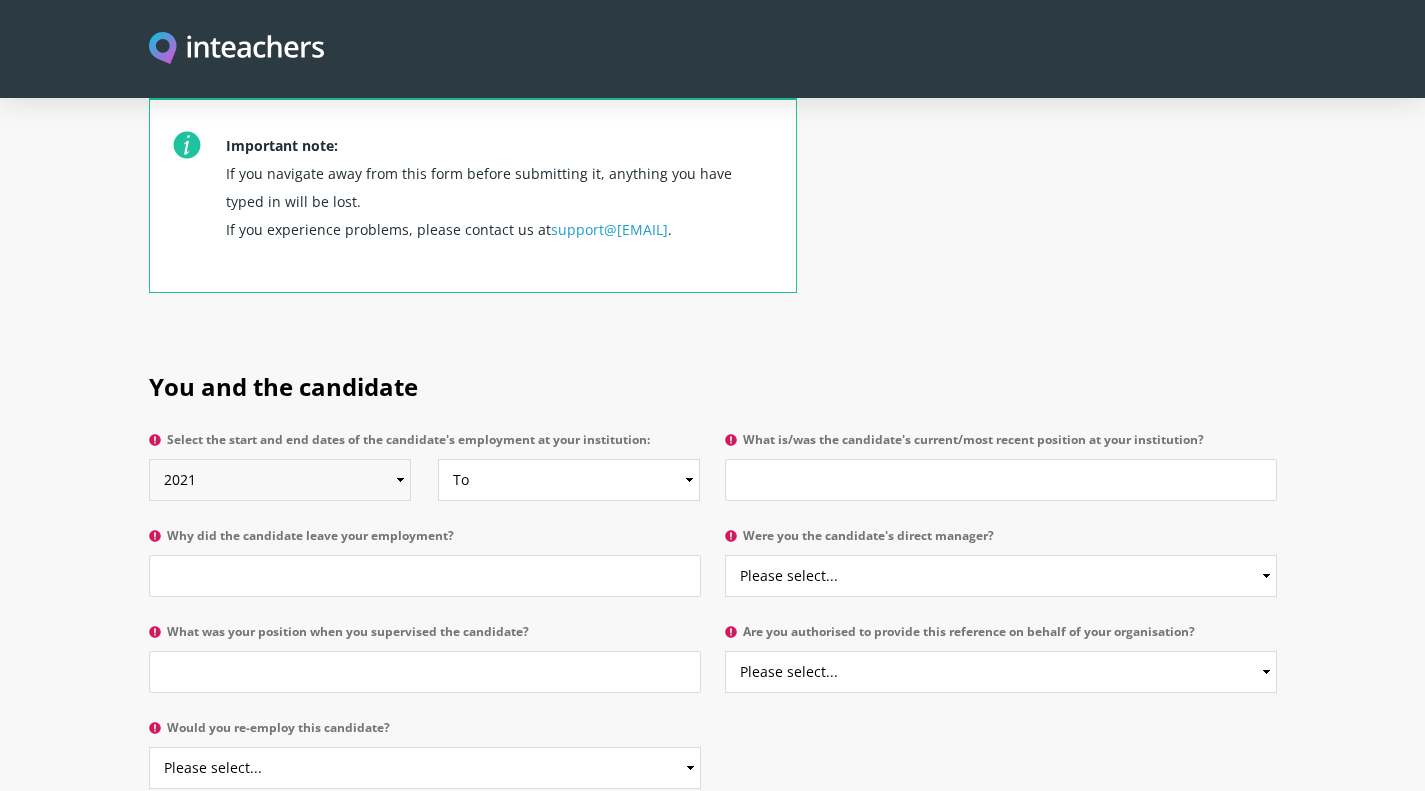 click on "From
[YEAR]
[YEAR]
[YEAR]
[YEAR]
[YEAR]
[YEAR]
[YEAR]
[YEAR]
[YEAR]
[YEAR]
[YEAR]
[YEAR]
[YEAR]
[YEAR]
[YEAR]
[YEAR]
[YEAR]
[YEAR]
[YEAR]
[YEAR]
[YEAR]
[YEAR]
[YEAR]
[YEAR]
[YEAR]
[YEAR]
[YEAR]
[YEAR]
[YEAR]
[YEAR]
[YEAR]
[YEAR]
[YEAR]
[YEAR]
[YEAR]
[YEAR]
[YEAR]
[YEAR]
[YEAR]
[YEAR]
[YEAR]
[YEAR]
[YEAR]
[YEAR]
[YEAR]
[YEAR]
[YEAR]
[YEAR]
[YEAR]
[YEAR]
[YEAR]
[YEAR]
[YEAR]
[YEAR]
[YEAR]
[YEAR]
[YEAR]
[YEAR]
[YEAR]" at bounding box center (280, 480) 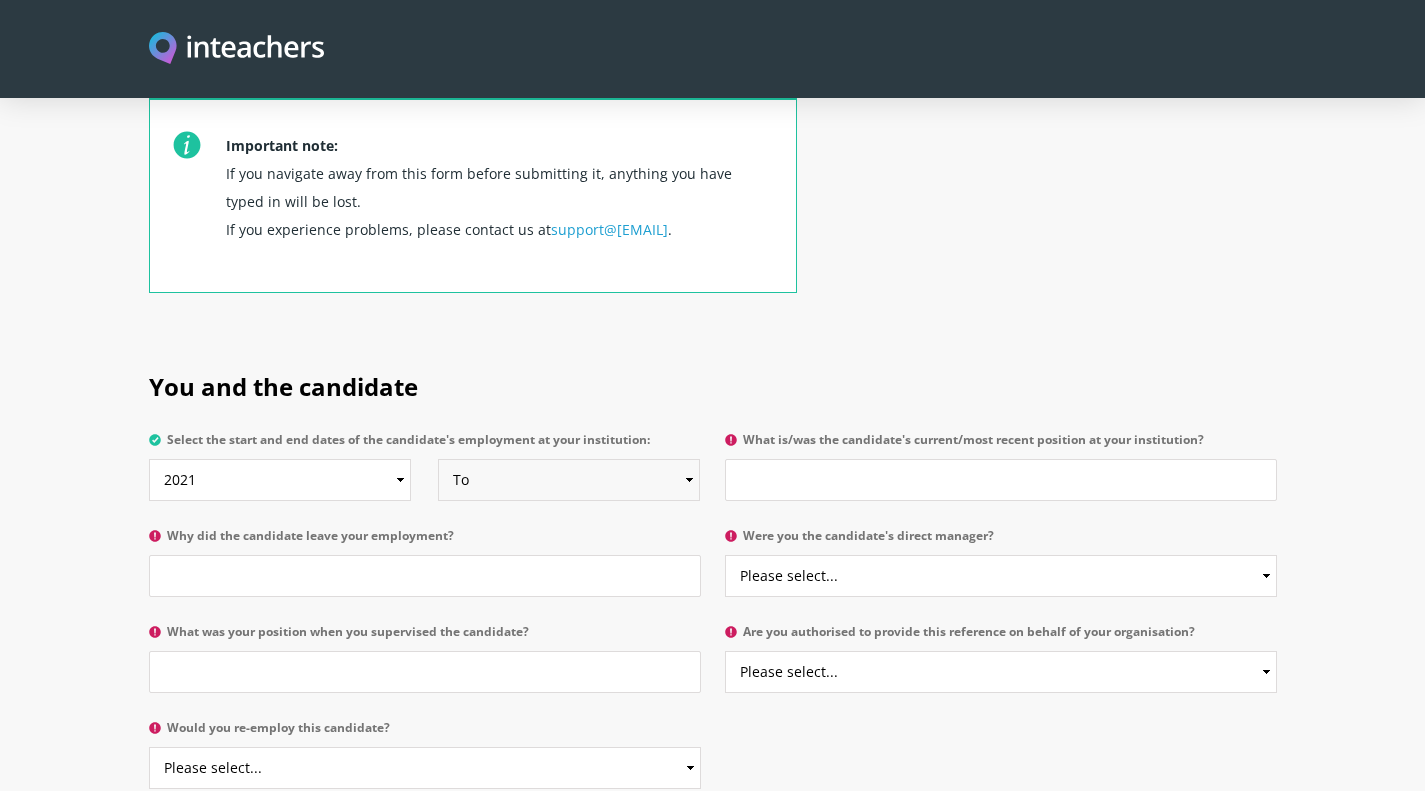 click on "To
Currently
[YEAR]
[YEAR]
[YEAR]
[YEAR]
[YEAR]
[YEAR]
[YEAR]
[YEAR]
[YEAR]
[YEAR]
[YEAR]
[YEAR]
[YEAR]
[YEAR]
[YEAR]
[YEAR]
[YEAR]
[YEAR]
[YEAR]
[YEAR]
[YEAR]
[YEAR]
[YEAR]
[YEAR]
[YEAR]
[YEAR]
[YEAR]
[YEAR]
[YEAR]
[YEAR]
[YEAR]
[YEAR]
[YEAR]
[YEAR]
[YEAR]
[YEAR]
[YEAR]
[YEAR]
[YEAR]
[YEAR]
[YEAR]
[YEAR]
[YEAR]
[YEAR]
[YEAR]
[YEAR]
[YEAR]
[YEAR]
[YEAR]
[YEAR]
[YEAR]
[YEAR]
[YEAR]
[YEAR]
[YEAR]
[YEAR]
[YEAR]
[YEAR]" at bounding box center (569, 480) 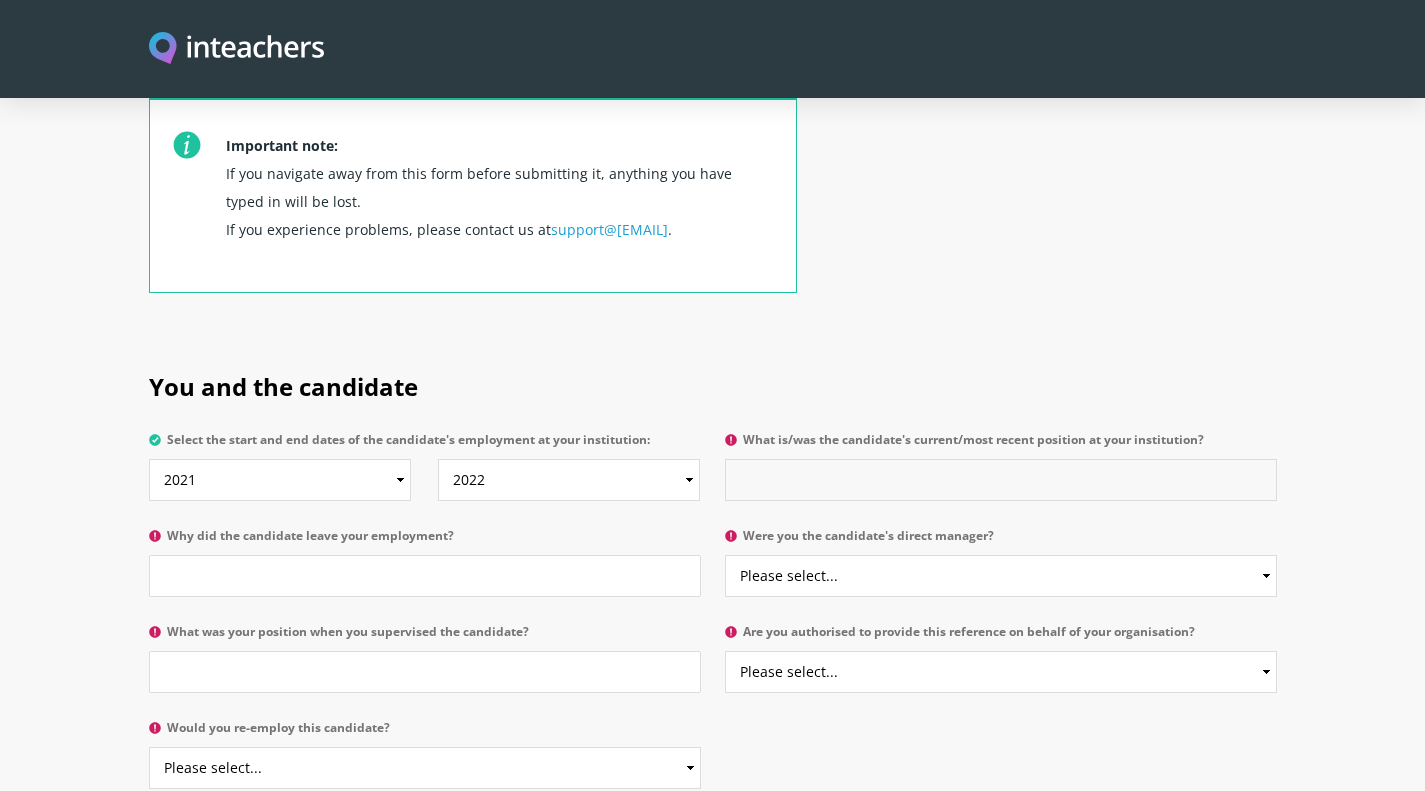 click on "What is/was the candidate's current/most recent position at your institution?" at bounding box center [1001, 480] 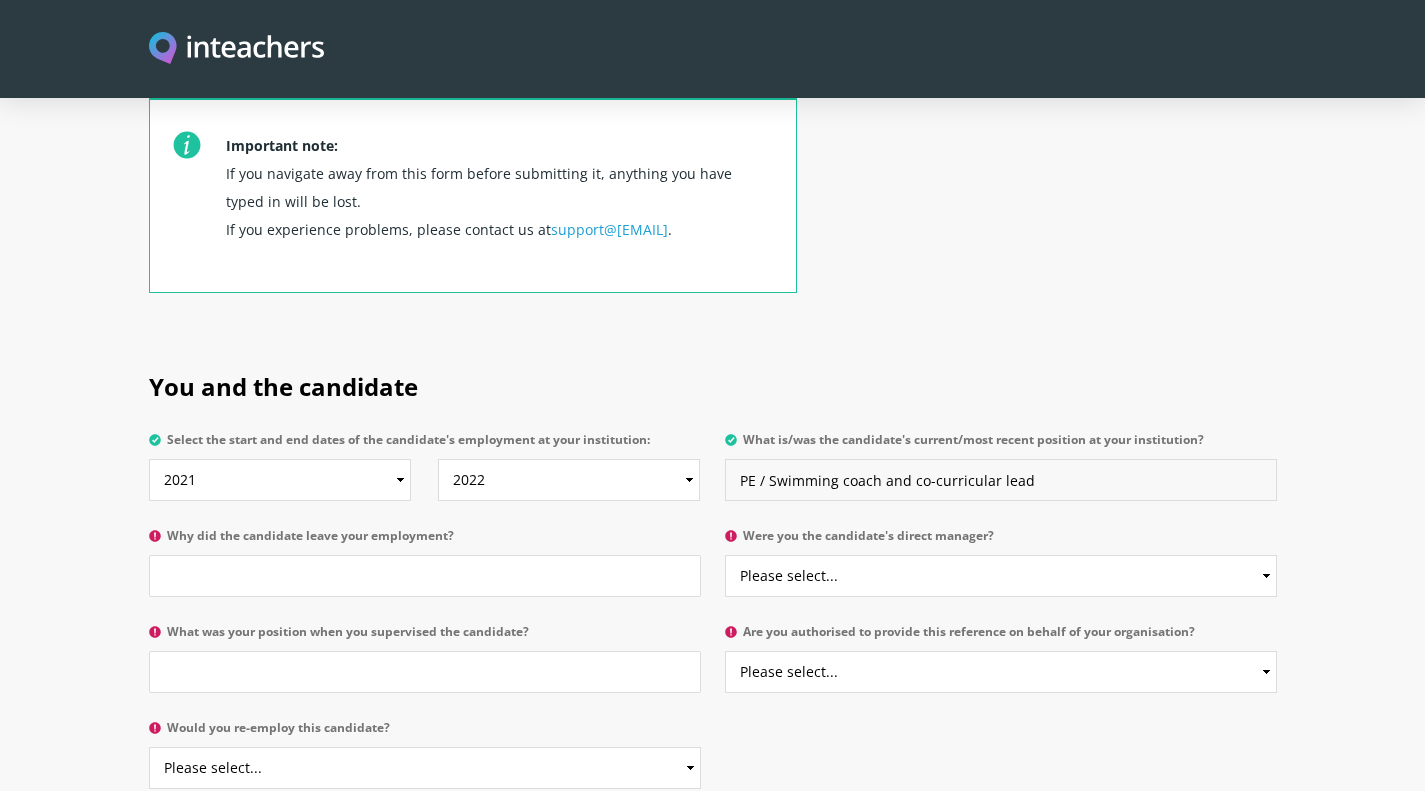 type on "PE / Swimming coach and co-curricular lead" 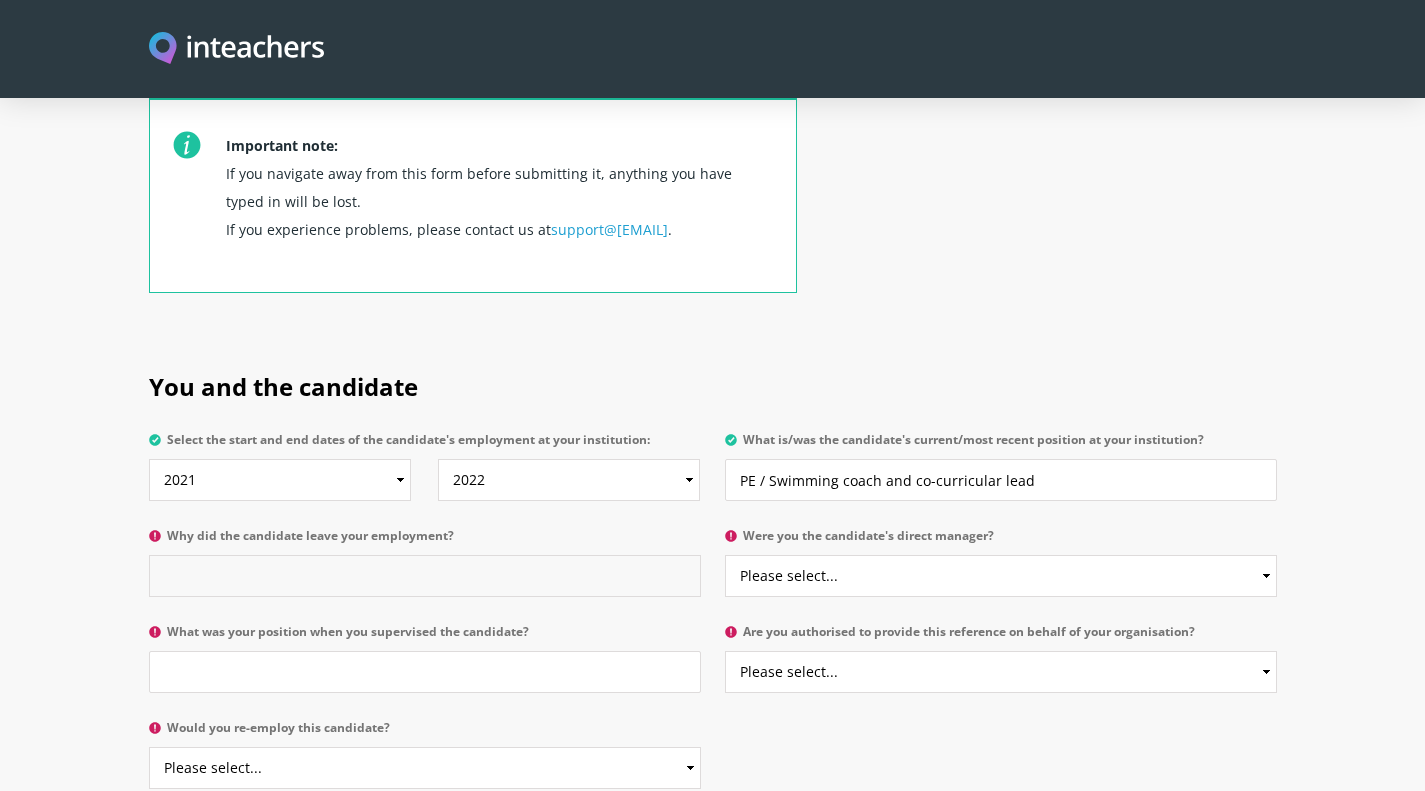 click on "Why did the candidate leave your employment?" at bounding box center [425, 576] 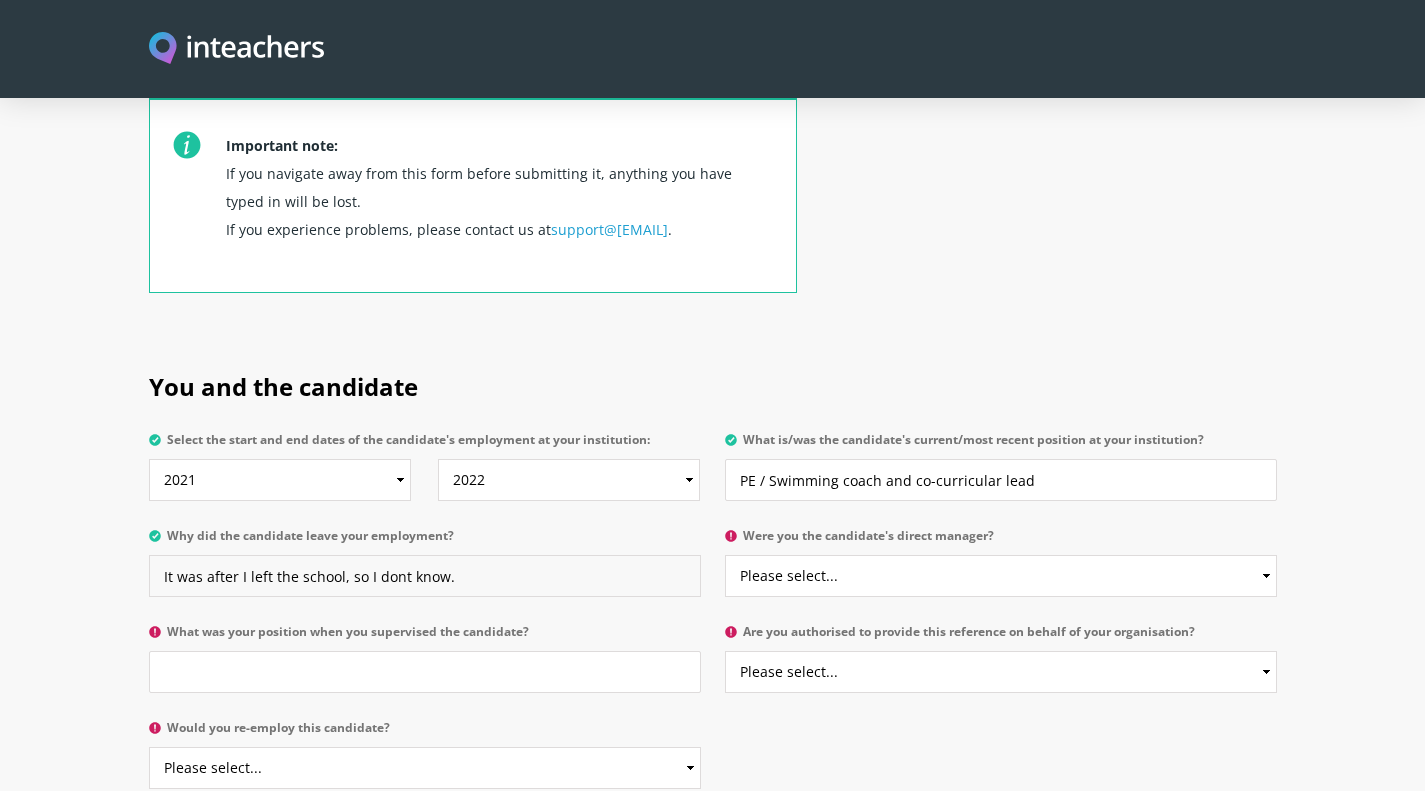 type on "It was after I left the school, so I dont know." 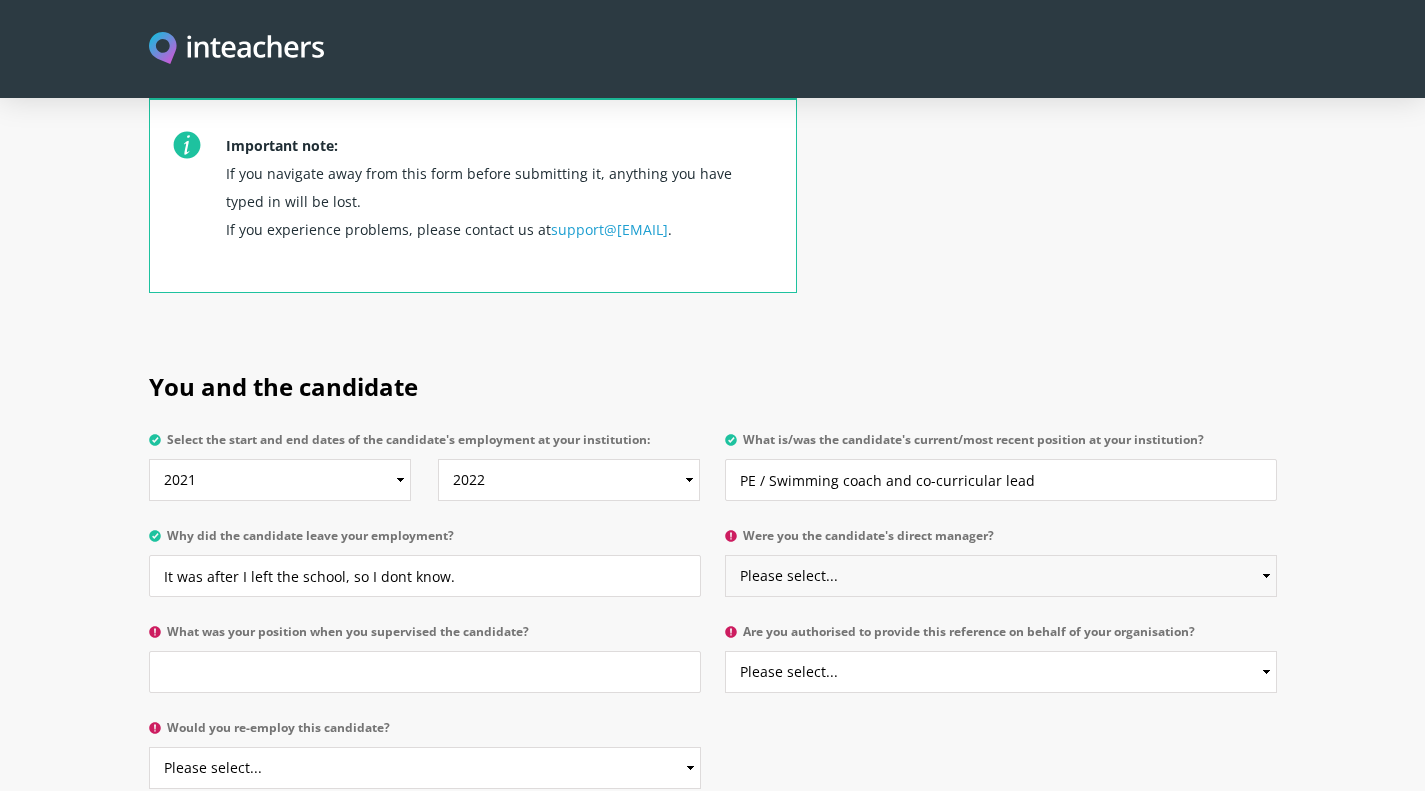 click on "Please select... Yes
No" at bounding box center (1001, 576) 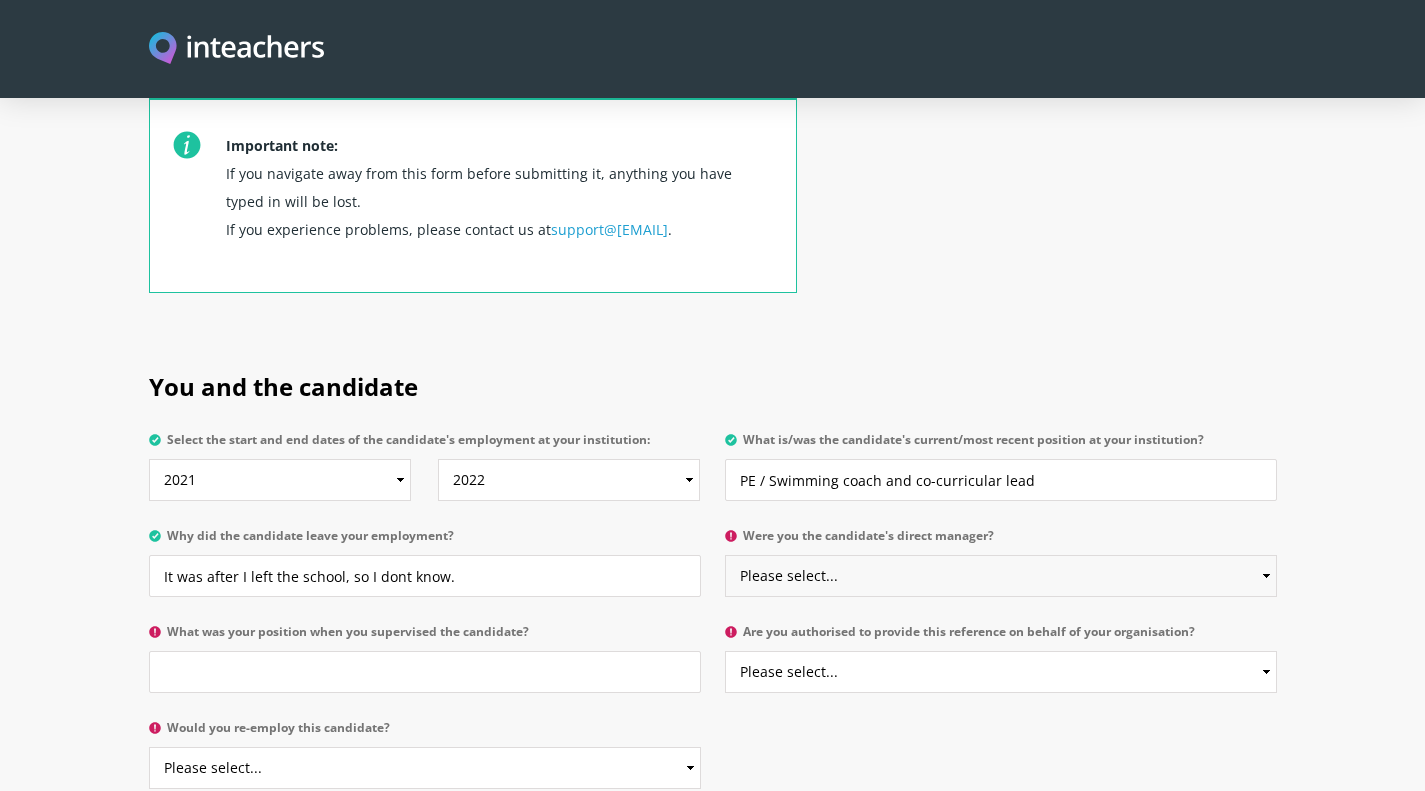 select on "Yes" 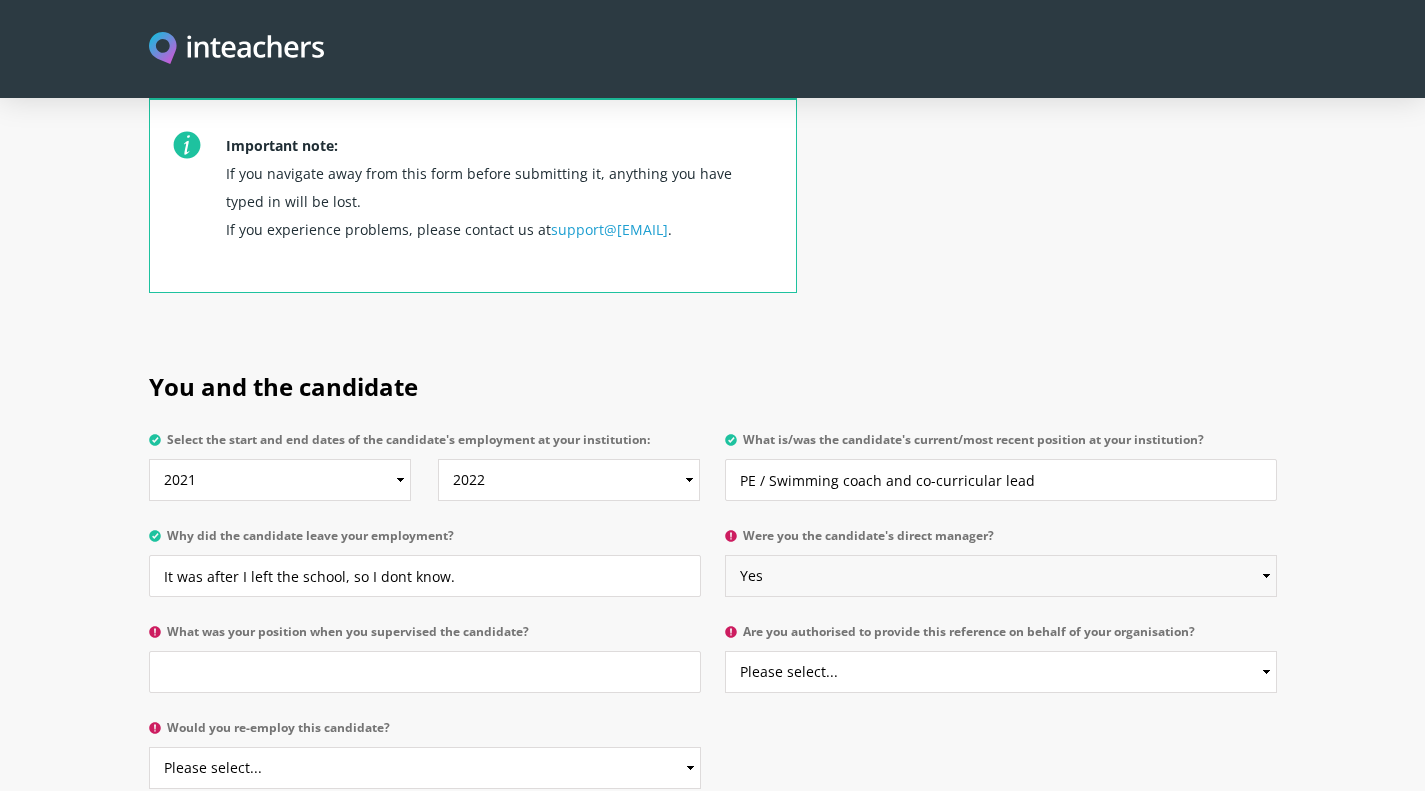 click on "Please select... Yes
No" at bounding box center (1001, 576) 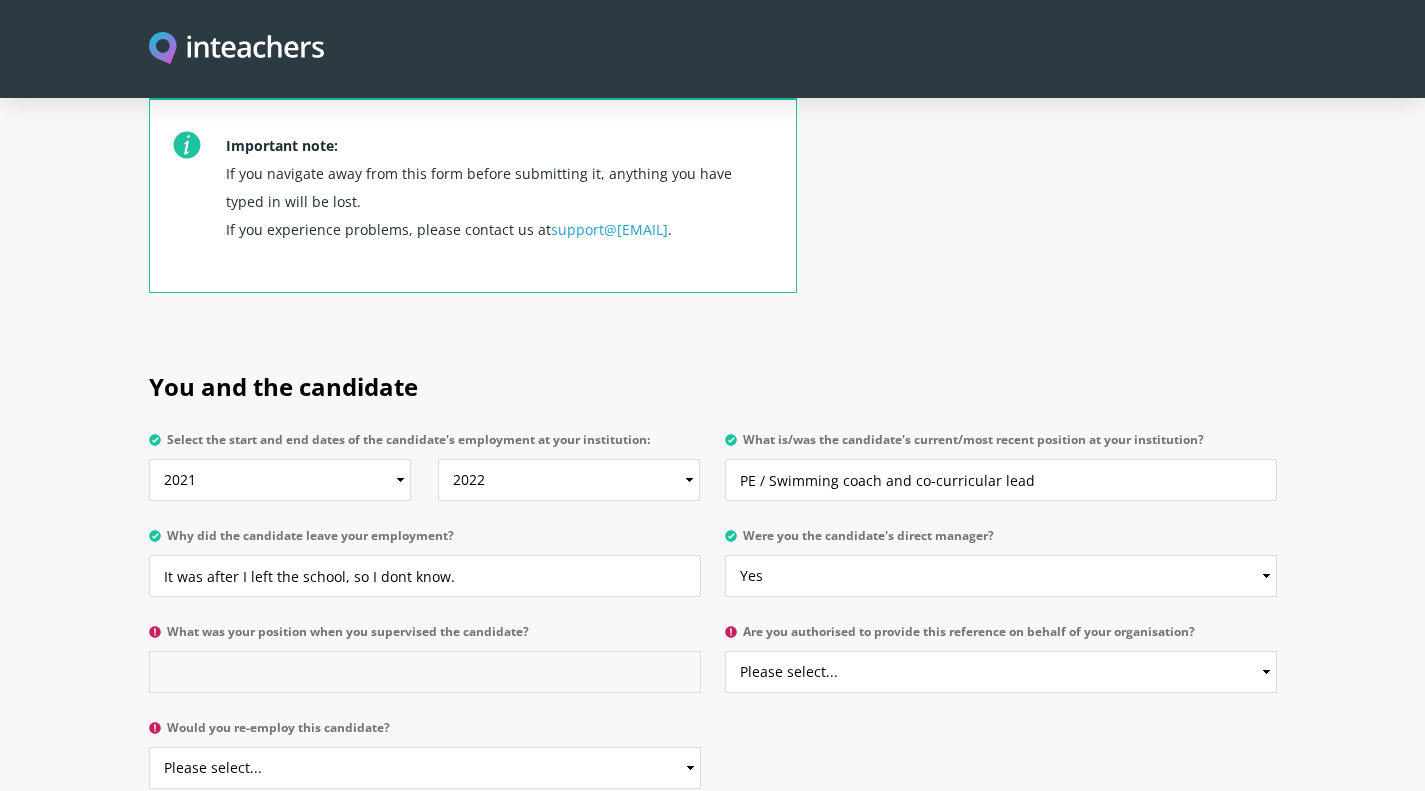 click on "What was your position when you supervised the candidate?" at bounding box center (425, 672) 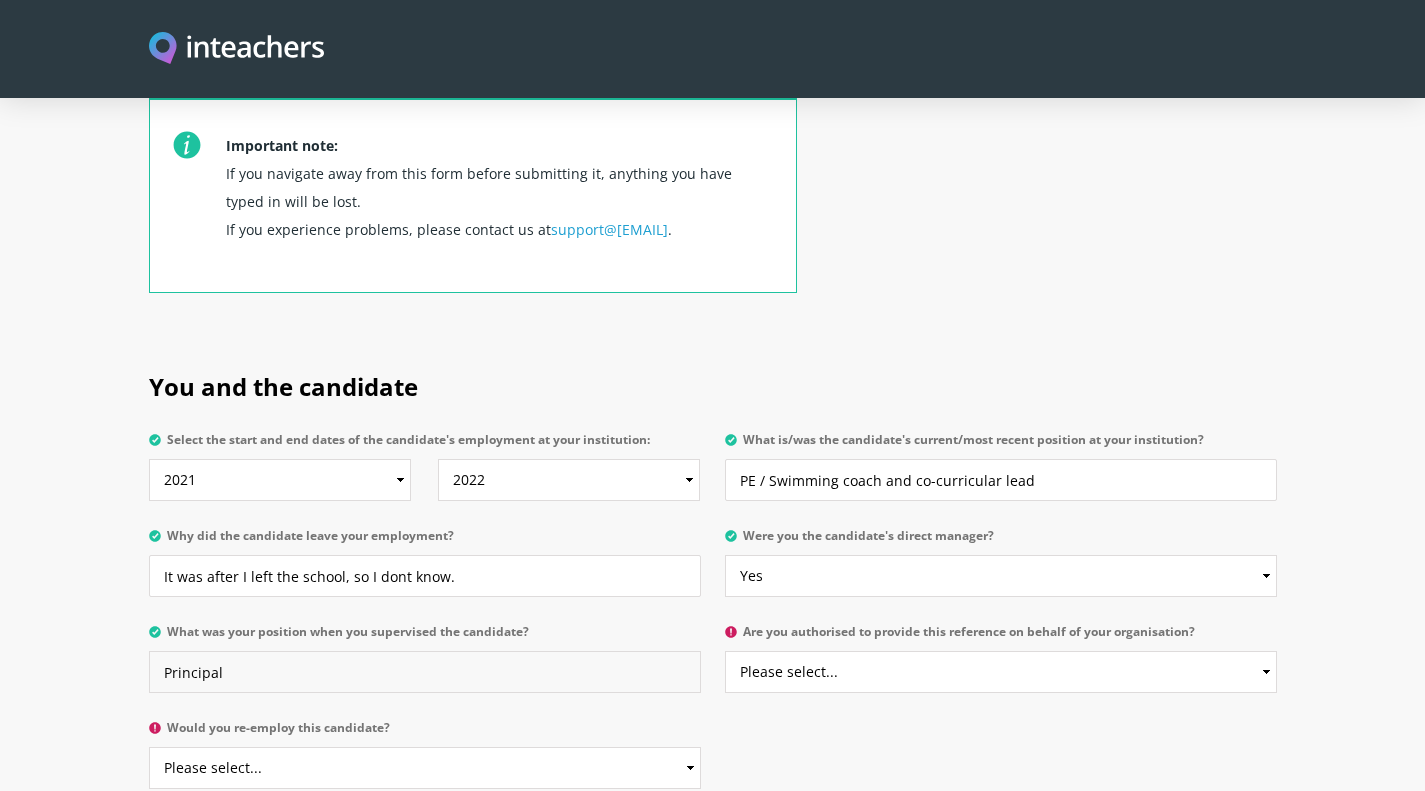 type on "Principal" 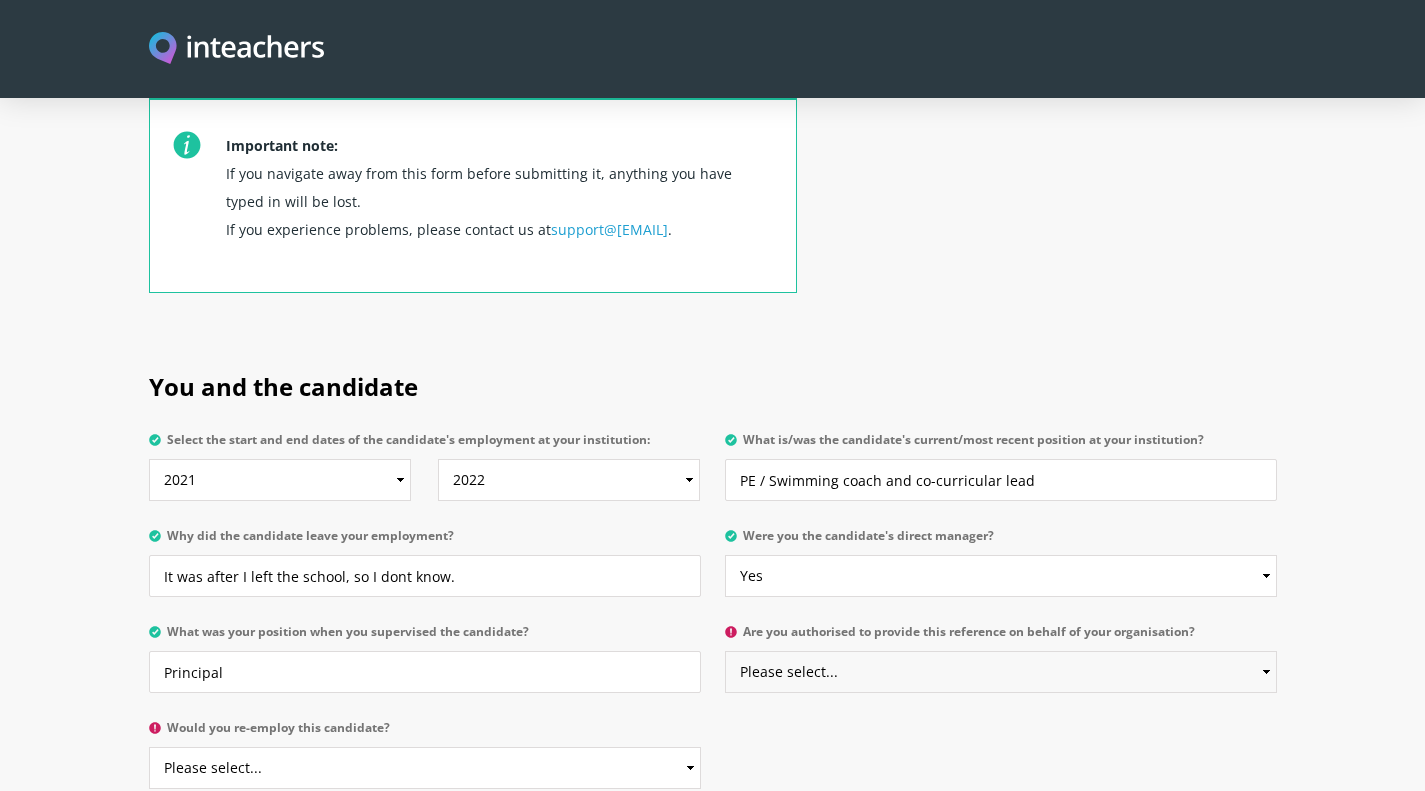 click on "Please select... Yes
No" at bounding box center [1001, 672] 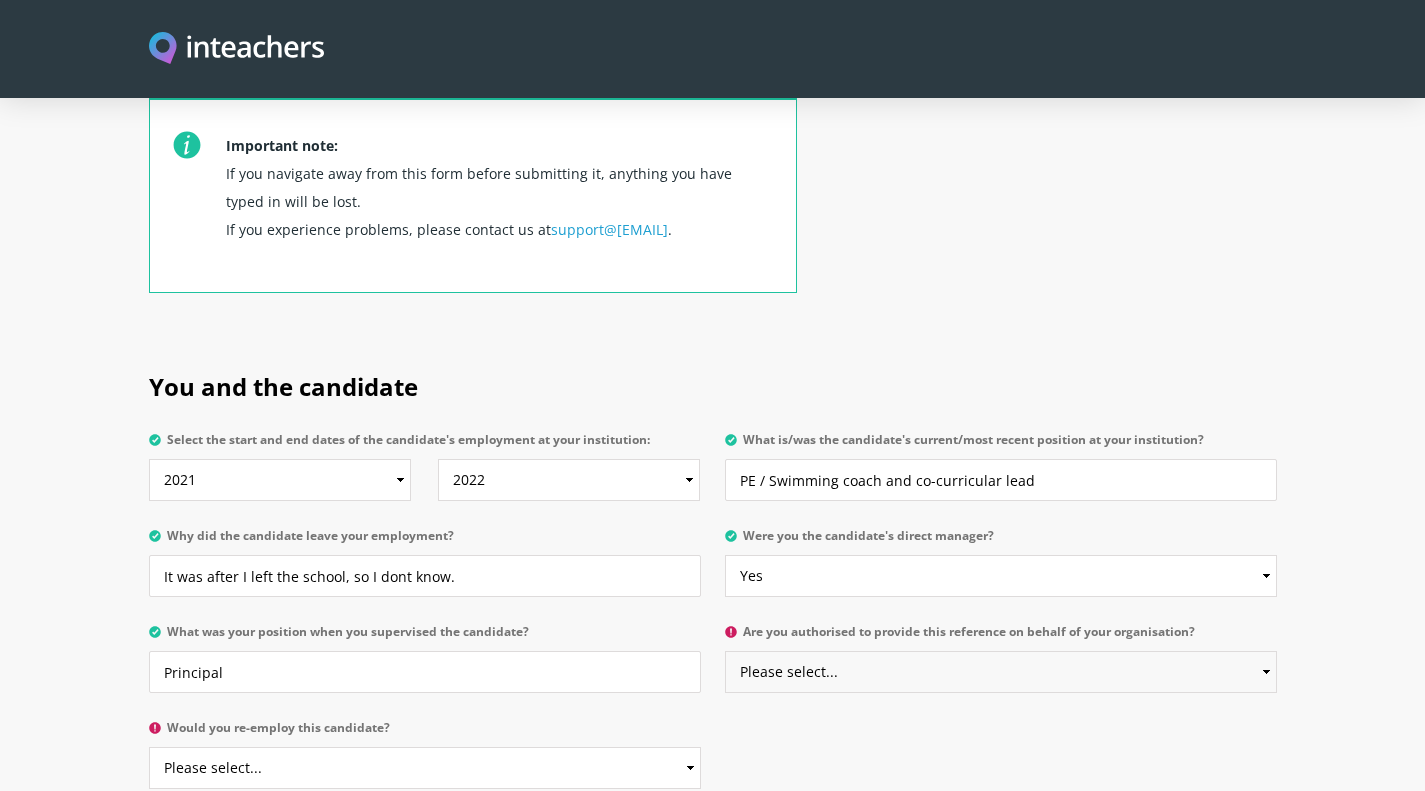 select on "Yes" 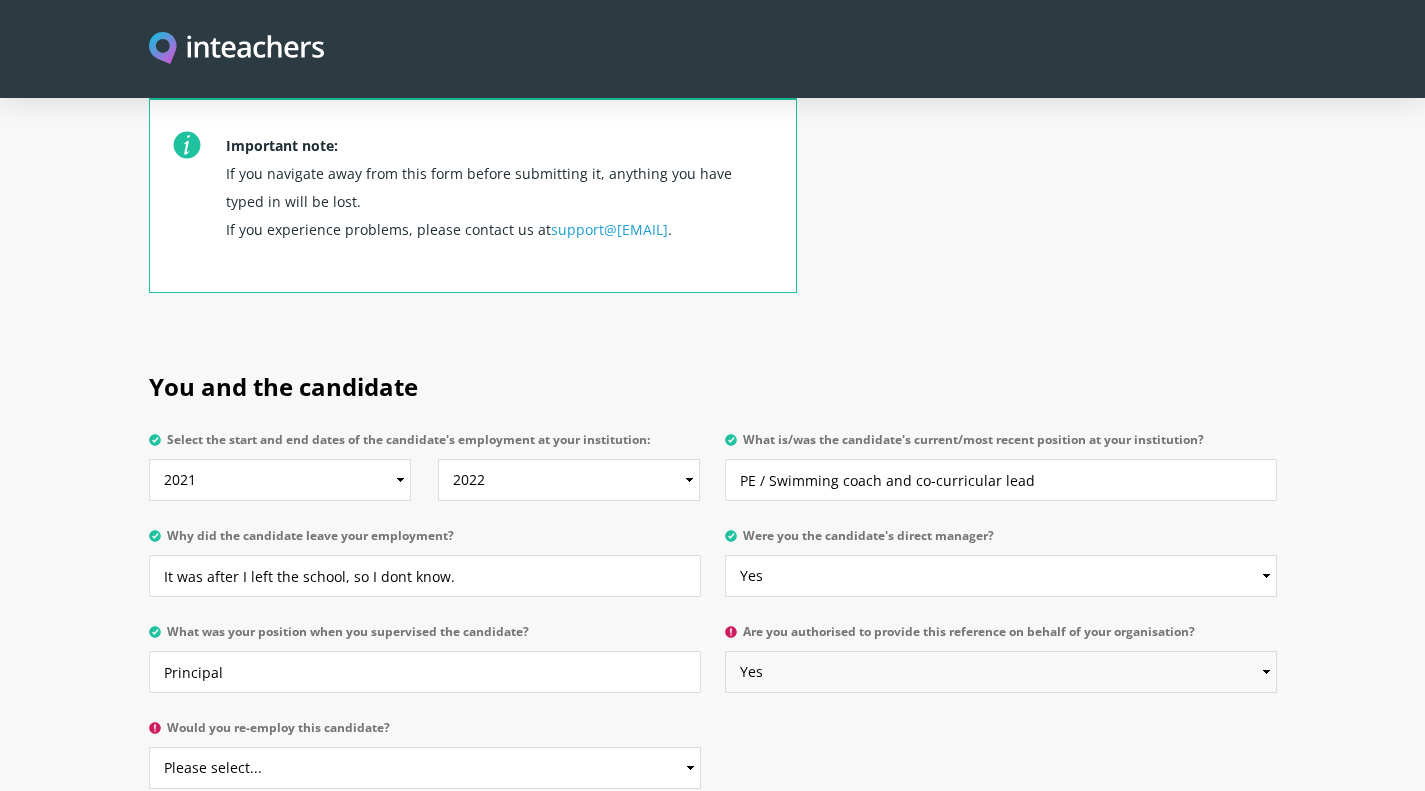 click on "Please select... Yes
No" at bounding box center (1001, 672) 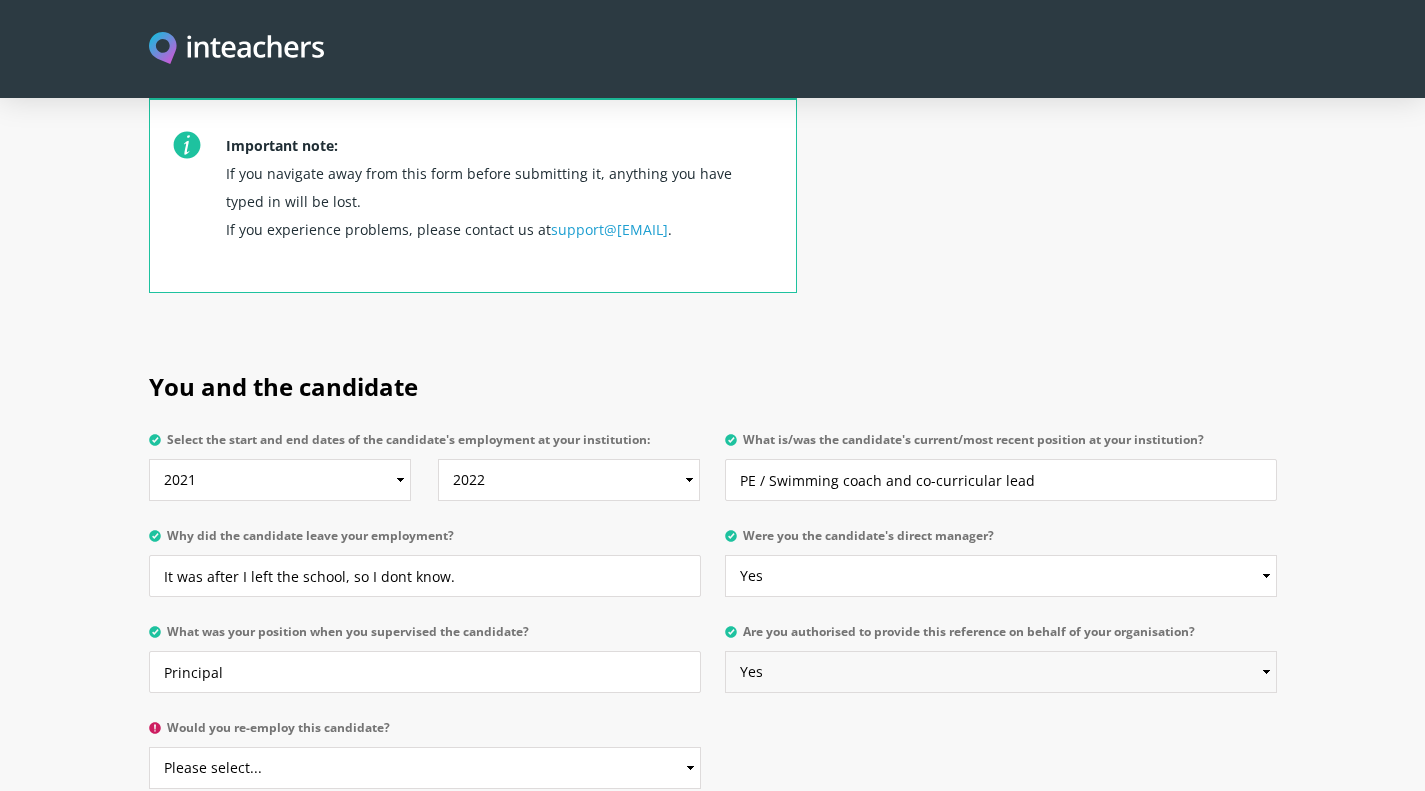 scroll, scrollTop: 885, scrollLeft: 0, axis: vertical 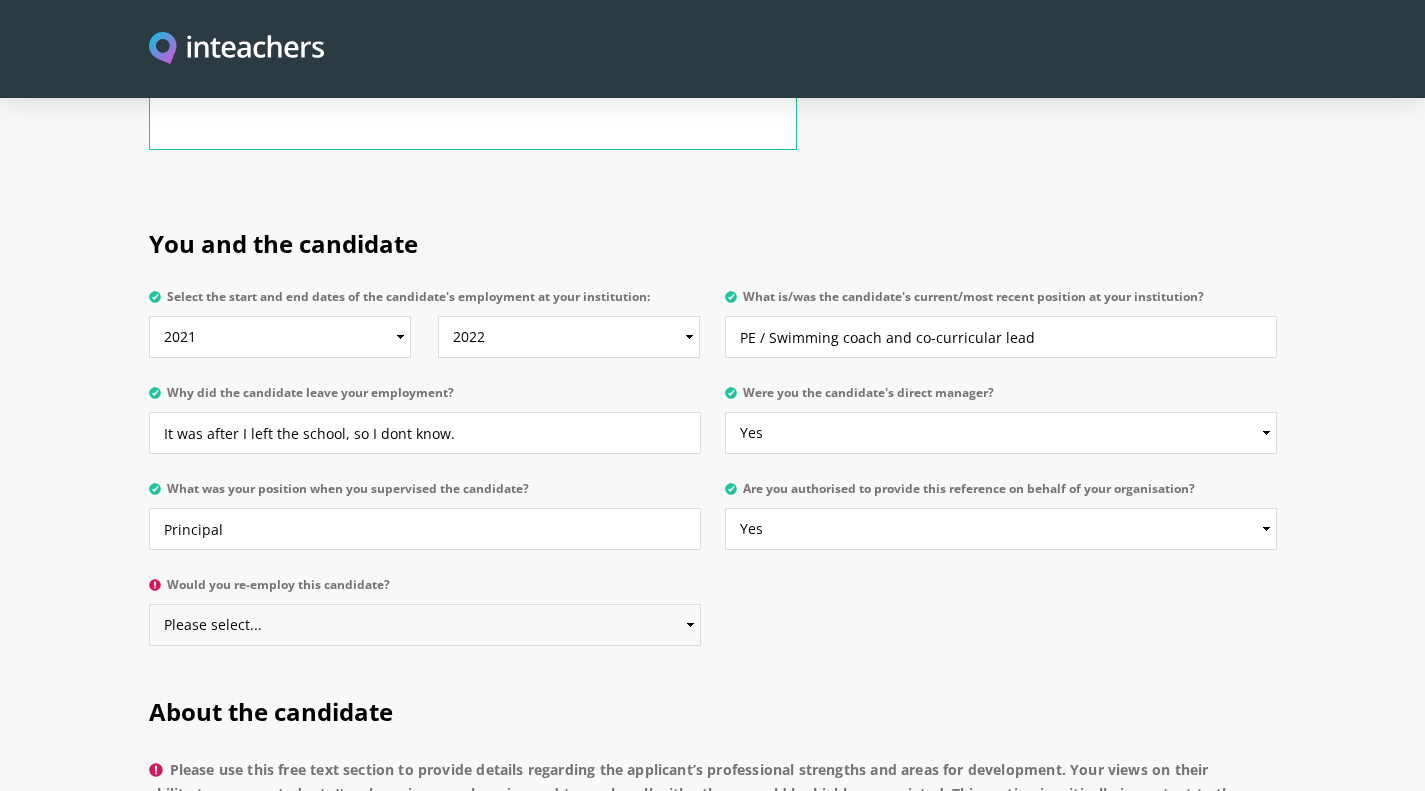 click on "Please select... Yes
No" at bounding box center [425, 625] 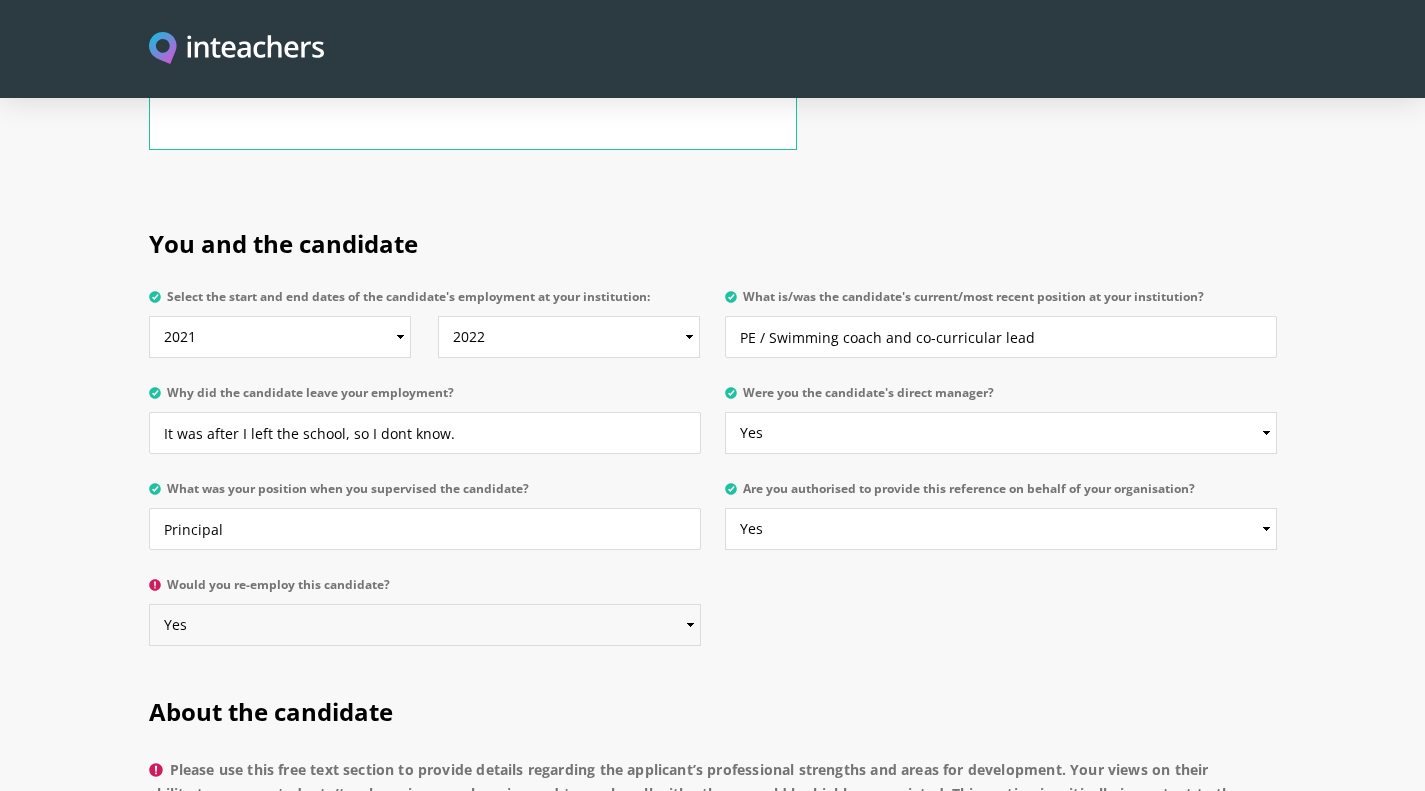 click on "Please select... Yes
No" at bounding box center [425, 625] 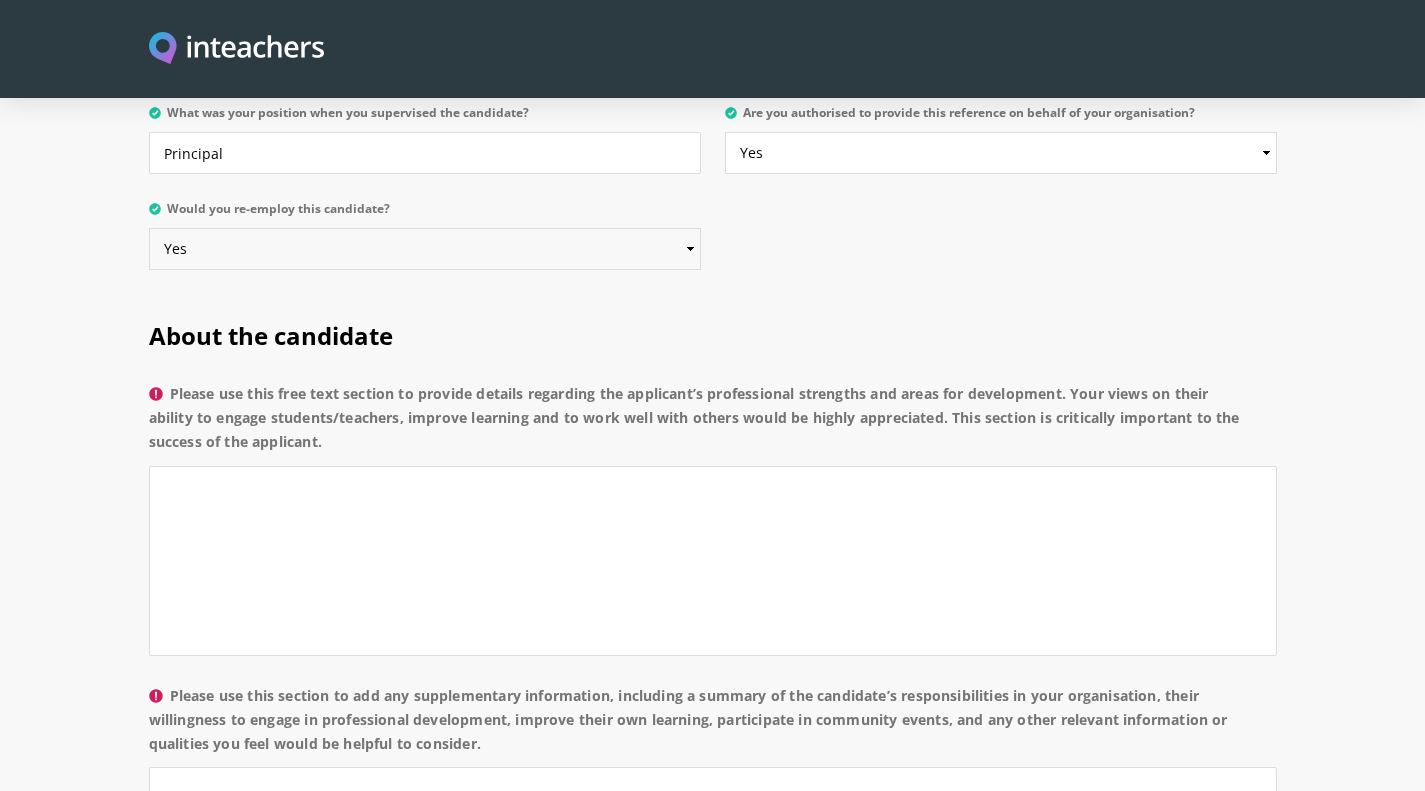 scroll, scrollTop: 1273, scrollLeft: 0, axis: vertical 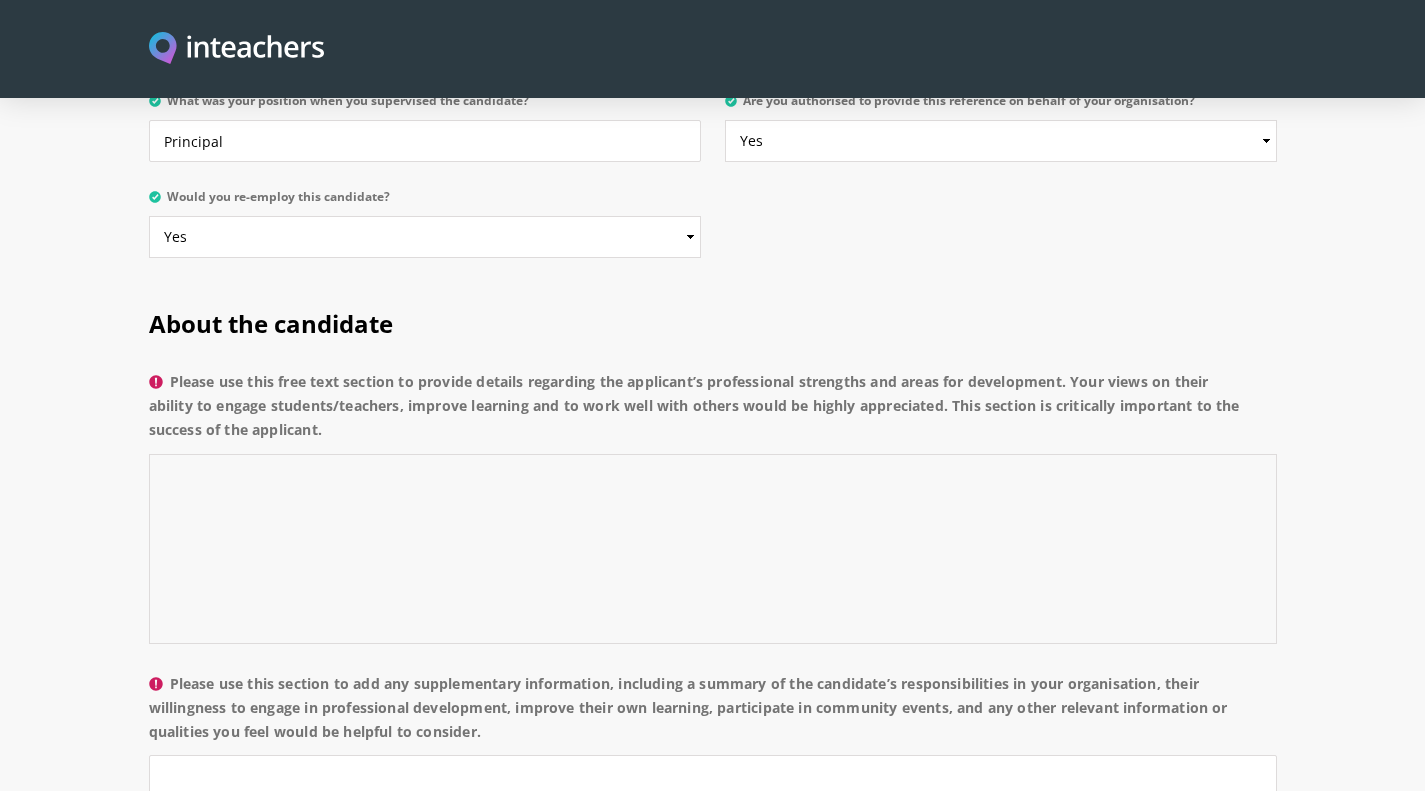 click on "Please use this free text section to provide details regarding the applicant’s professional strengths and areas for development. Your views on their ability to engage students/teachers, improve learning and to work well with others would be highly appreciated. This section is critically important to the success of the applicant." at bounding box center [713, 549] 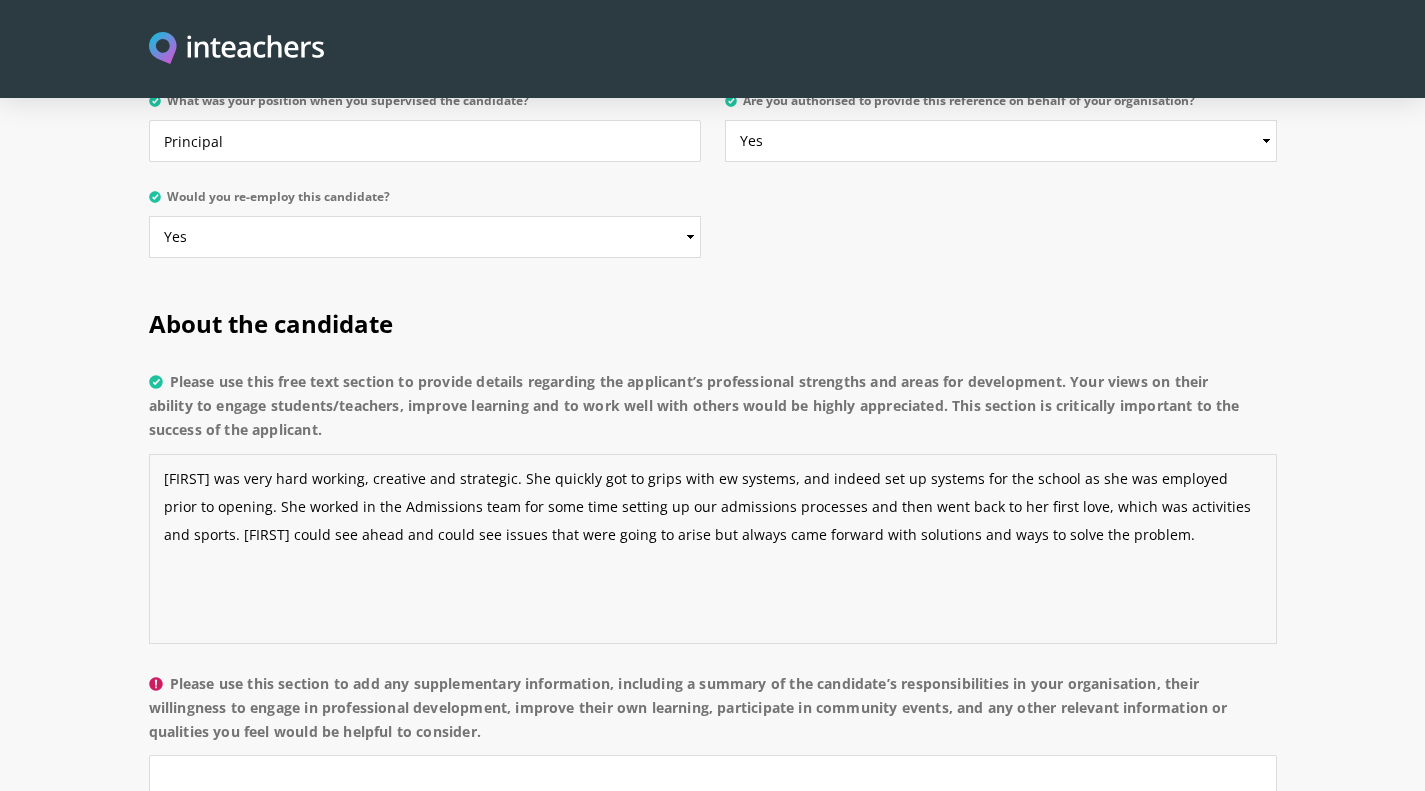 scroll, scrollTop: 1372, scrollLeft: 0, axis: vertical 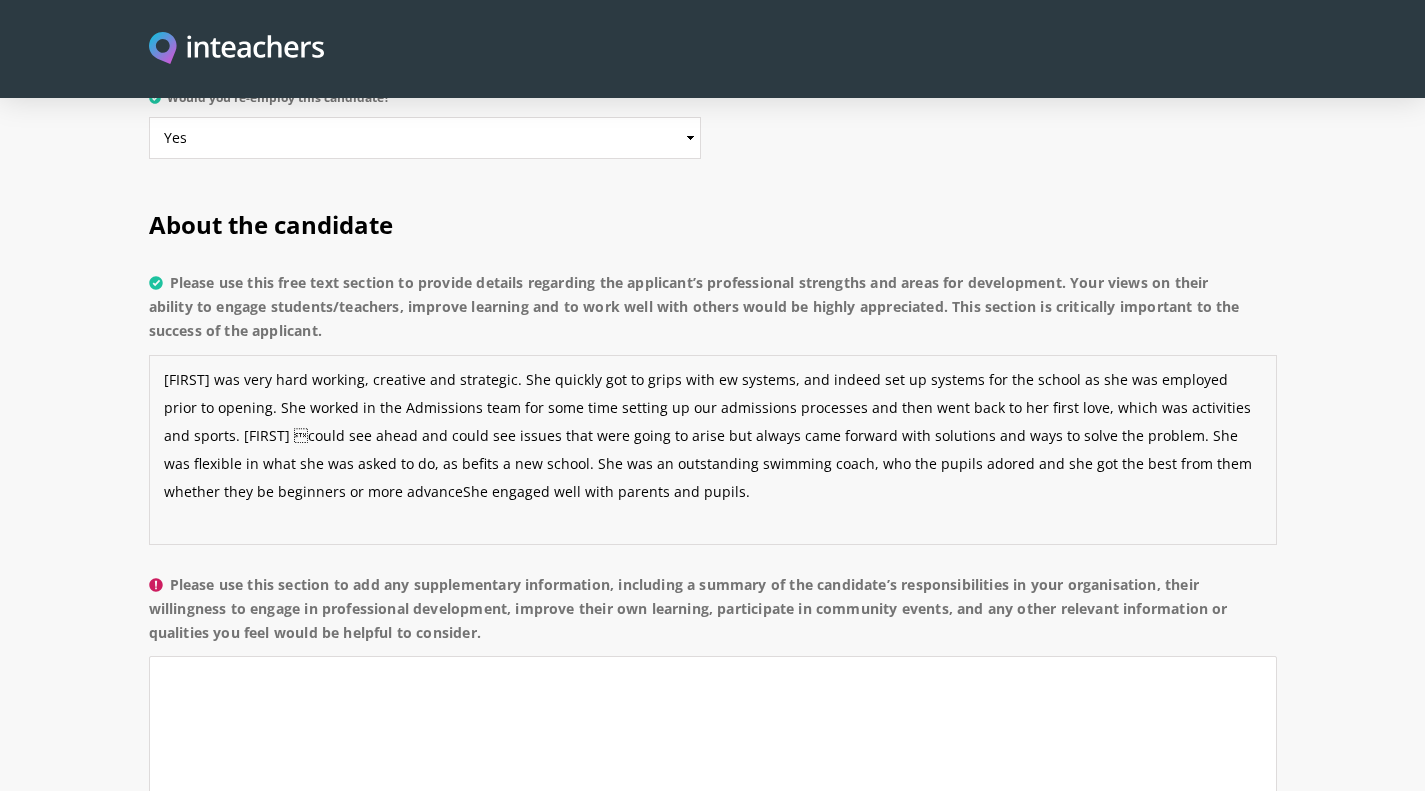 click on "[FIRST] was very hard working, creative and strategic. She quickly got to grips with ew systems, and indeed set up systems for the school as she was employed prior to opening. She worked in the Admissions team for some time setting up our admissions processes and then went back to her first love, which was activities and sports. [FIRST] could see ahead and could see issues that were going to arise but always came forward with solutions and ways to solve the problem. She was flexible in what she was asked to do, as befits a new school. She was an outstanding swimming coach, who the pupils adored and she got the best from them whether they be beginners or more advanceShe engaged well with parents and pupils." at bounding box center (713, 450) 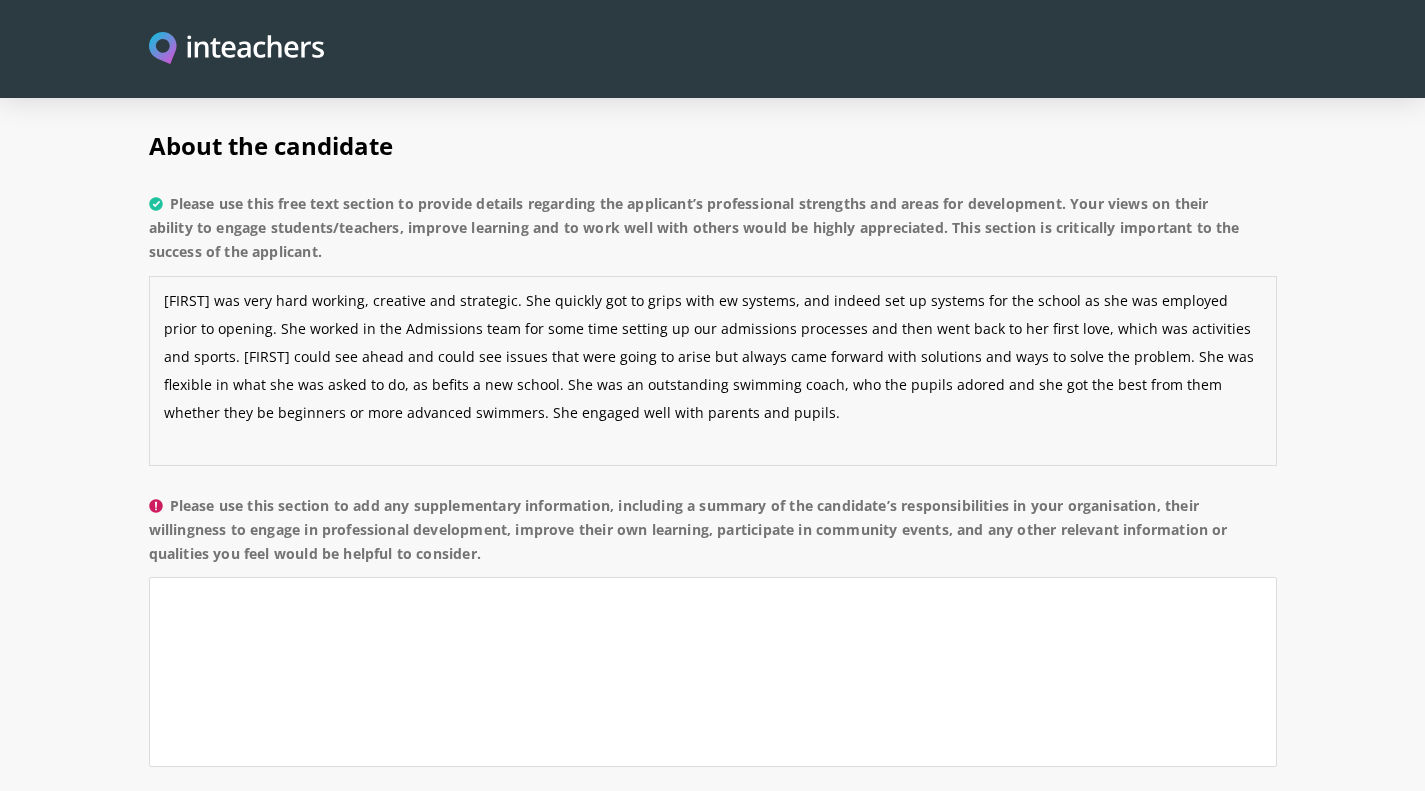 scroll, scrollTop: 1450, scrollLeft: 0, axis: vertical 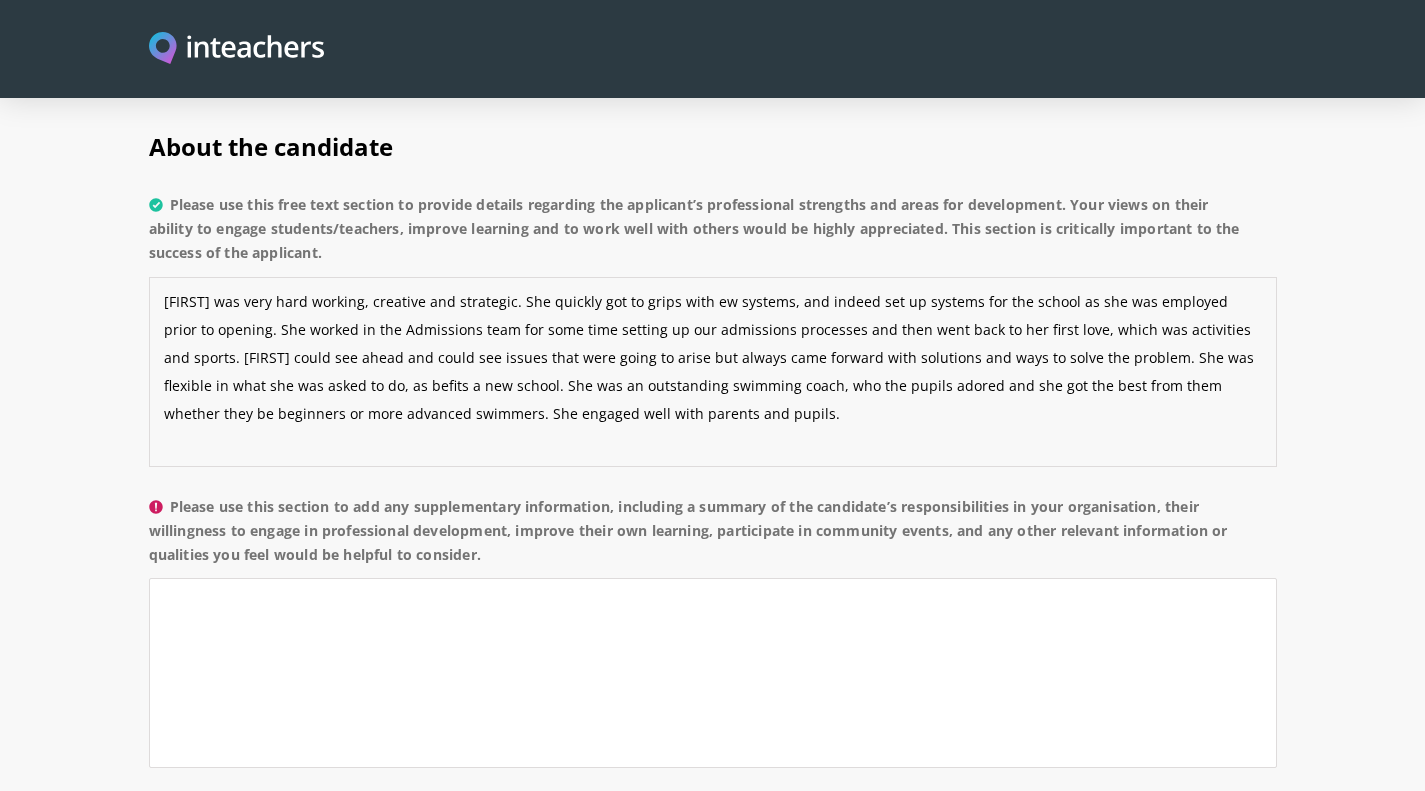 click on "[FIRST] was very hard working, creative and strategic. She quickly got to grips with ew systems, and indeed set up systems for the school as she was employed prior to opening. She worked in the Admissions team for some time setting up our admissions processes and then went back to her first love, which was activities and sports. [FIRST] could see ahead and could see issues that were going to arise but always came forward with solutions and ways to solve the problem. She was flexible in what she was asked to do, as befits a new school. She was an outstanding swimming coach, who the pupils adored and she got the best from them whether they be beginners or more advanced swimmers. She engaged well with parents and pupils." at bounding box center [713, 372] 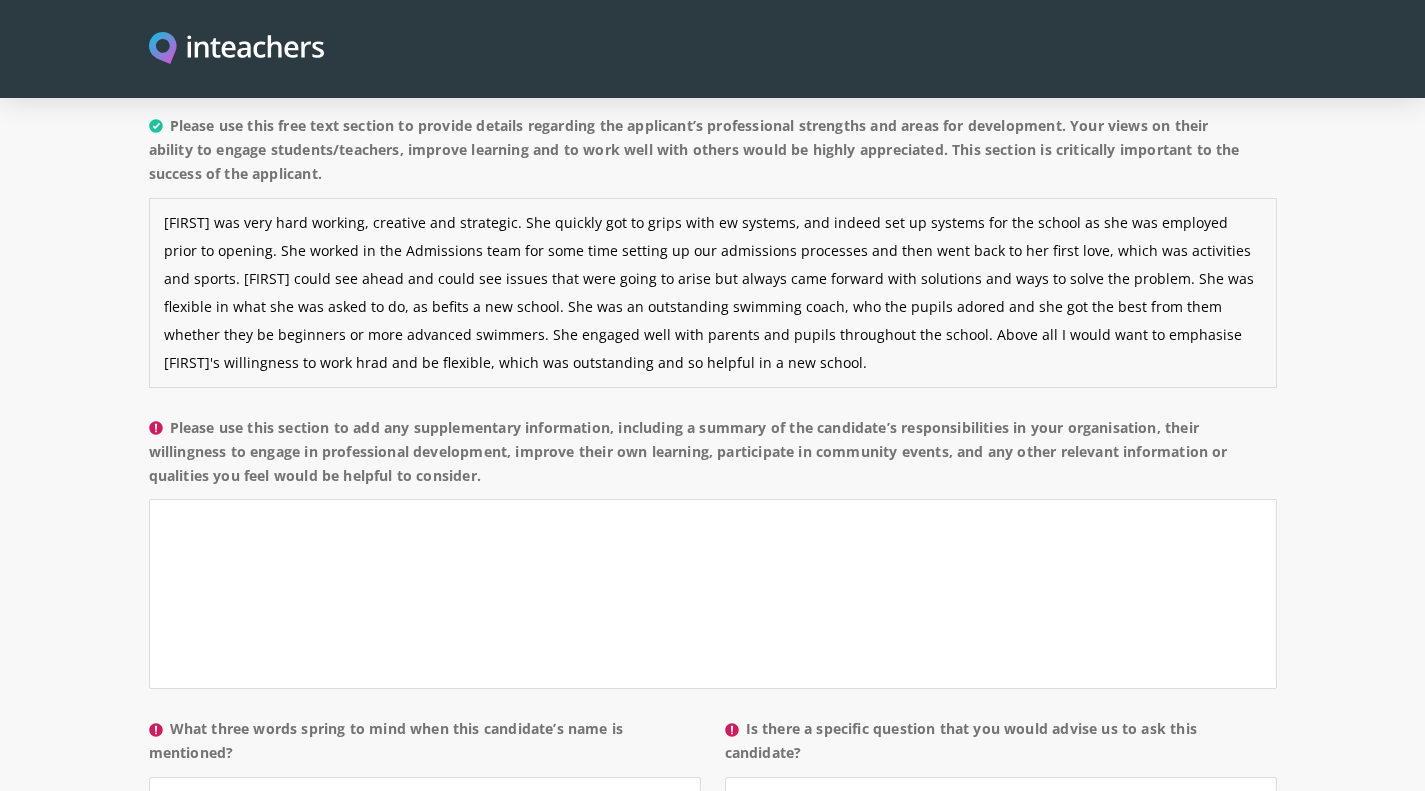 scroll, scrollTop: 1535, scrollLeft: 0, axis: vertical 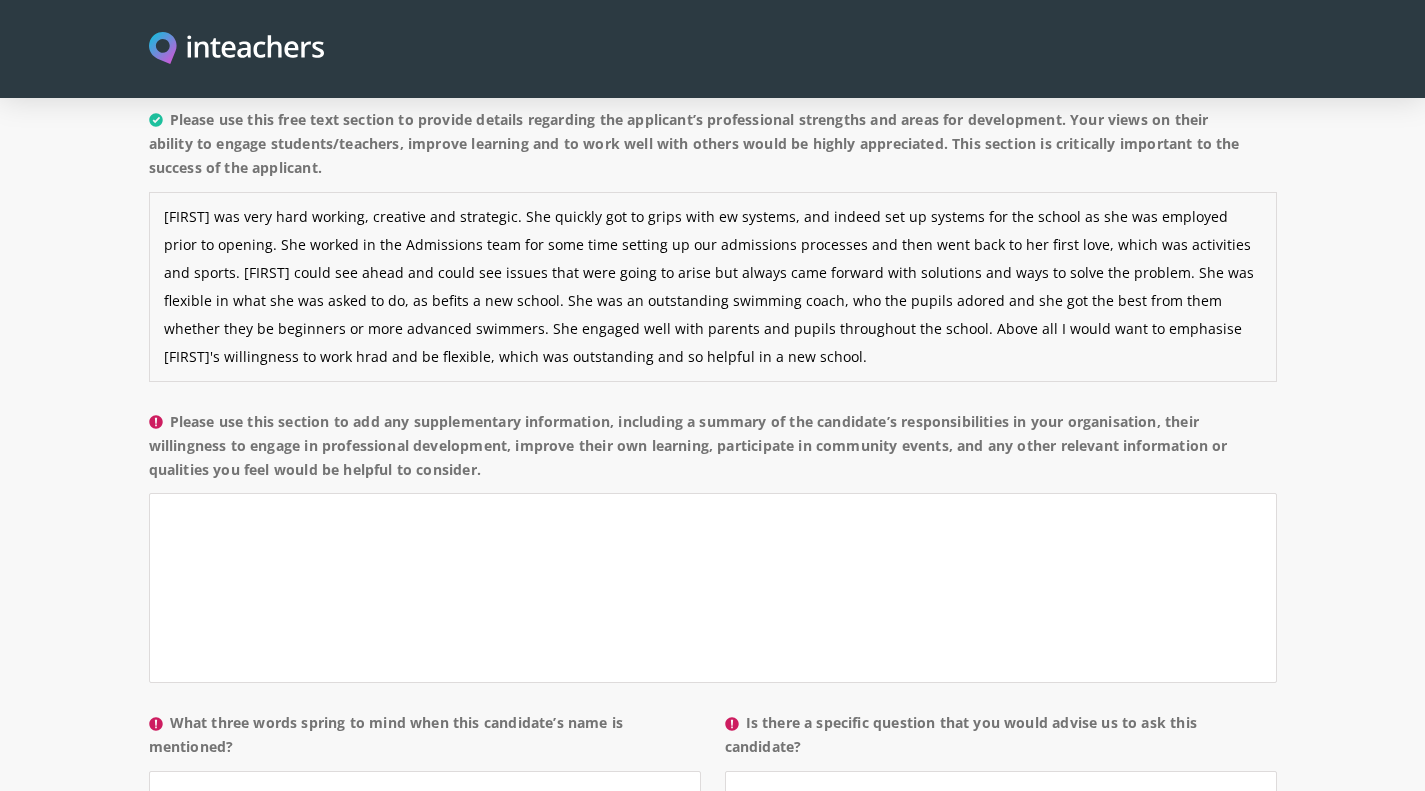 type on "[FIRST] was very hard working, creative and strategic. She quickly got to grips with ew systems, and indeed set up systems for the school as she was employed prior to opening. She worked in the Admissions team for some time setting up our admissions processes and then went back to her first love, which was activities and sports. [FIRST] could see ahead and could see issues that were going to arise but always came forward with solutions and ways to solve the problem. She was flexible in what she was asked to do, as befits a new school. She was an outstanding swimming coach, who the pupils adored and she got the best from them whether they be beginners or more advanced swimmers. She engaged well with parents and pupils throughout the school. Above all I would want to emphasise [FIRST]'s willingness to work hrad and be flexible, which was outstanding and so helpful in a new school." 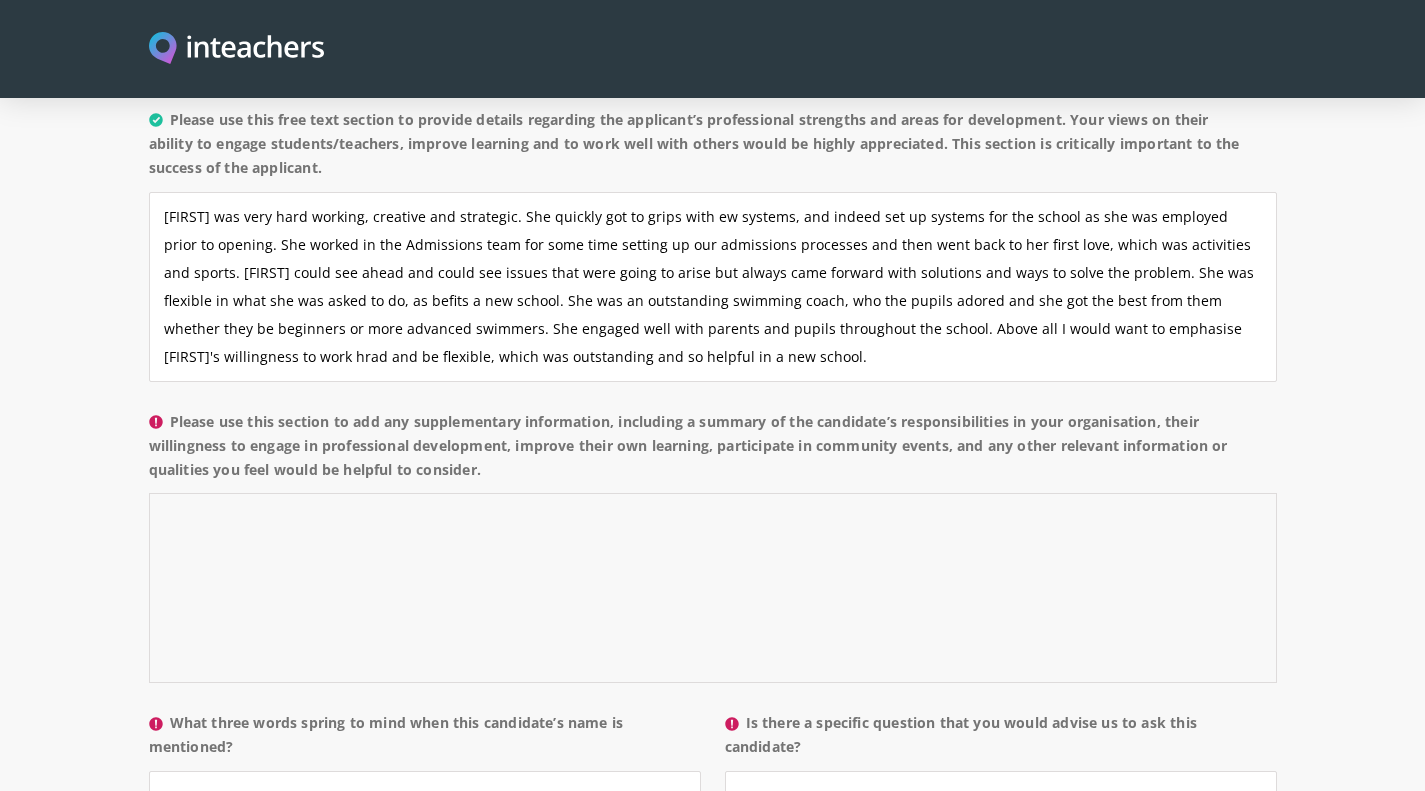 click on "Please use this section to add any supplementary information, including a summary of the candidate’s responsibilities in your organisation, their willingness to engage in professional development, improve their own learning, participate in community events, and any other relevant information or qualities you feel would be helpful to consider." at bounding box center [713, 588] 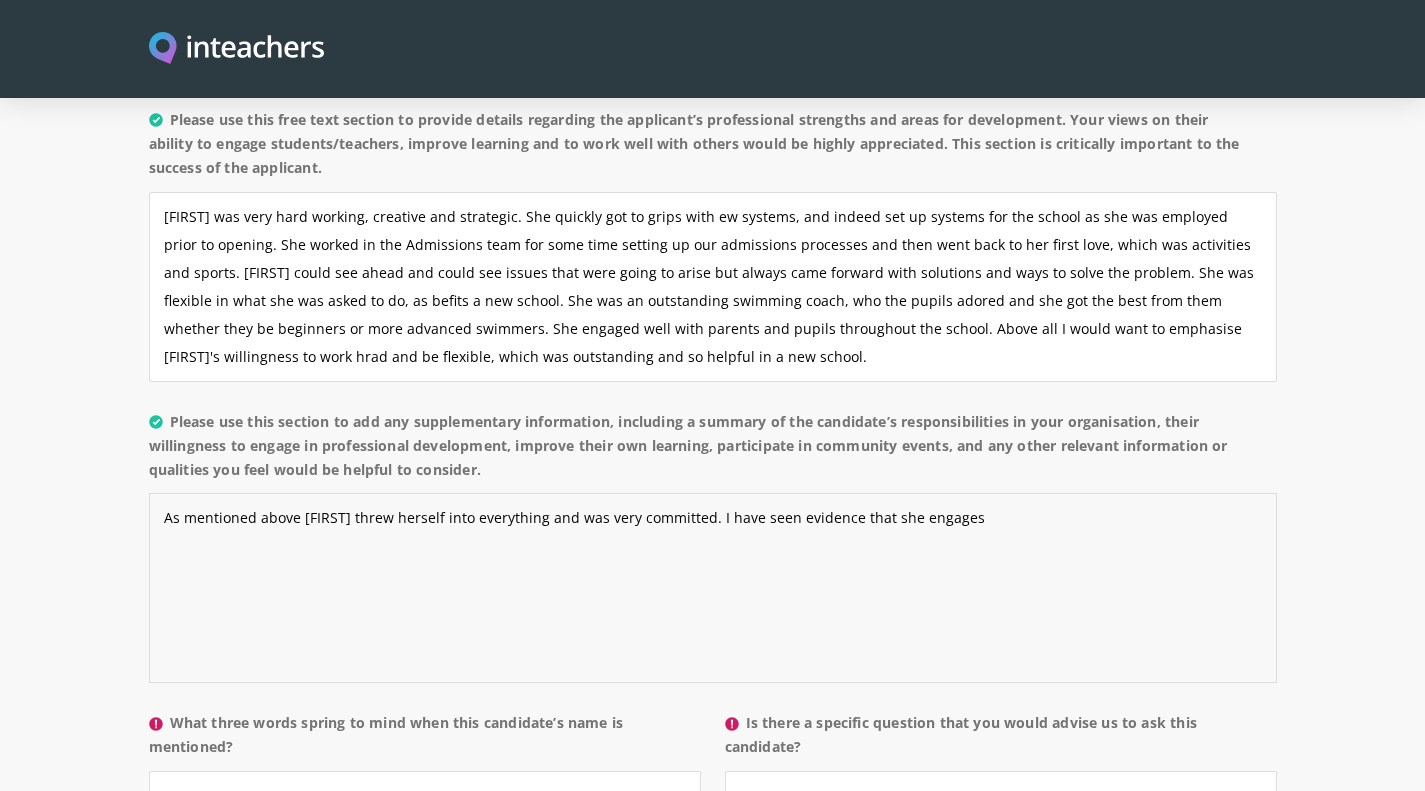 type on "As mentioned above [FIRST] threw herself into everything and was very committed. I have seen evidence that she engages" 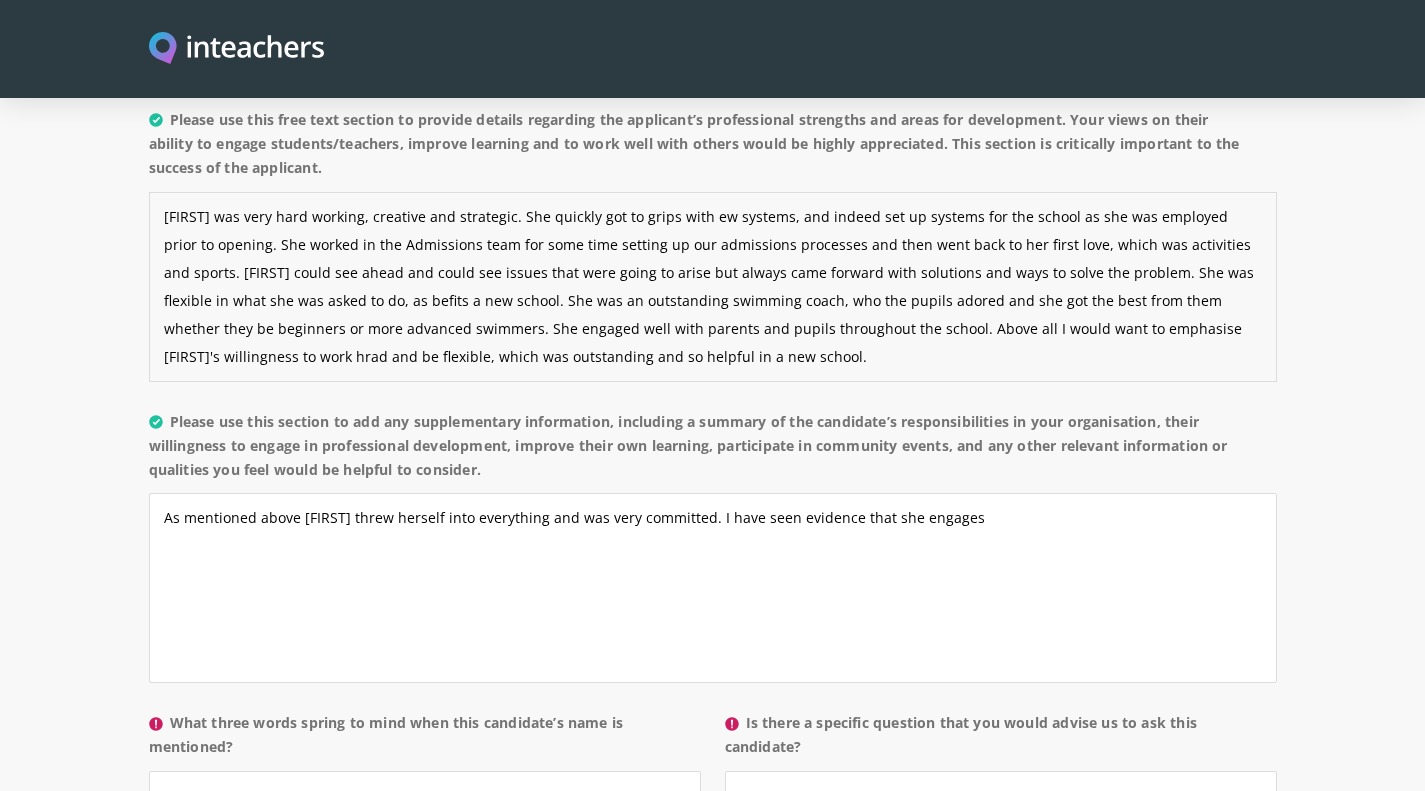 click on "[FIRST] was very hard working, creative and strategic. She quickly got to grips with ew systems, and indeed set up systems for the school as she was employed prior to opening. She worked in the Admissions team for some time setting up our admissions processes and then went back to her first love, which was activities and sports. [FIRST] could see ahead and could see issues that were going to arise but always came forward with solutions and ways to solve the problem. She was flexible in what she was asked to do, as befits a new school. She was an outstanding swimming coach, who the pupils adored and she got the best from them whether they be beginners or more advanced swimmers. She engaged well with parents and pupils throughout the school. Above all I would want to emphasise [FIRST]'s willingness to work hrad and be flexible, which was outstanding and so helpful in a new school." at bounding box center (713, 287) 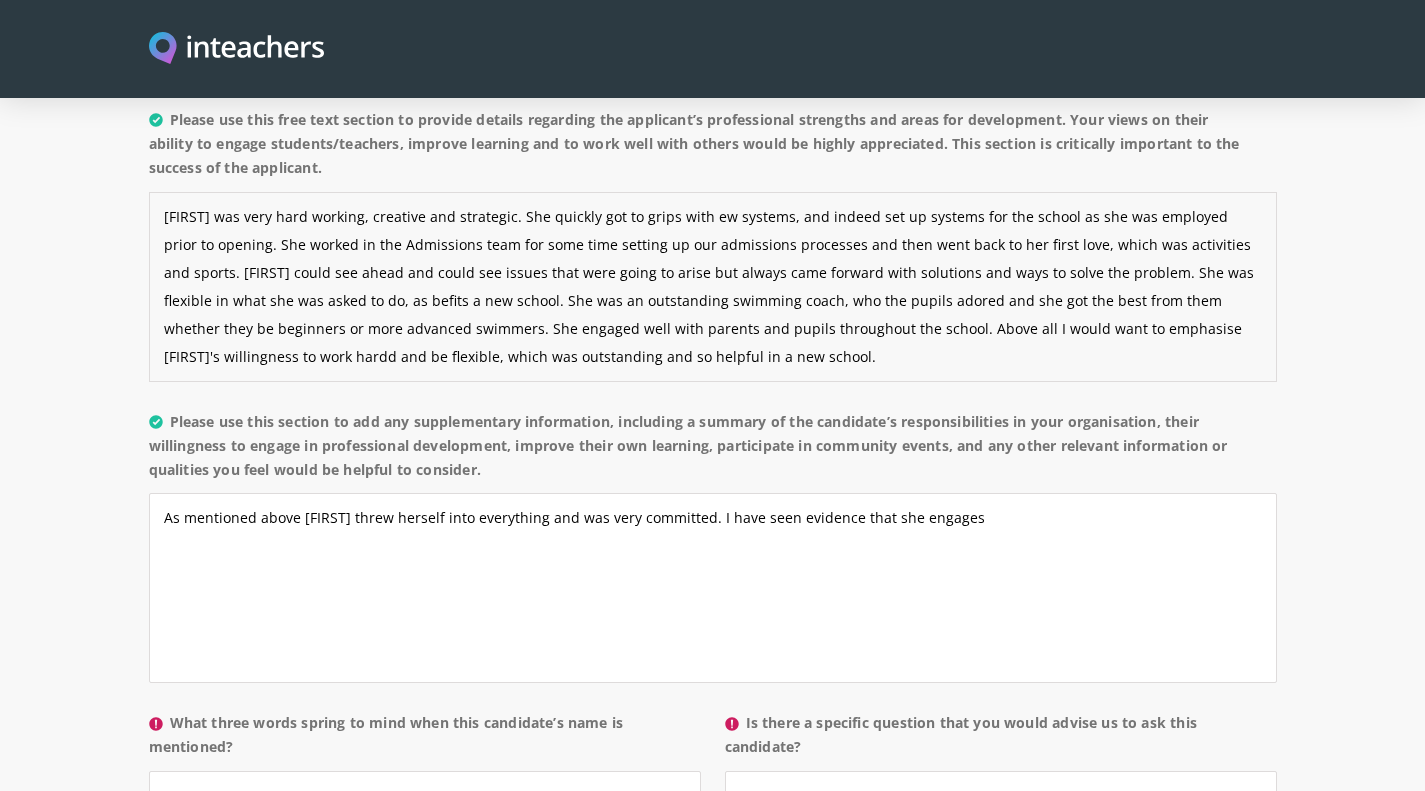 click on "[FIRST] was very hard working, creative and strategic. She quickly got to grips with ew systems, and indeed set up systems for the school as she was employed prior to opening. She worked in the Admissions team for some time setting up our admissions processes and then went back to her first love, which was activities and sports. [FIRST] could see ahead and could see issues that were going to arise but always came forward with solutions and ways to solve the problem. She was flexible in what she was asked to do, as befits a new school. She was an outstanding swimming coach, who the pupils adored and she got the best from them whether they be beginners or more advanced swimmers. She engaged well with parents and pupils throughout the school. Above all I would want to emphasise [FIRST]'s willingness to work hardd and be flexible, which was outstanding and so helpful in a new school." at bounding box center (713, 287) 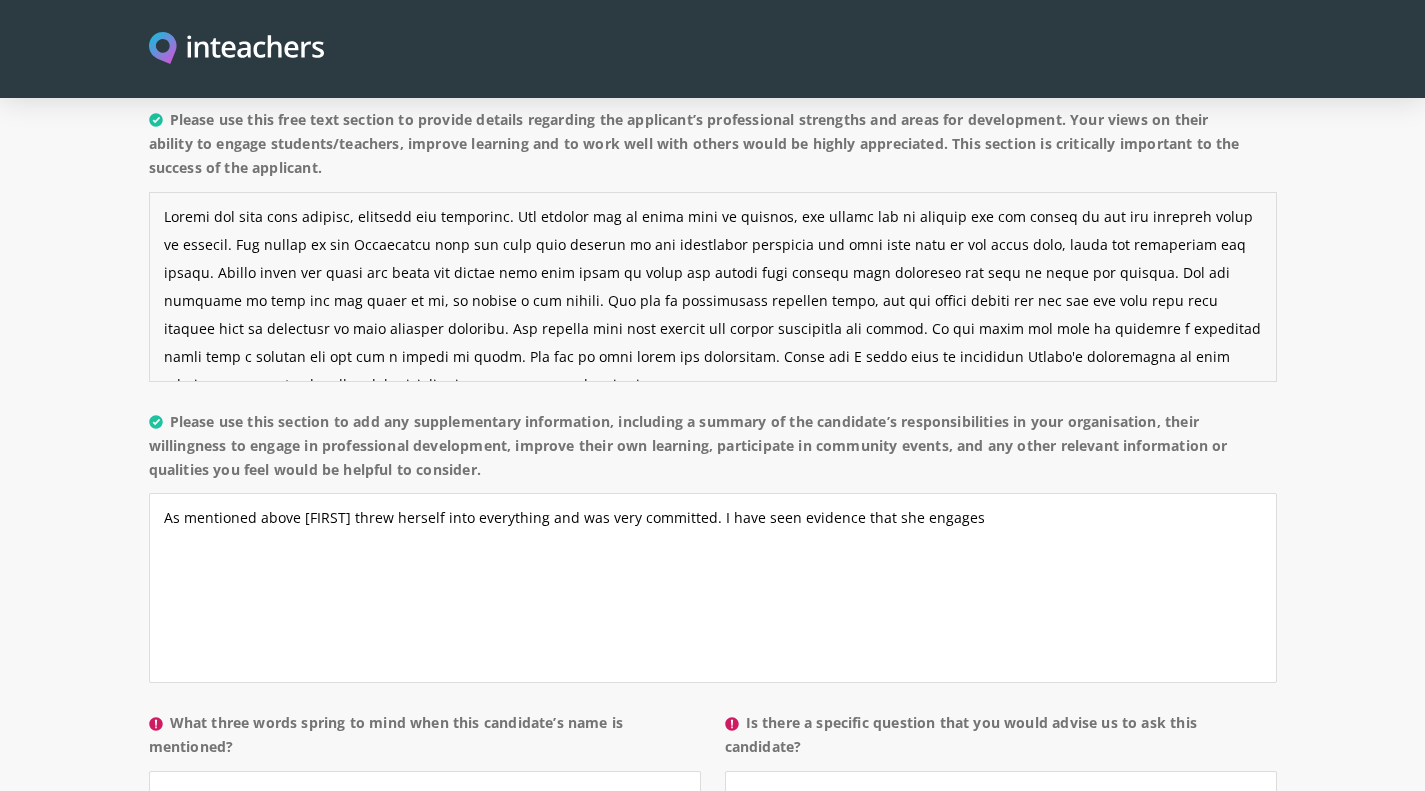 click on "Please use this free text section to provide details regarding the applicant’s professional strengths and areas for development. Your views on their ability to engage students/teachers, improve learning and to work well with others would be highly appreciated. This section is critically important to the success of the applicant." at bounding box center [713, 287] 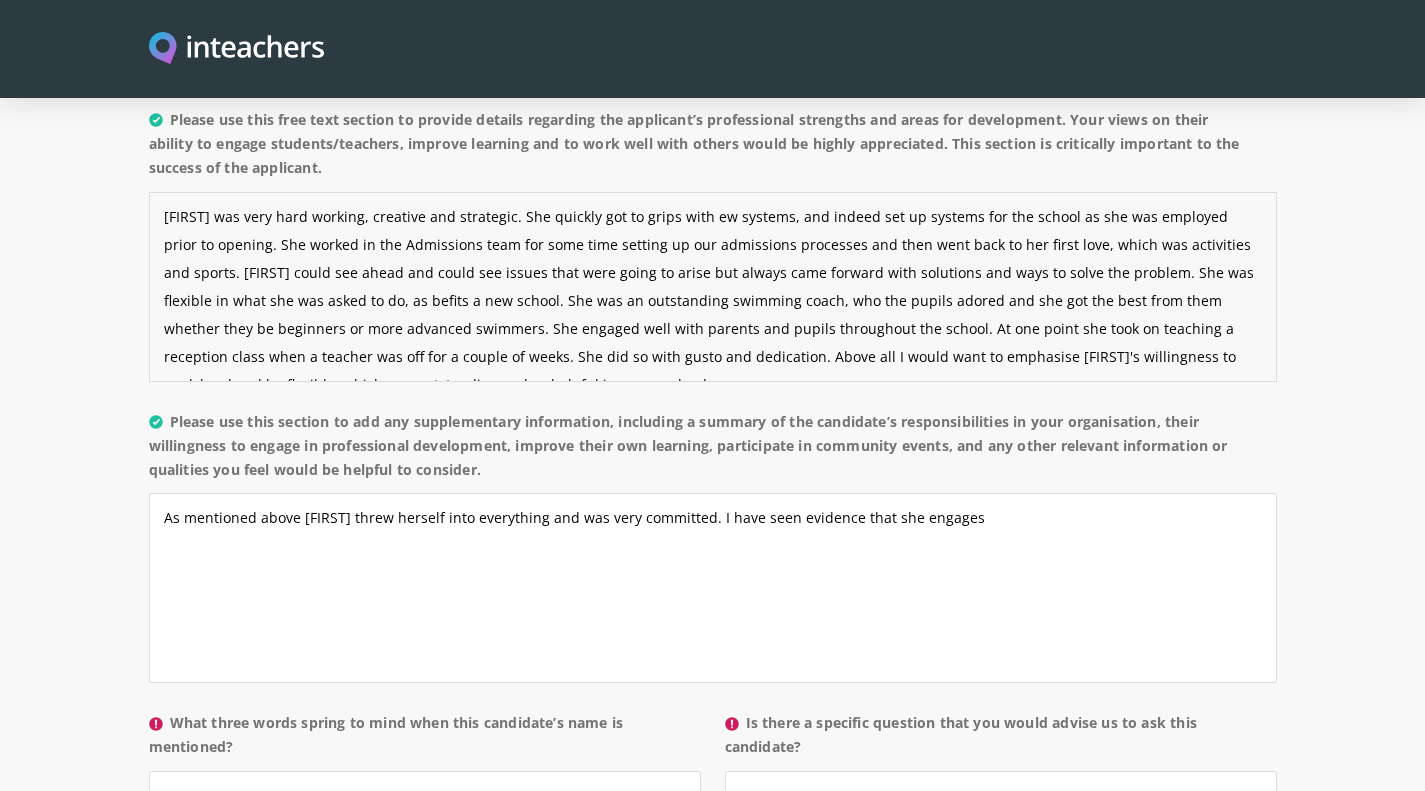type on "[FIRST] was very hard working, creative and strategic. She quickly got to grips with ew systems, and indeed set up systems for the school as she was employed prior to opening. She worked in the Admissions team for some time setting up our admissions processes and then went back to her first love, which was activities and sports. [FIRST] could see ahead and could see issues that were going to arise but always came forward with solutions and ways to solve the problem. She was flexible in what she was asked to do, as befits a new school. She was an outstanding swimming coach, who the pupils adored and she got the best from them whether they be beginners or more advanced swimmers. She engaged well with parents and pupils throughout the school. At one point she took on teaching a reception class when a teacher was off for a couple of weeks. She did so with gusto and dedication. Above all I would want to emphasise [FIRST]'s willingness to work hard and be flexible, which was outstanding and so helpful in a new scho..." 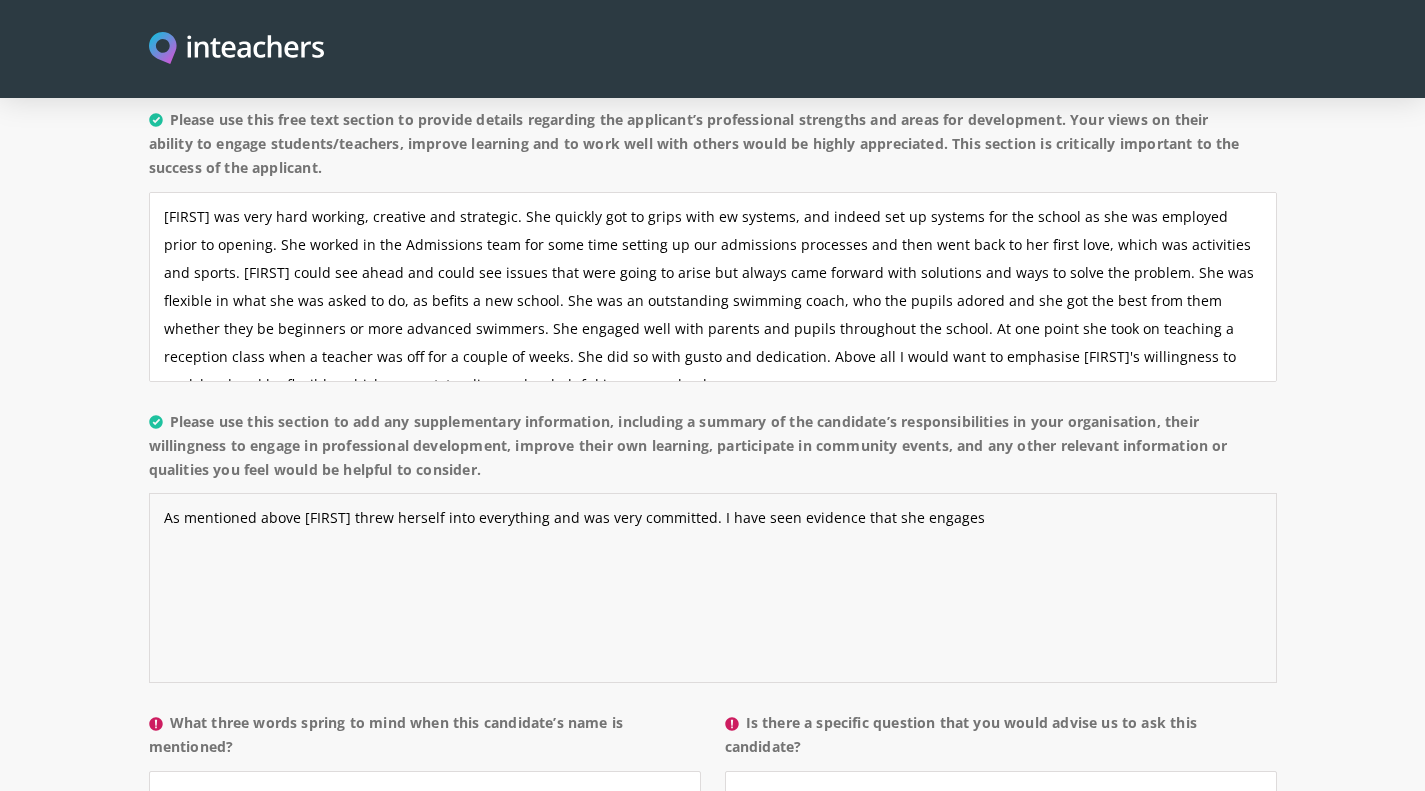 click on "As mentioned above [FIRST] threw herself into everything and was very committed. I have seen evidence that she engages" at bounding box center [713, 588] 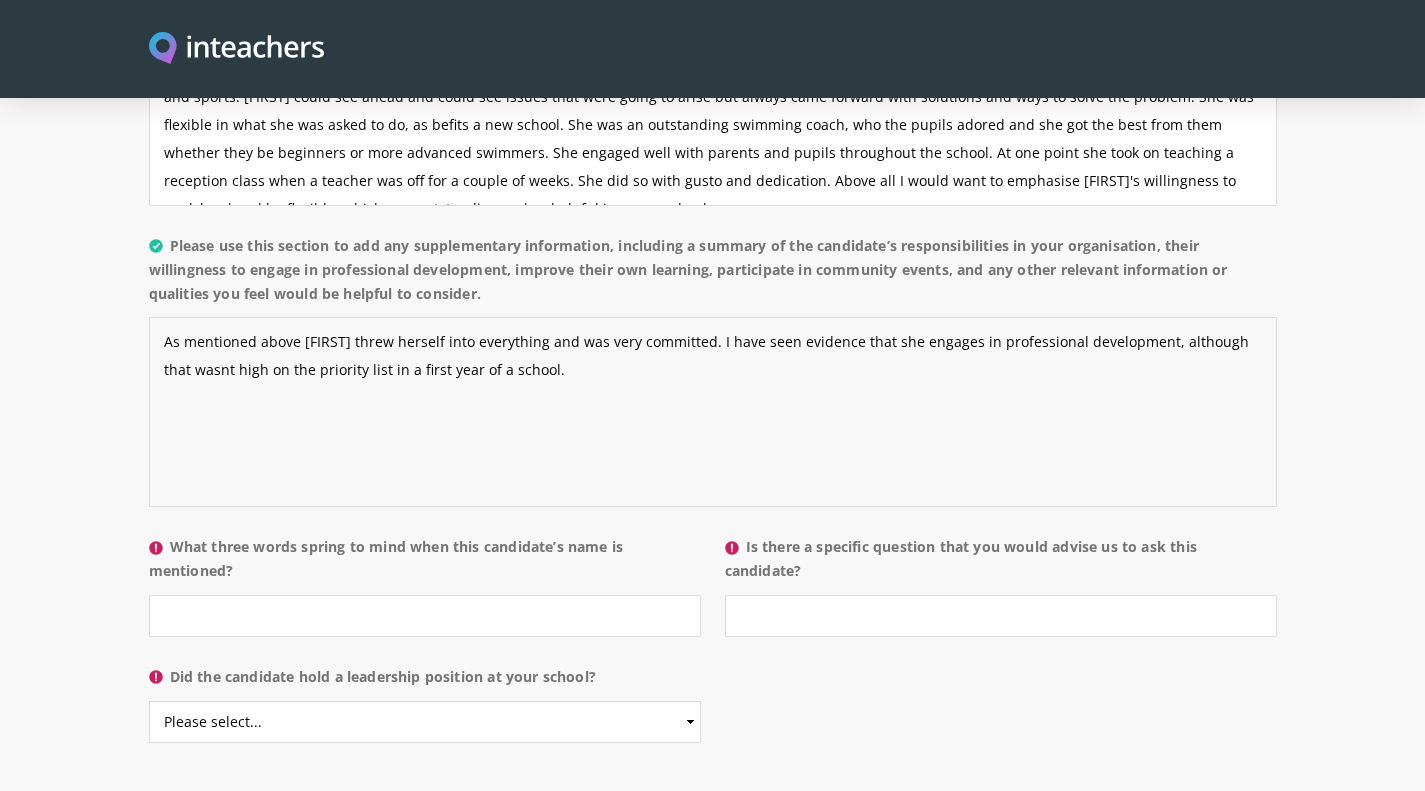 scroll, scrollTop: 1712, scrollLeft: 0, axis: vertical 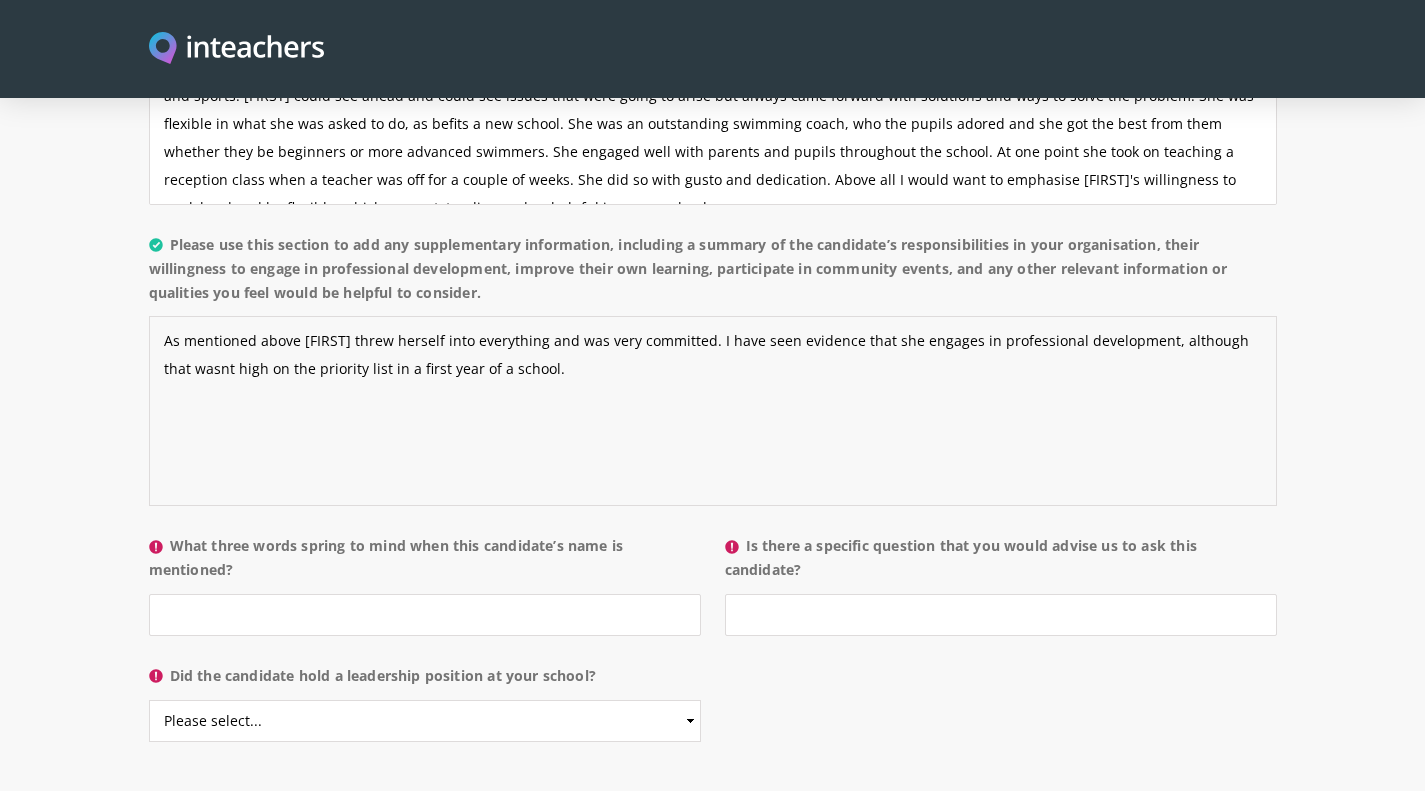 type on "As mentioned above [FIRST] threw herself into everything and was very committed. I have seen evidence that she engages in professional development, although that wasnt high on the priority list in a first year of a school." 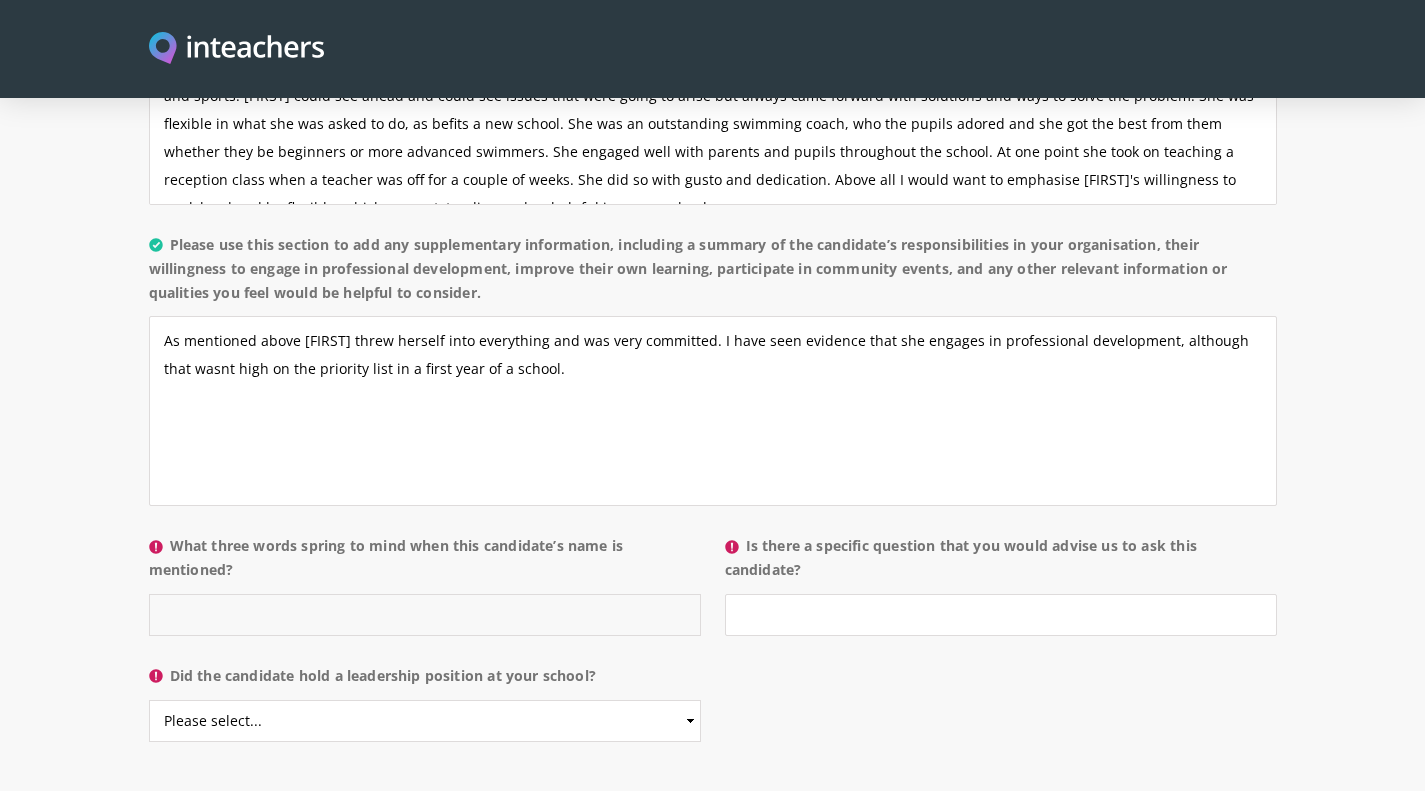 click on "What three words spring to mind when this candidate’s name is mentioned?" at bounding box center (425, 615) 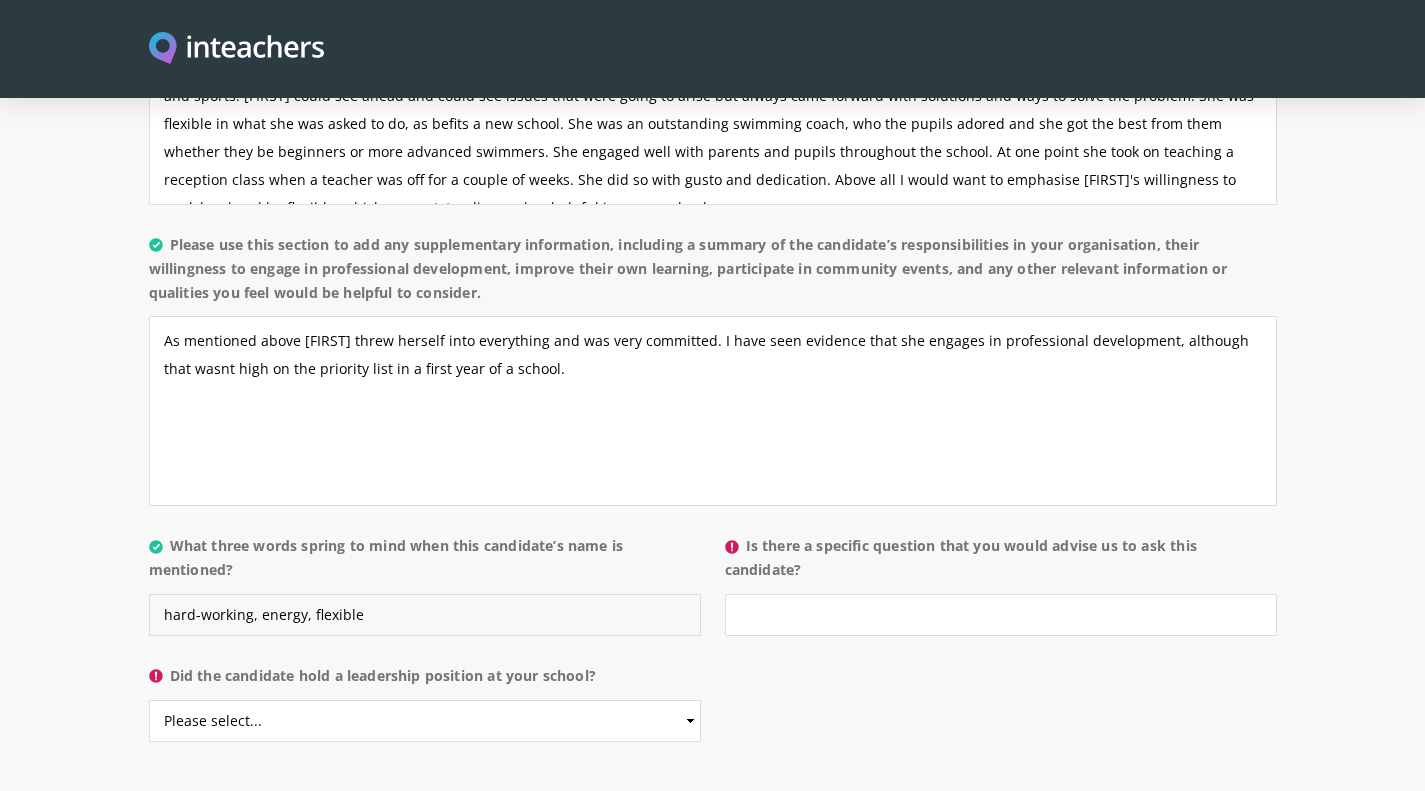 type on "hard-working, energy, flexible" 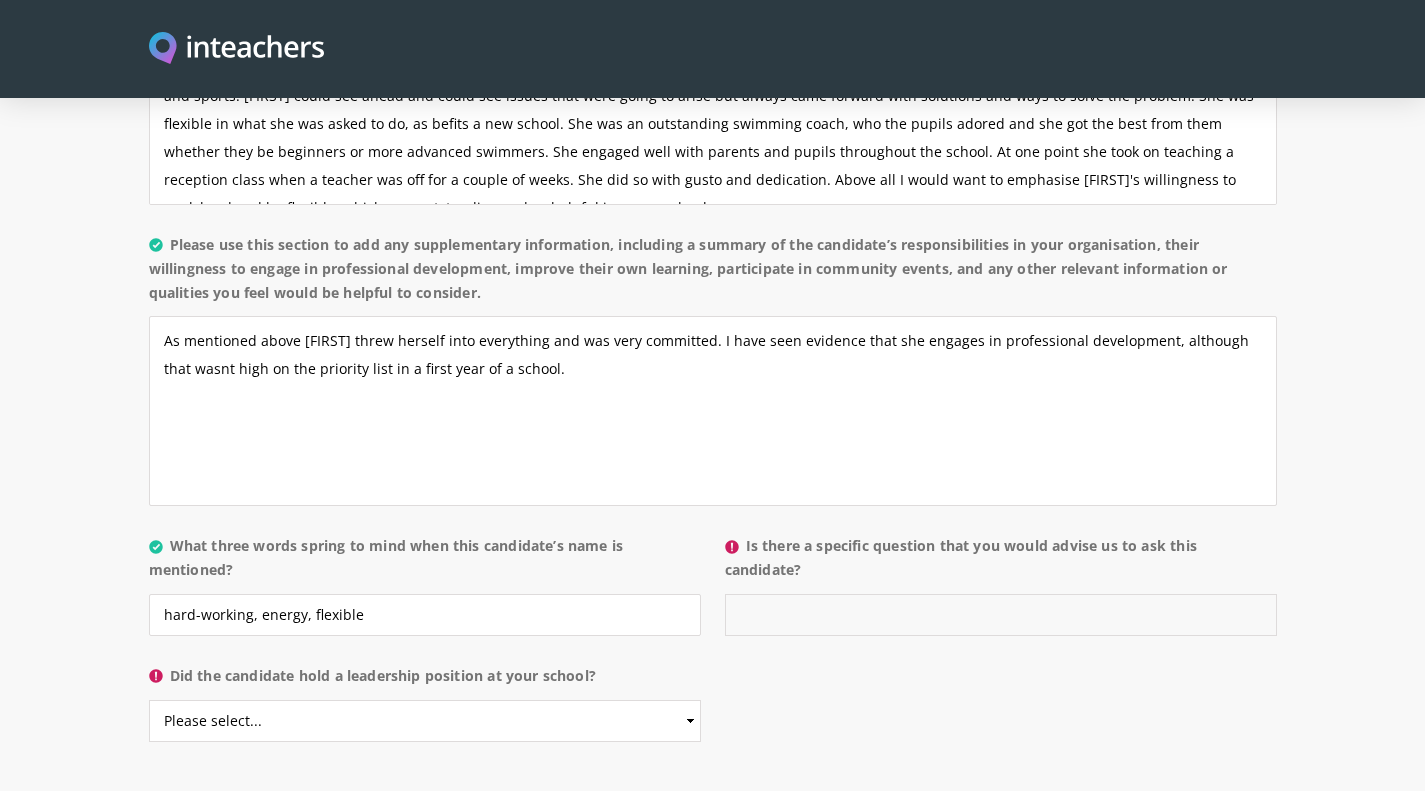click on "Is there a specific question that you would advise us to ask this candidate?" at bounding box center [1001, 615] 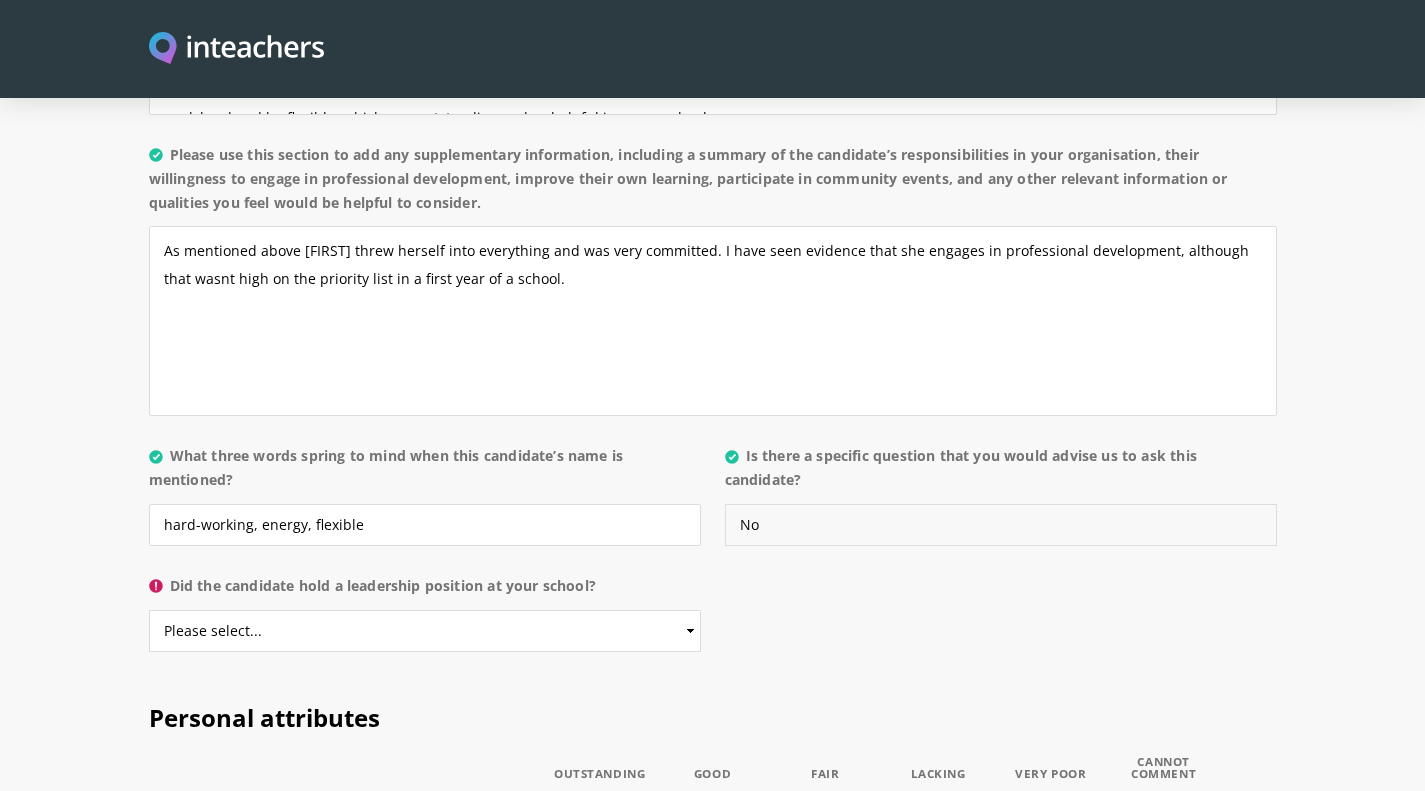 scroll, scrollTop: 1803, scrollLeft: 0, axis: vertical 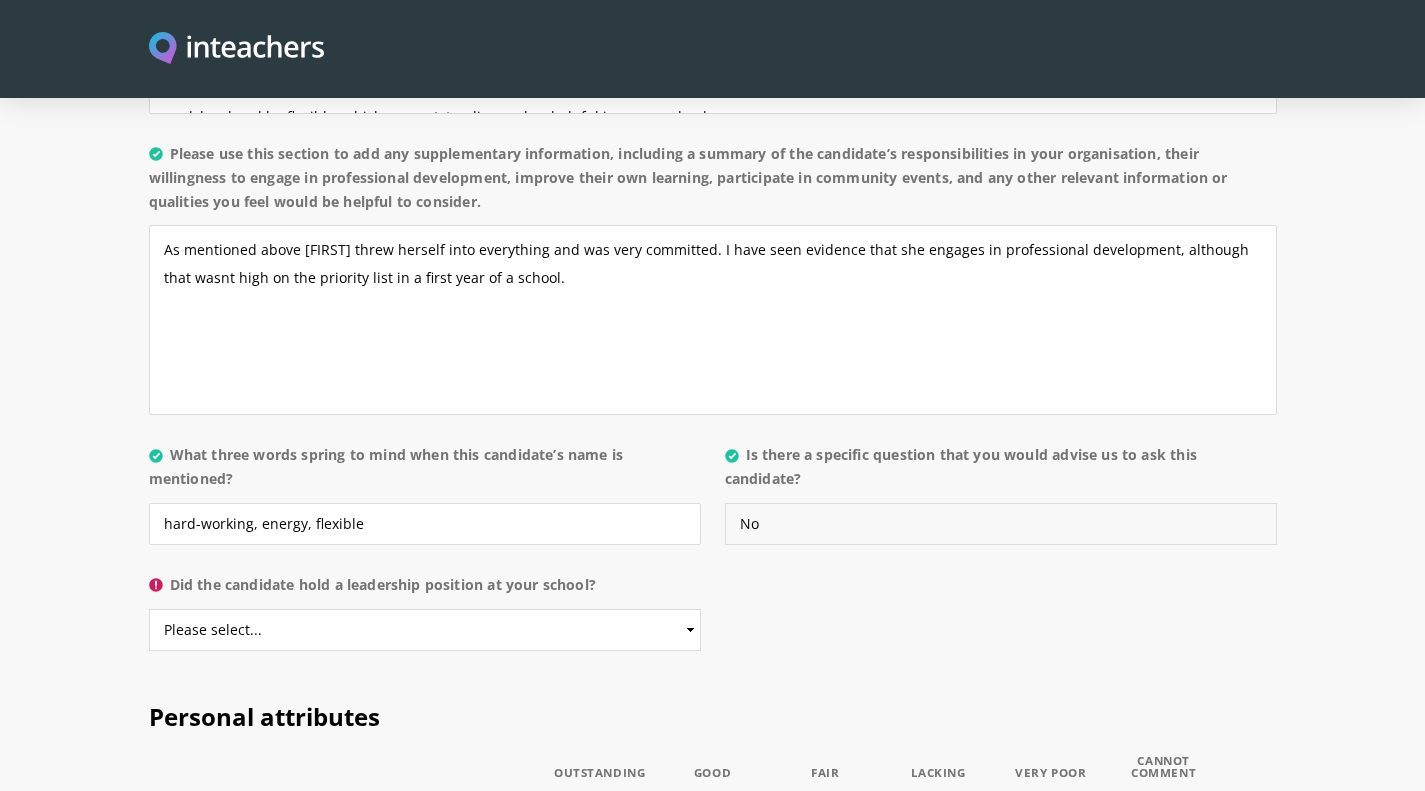 type on "No" 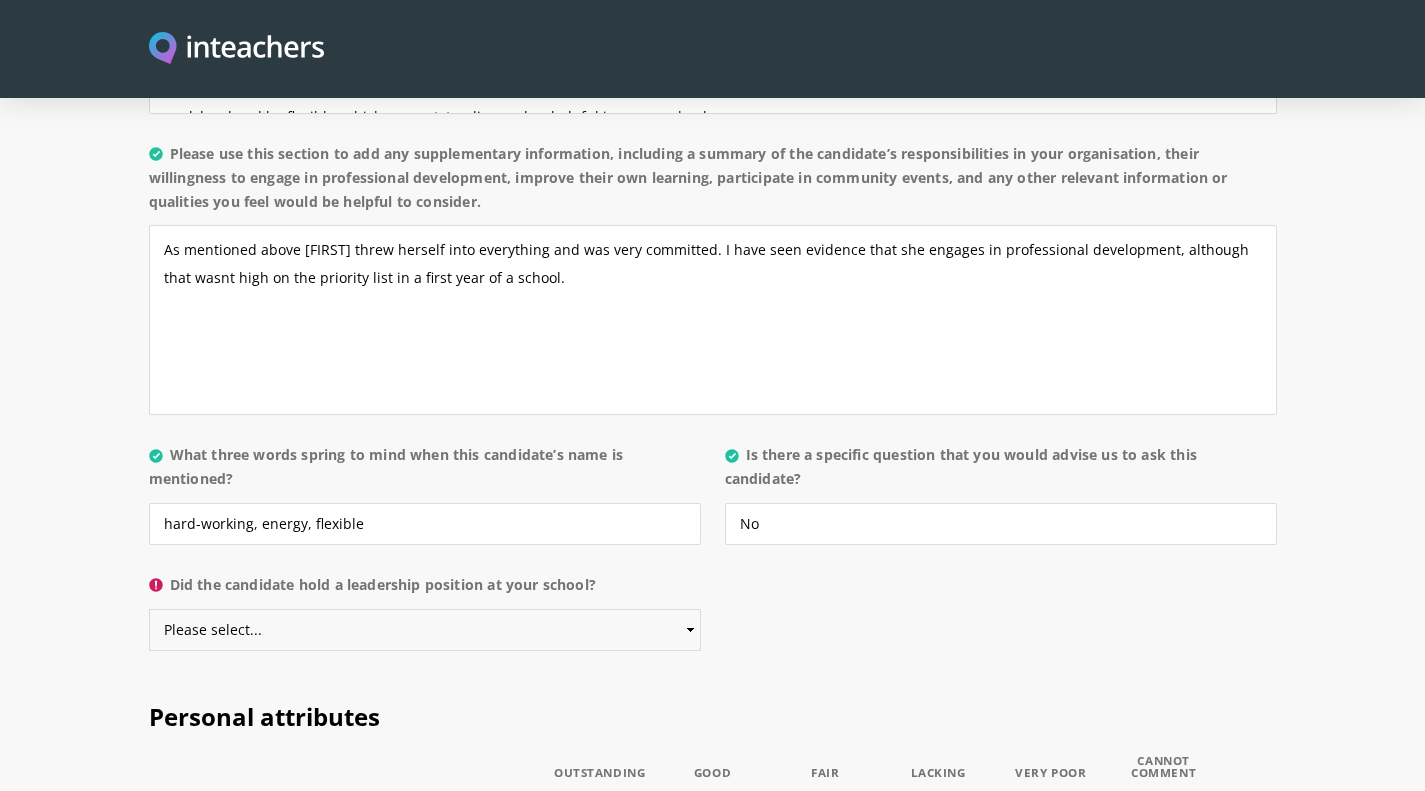click on "Please select... Yes
No" at bounding box center (425, 630) 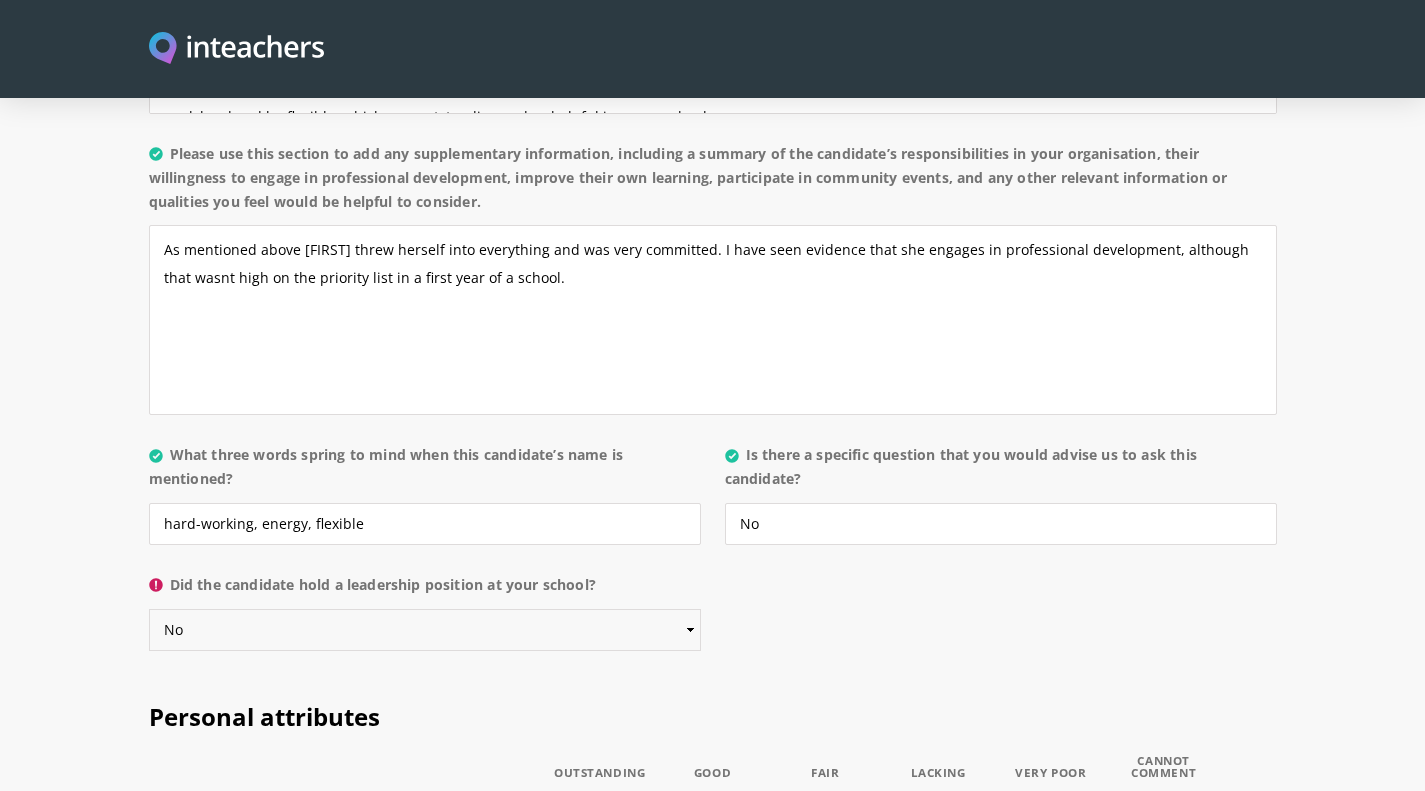 click on "Please select... Yes
No" at bounding box center (425, 630) 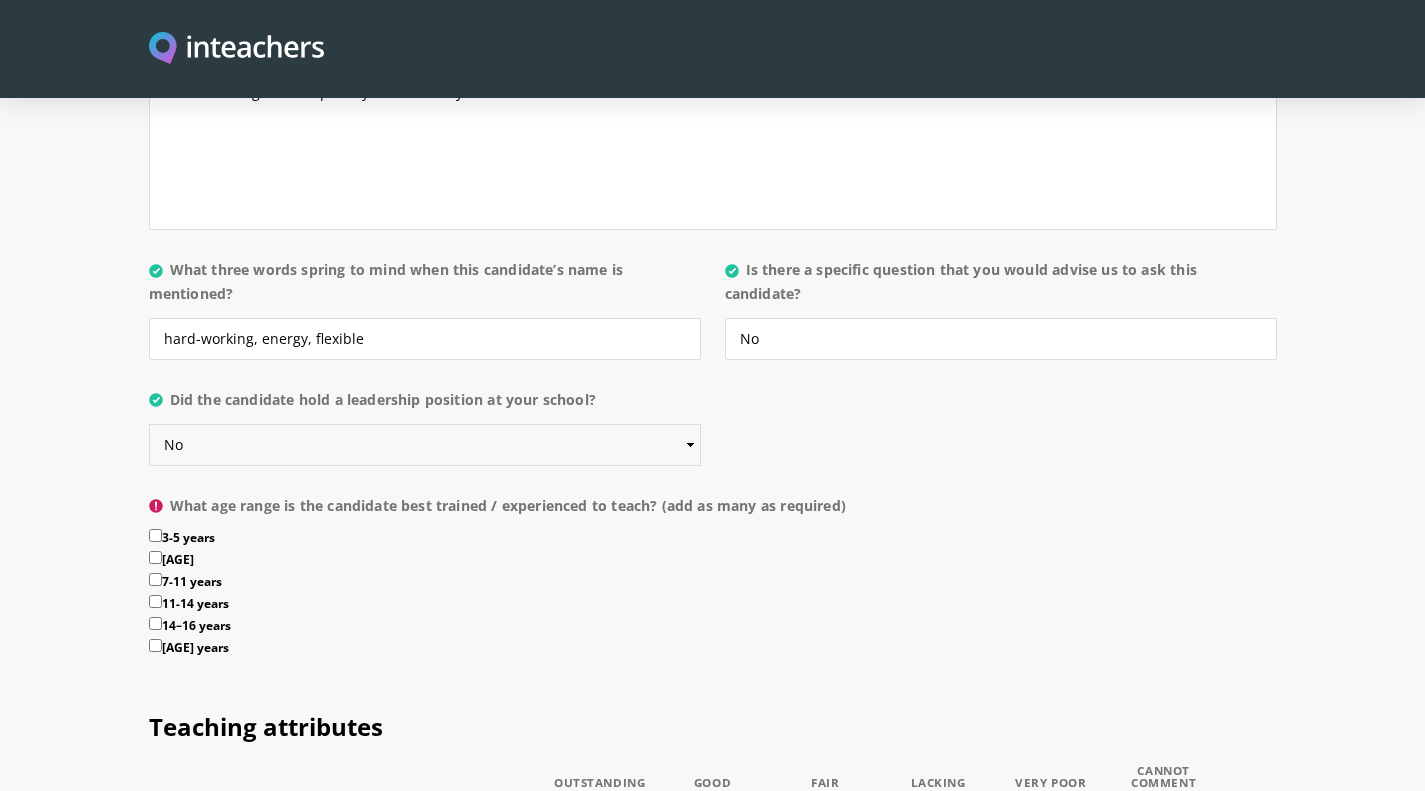 scroll, scrollTop: 2001, scrollLeft: 0, axis: vertical 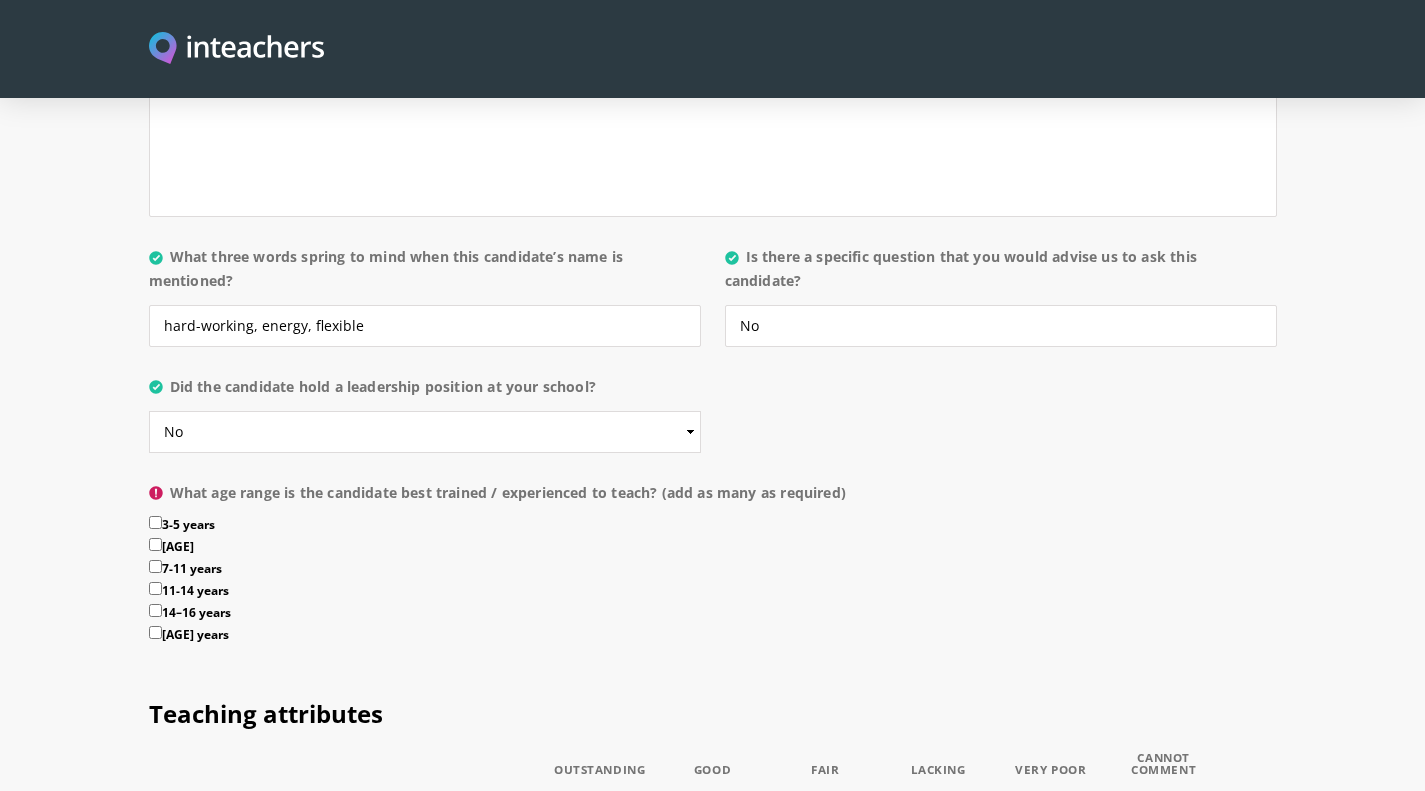 click on "[AGE]" at bounding box center [155, 544] 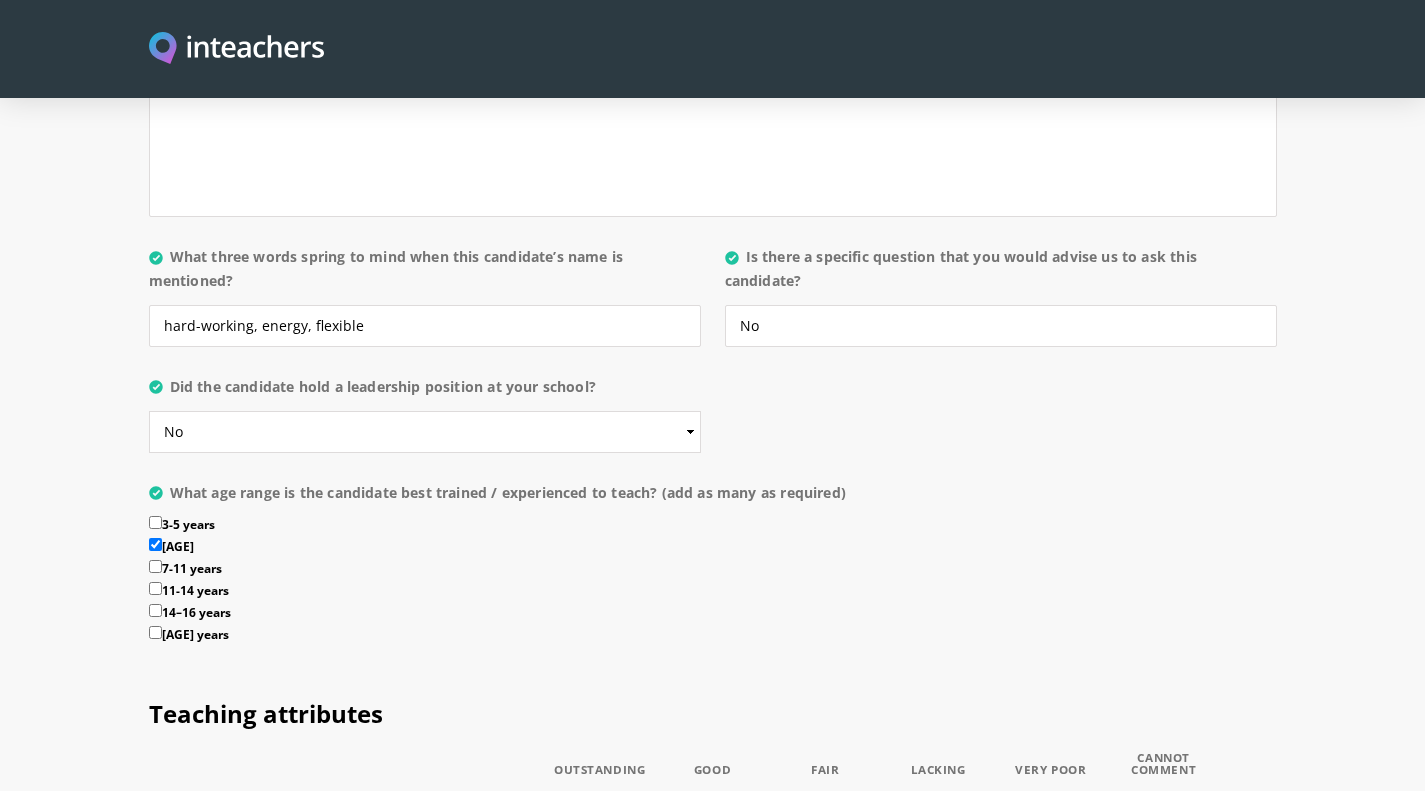 click on "7-11 years" at bounding box center (713, 571) 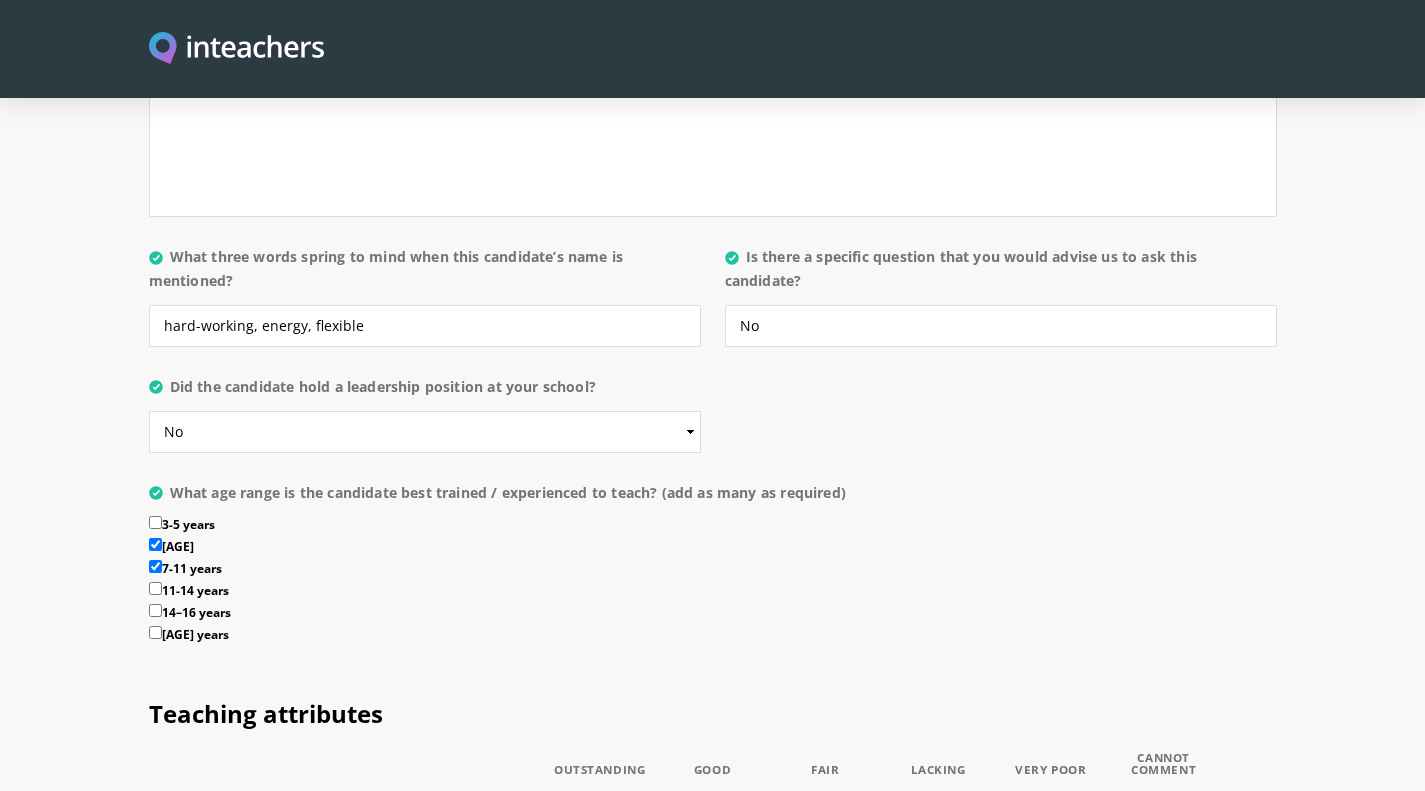 click on "11-14 years" at bounding box center (155, 588) 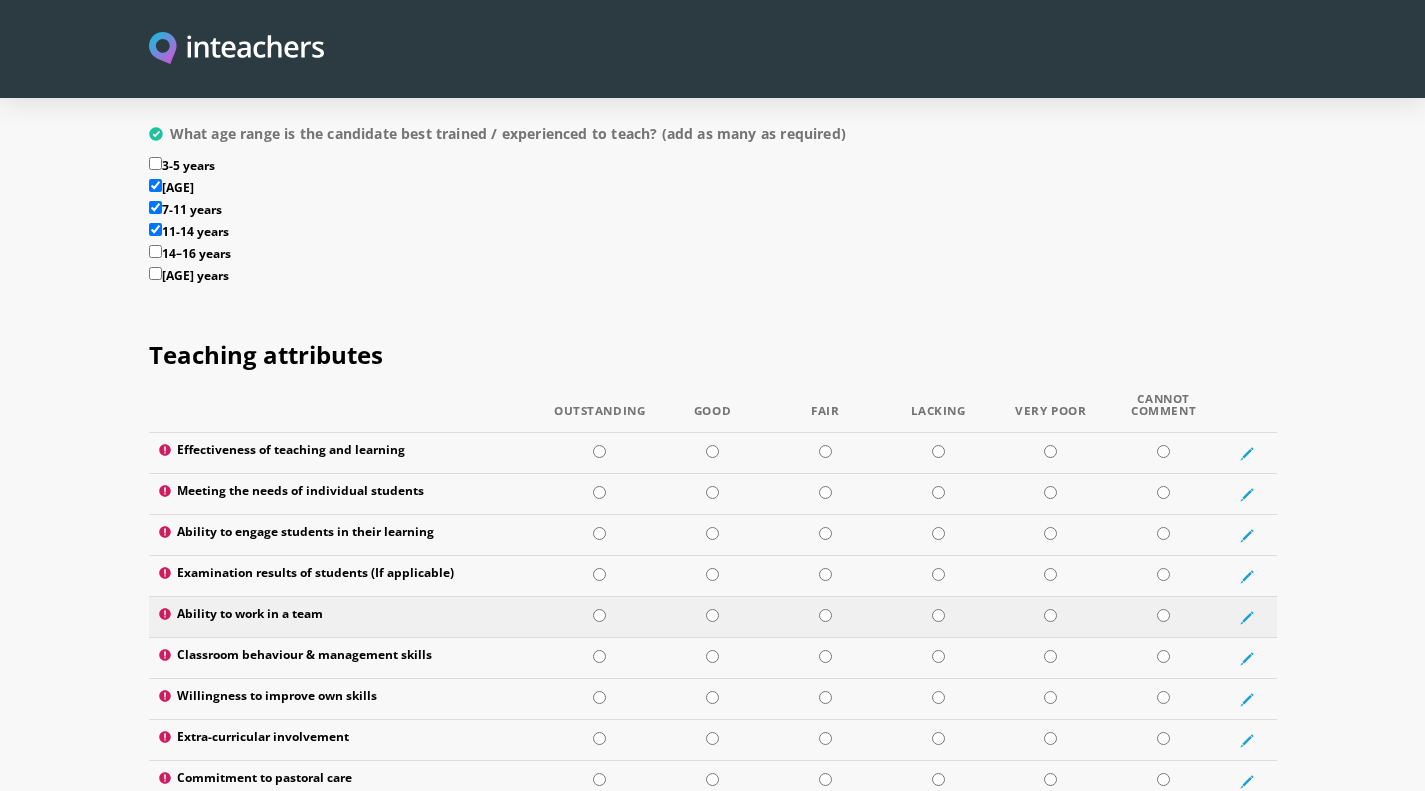 scroll, scrollTop: 2361, scrollLeft: 0, axis: vertical 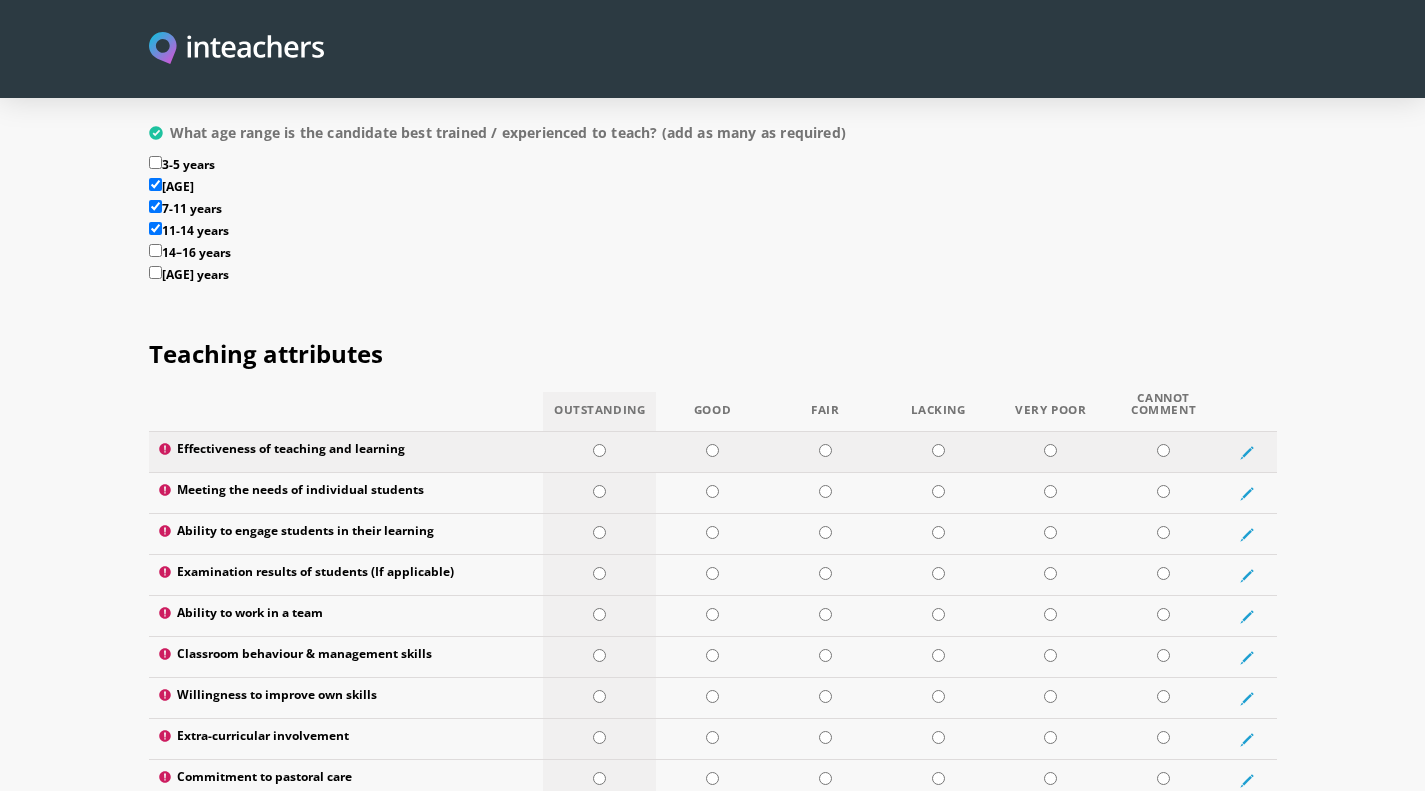click at bounding box center (599, 450) 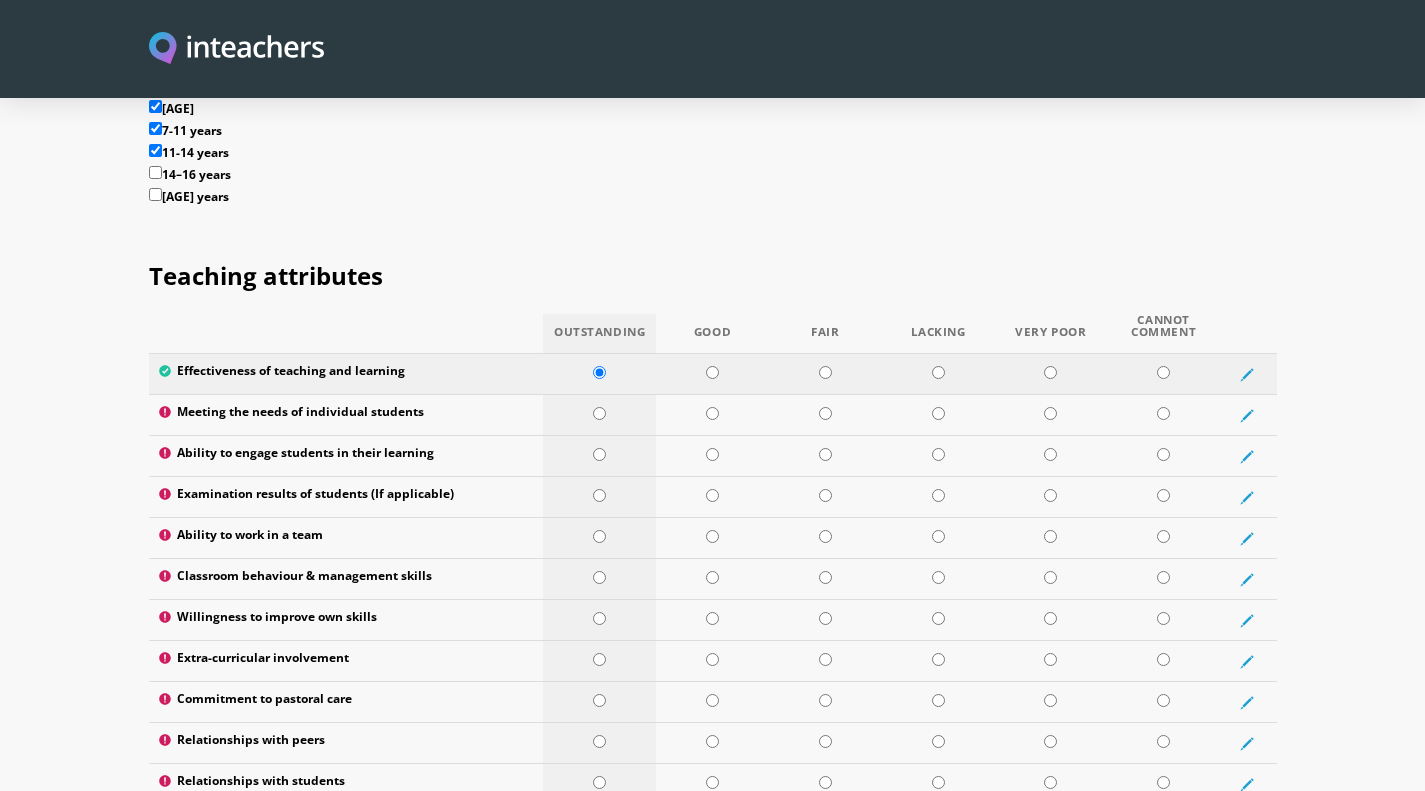 scroll, scrollTop: 2442, scrollLeft: 0, axis: vertical 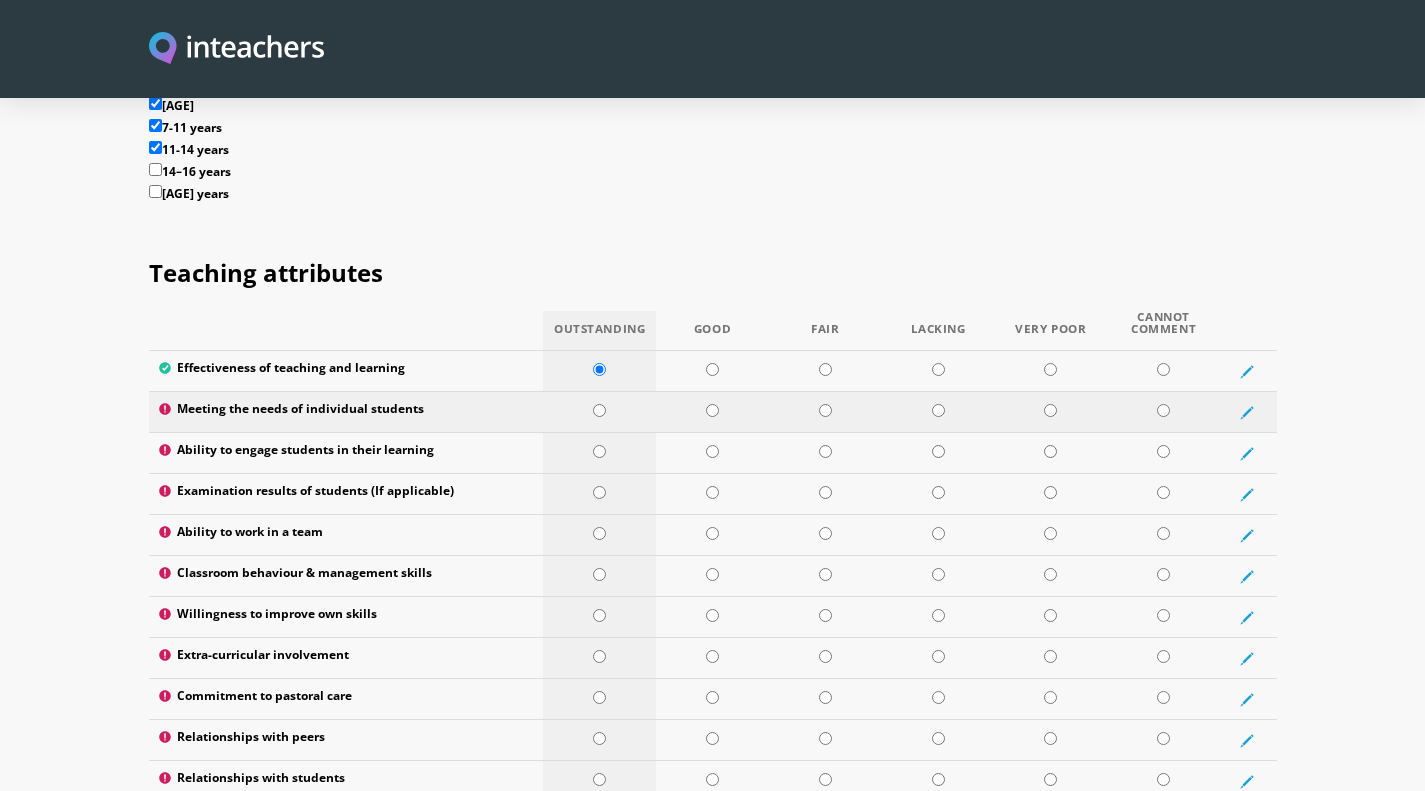 click at bounding box center (599, 410) 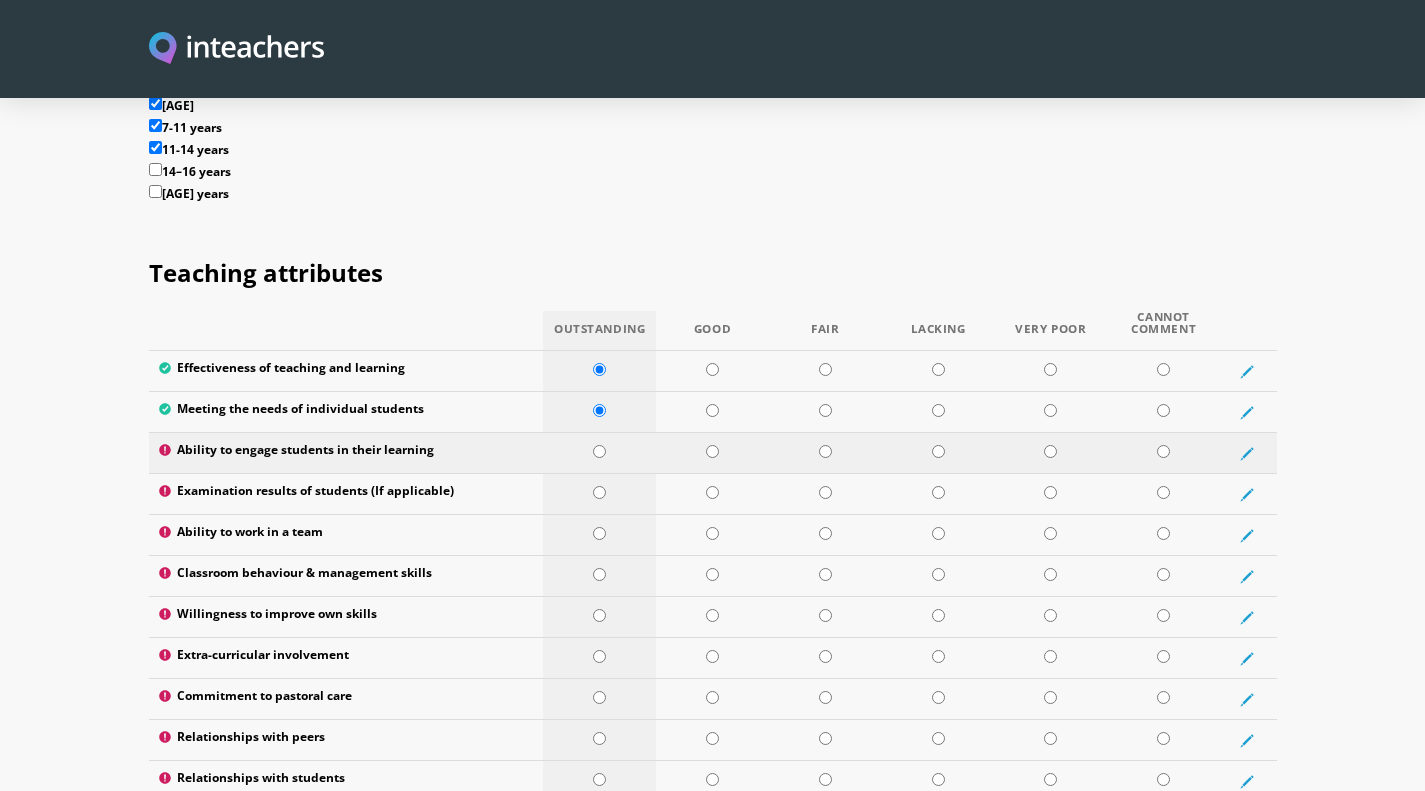 click at bounding box center [599, 451] 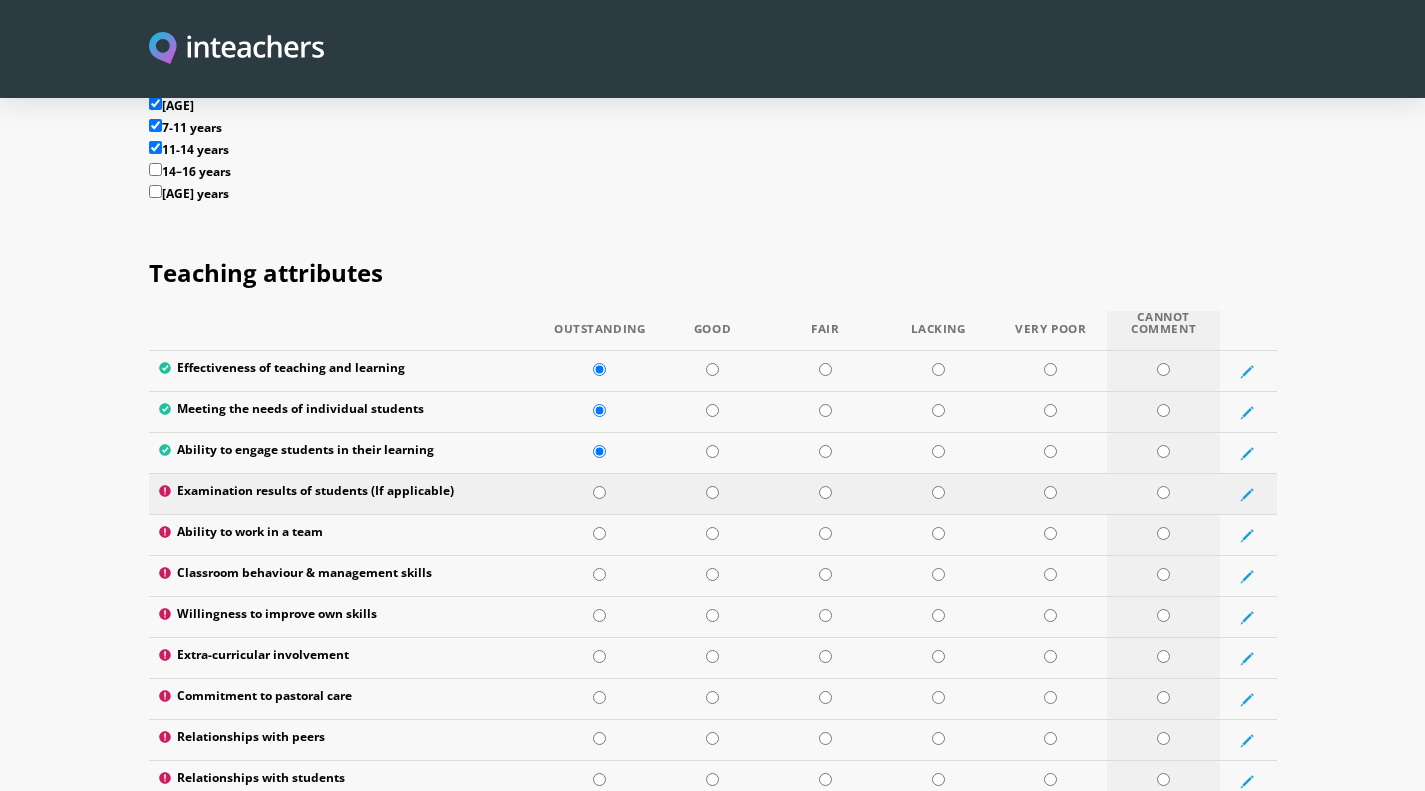click at bounding box center [1163, 492] 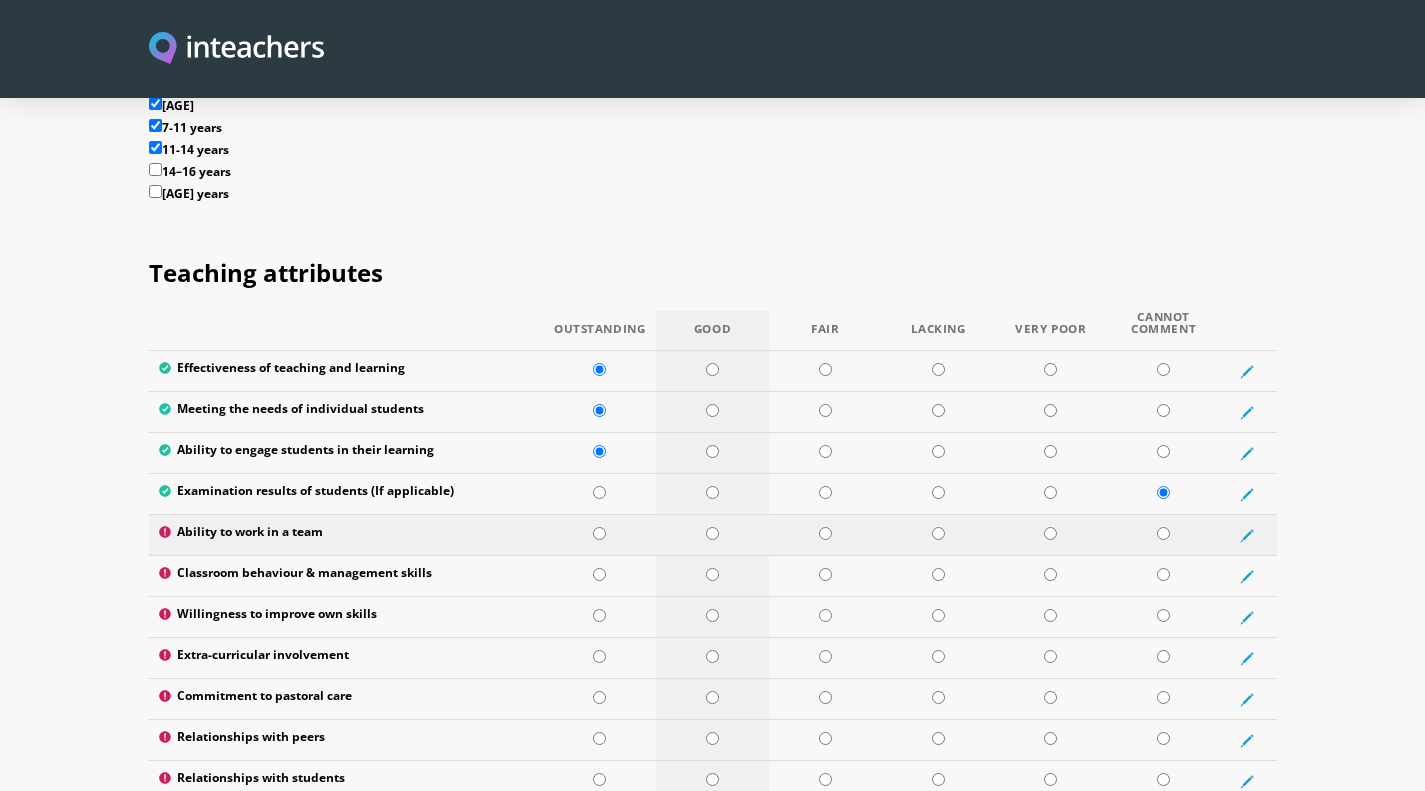 click at bounding box center (712, 533) 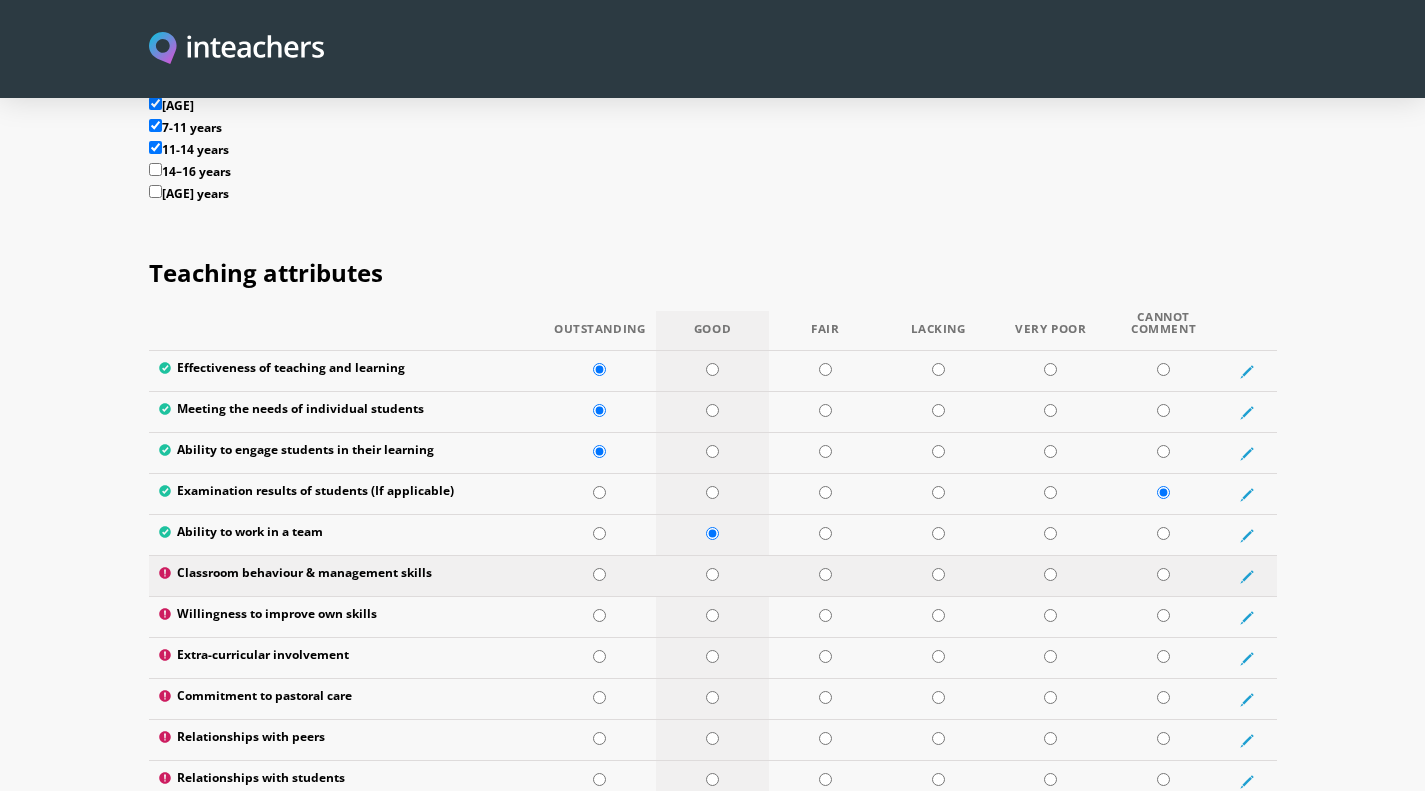 click at bounding box center [712, 574] 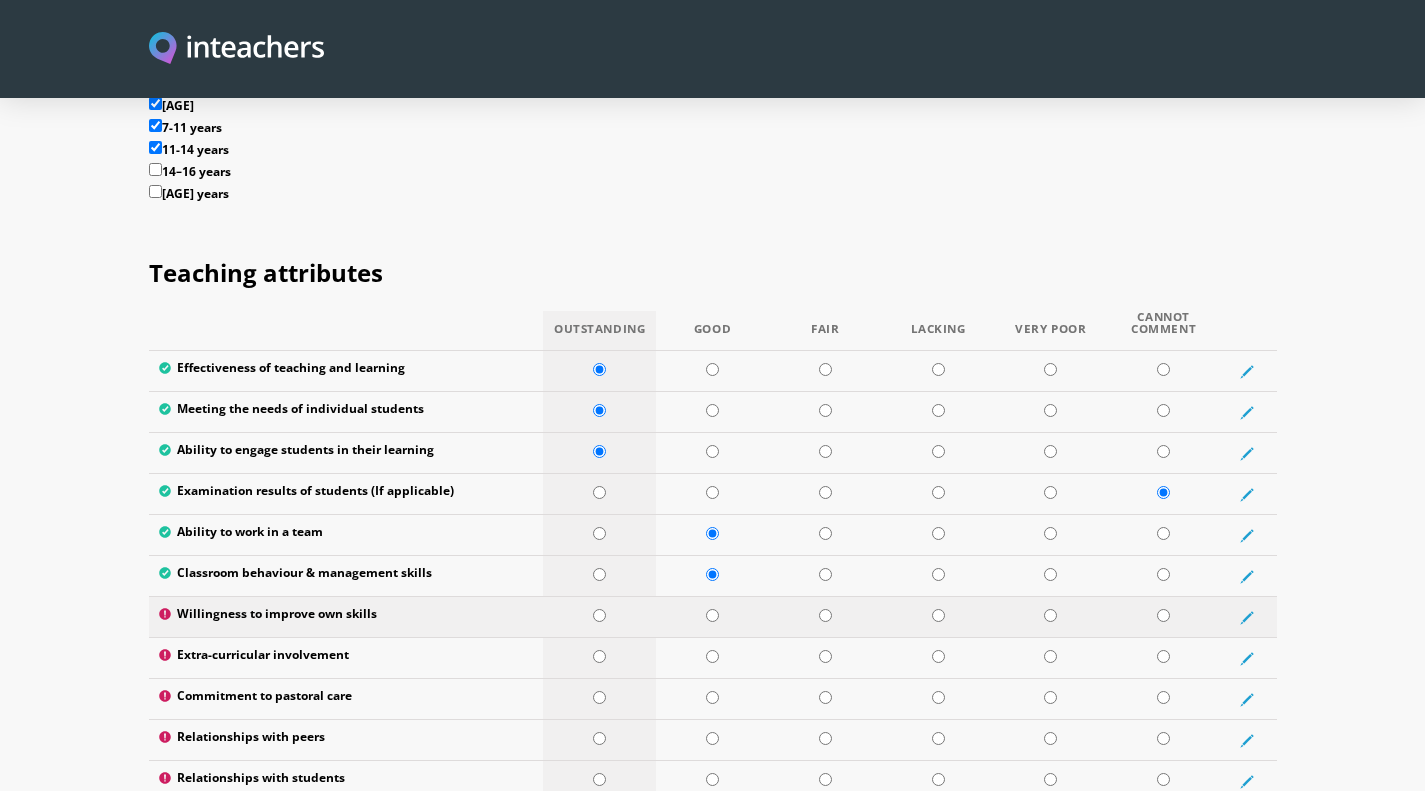 click at bounding box center [599, 615] 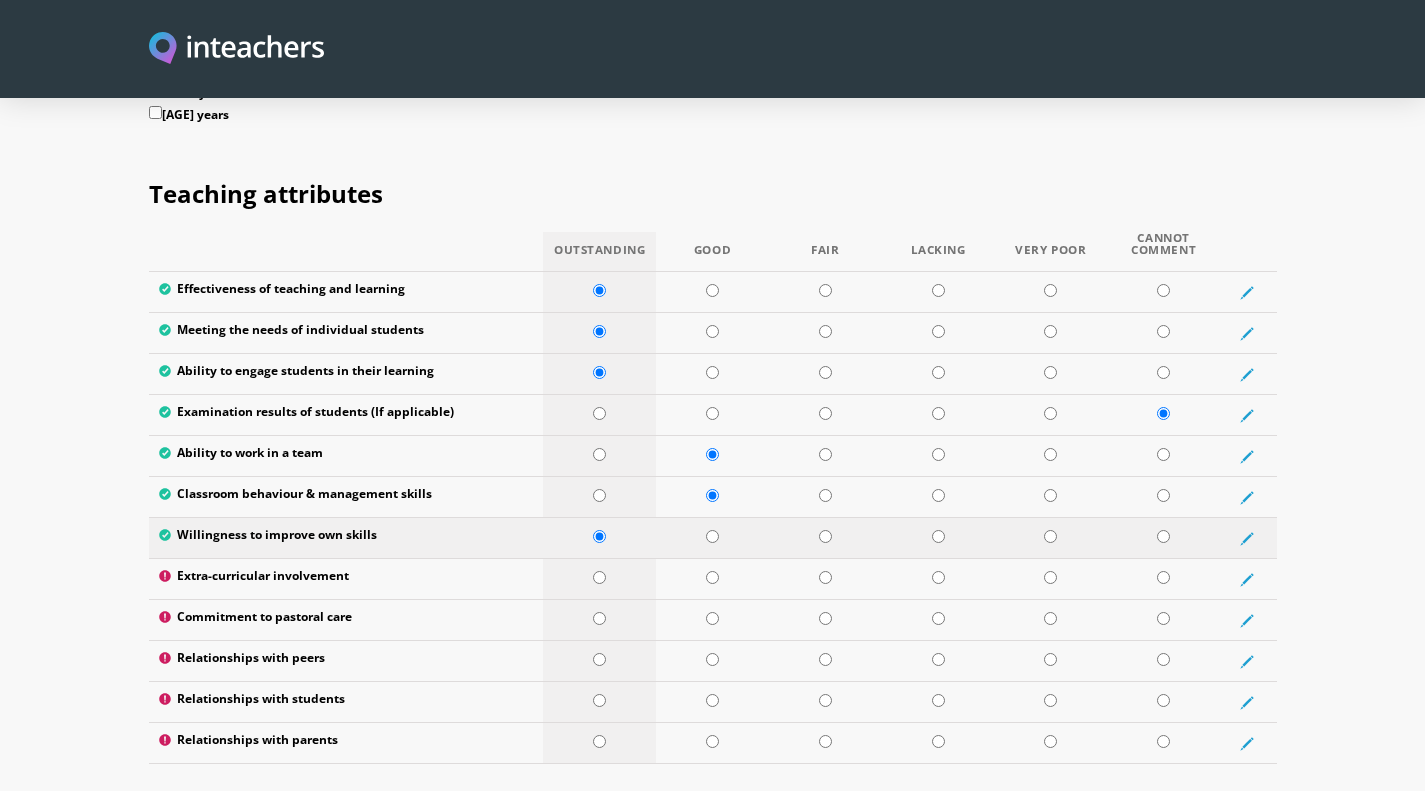 scroll, scrollTop: 2527, scrollLeft: 0, axis: vertical 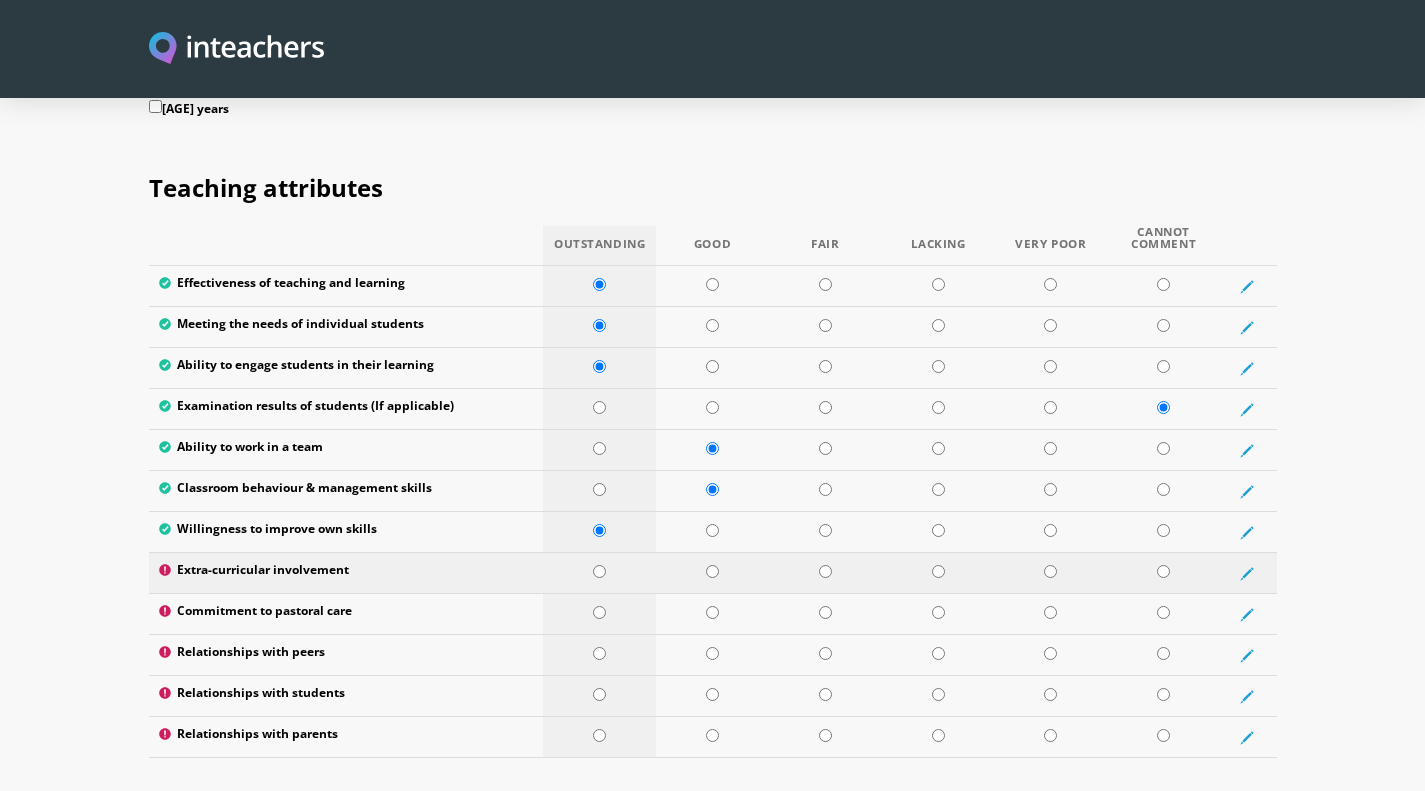 click at bounding box center [599, 571] 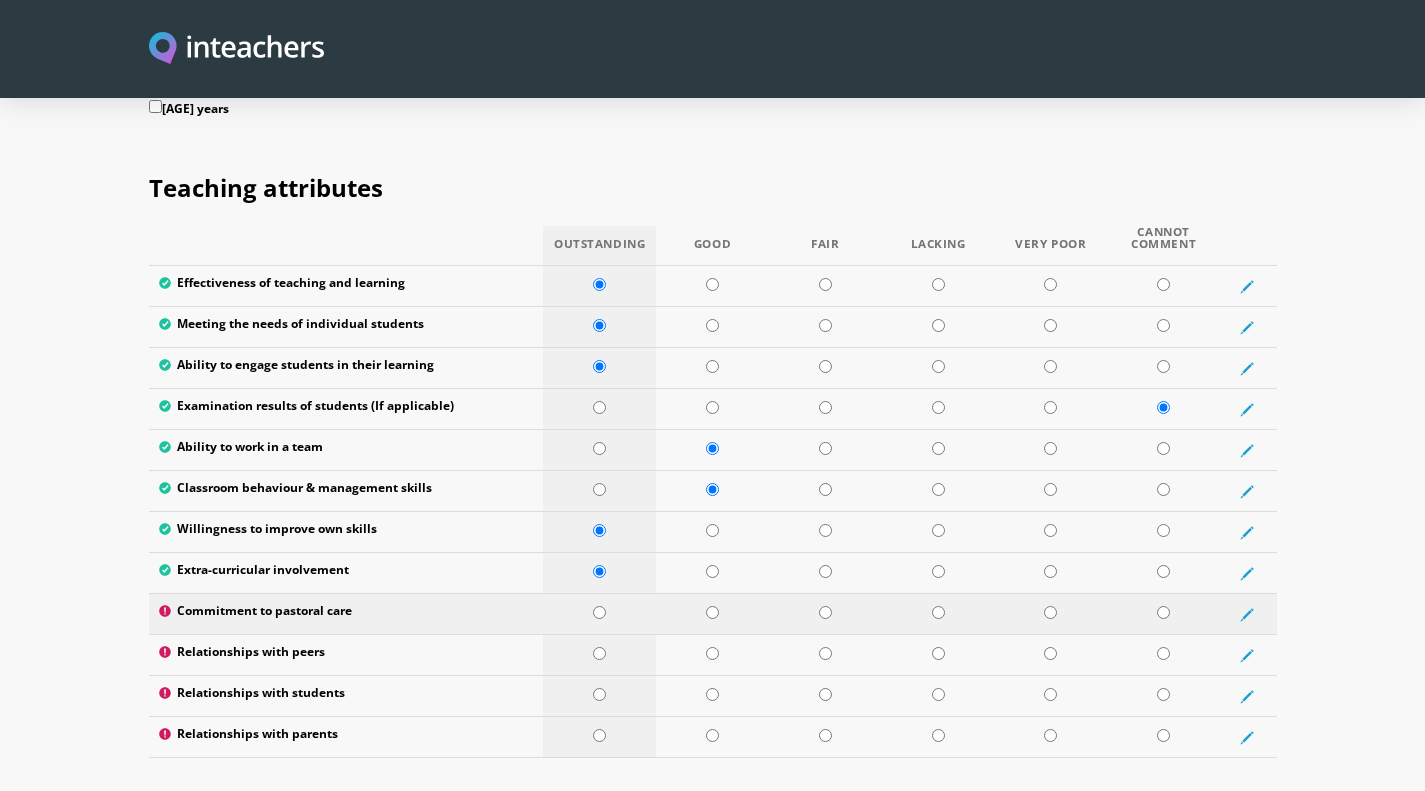 click at bounding box center [599, 612] 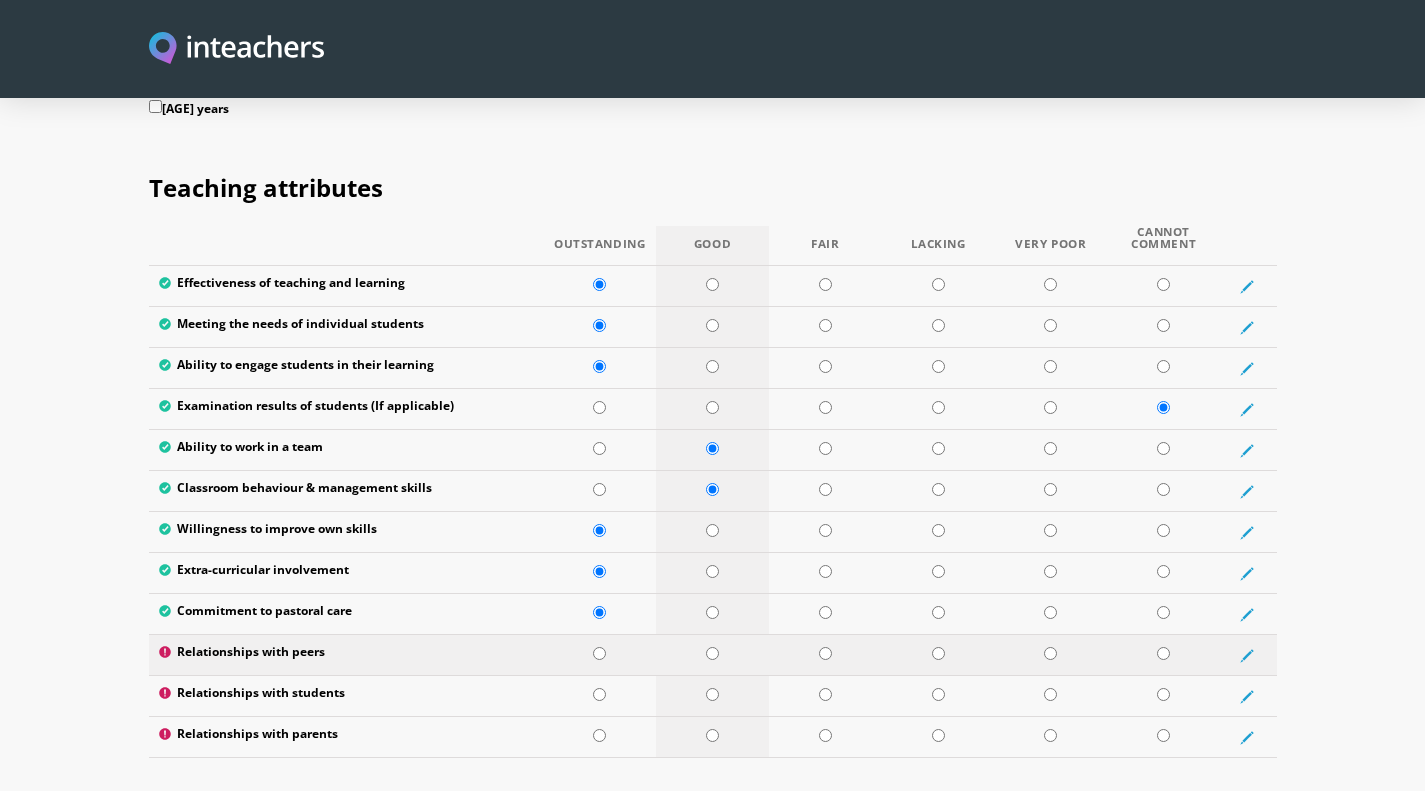 click at bounding box center (712, 653) 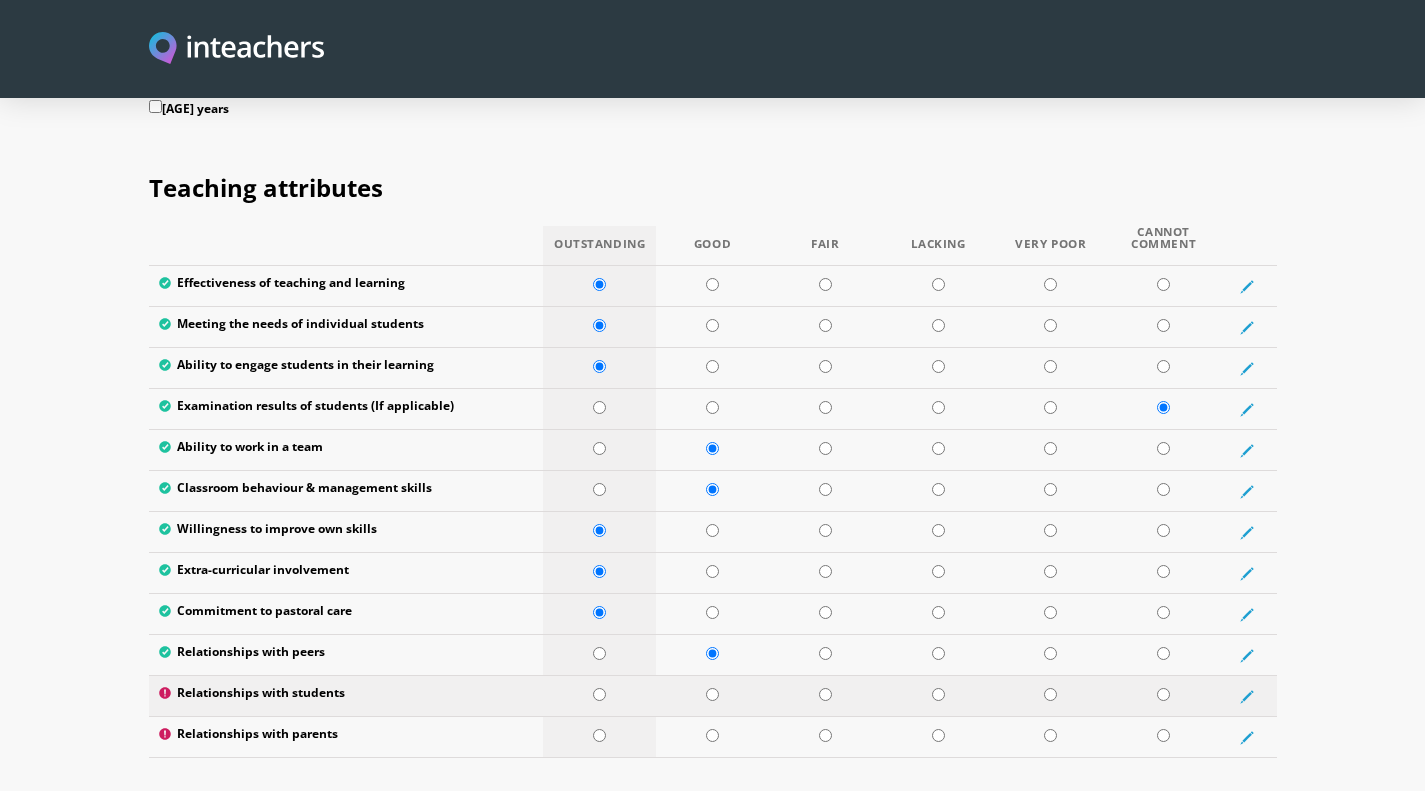 click at bounding box center [599, 694] 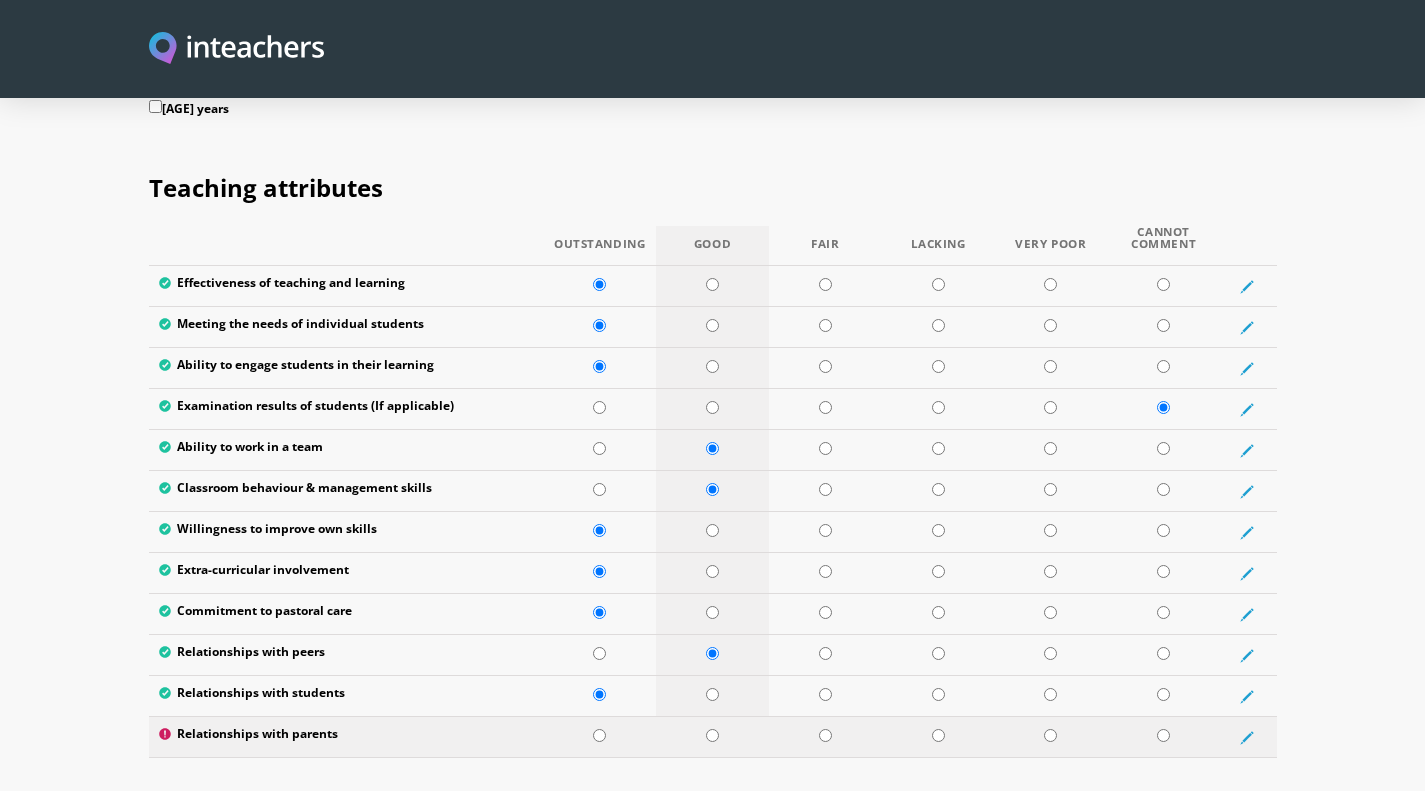 click at bounding box center [712, 735] 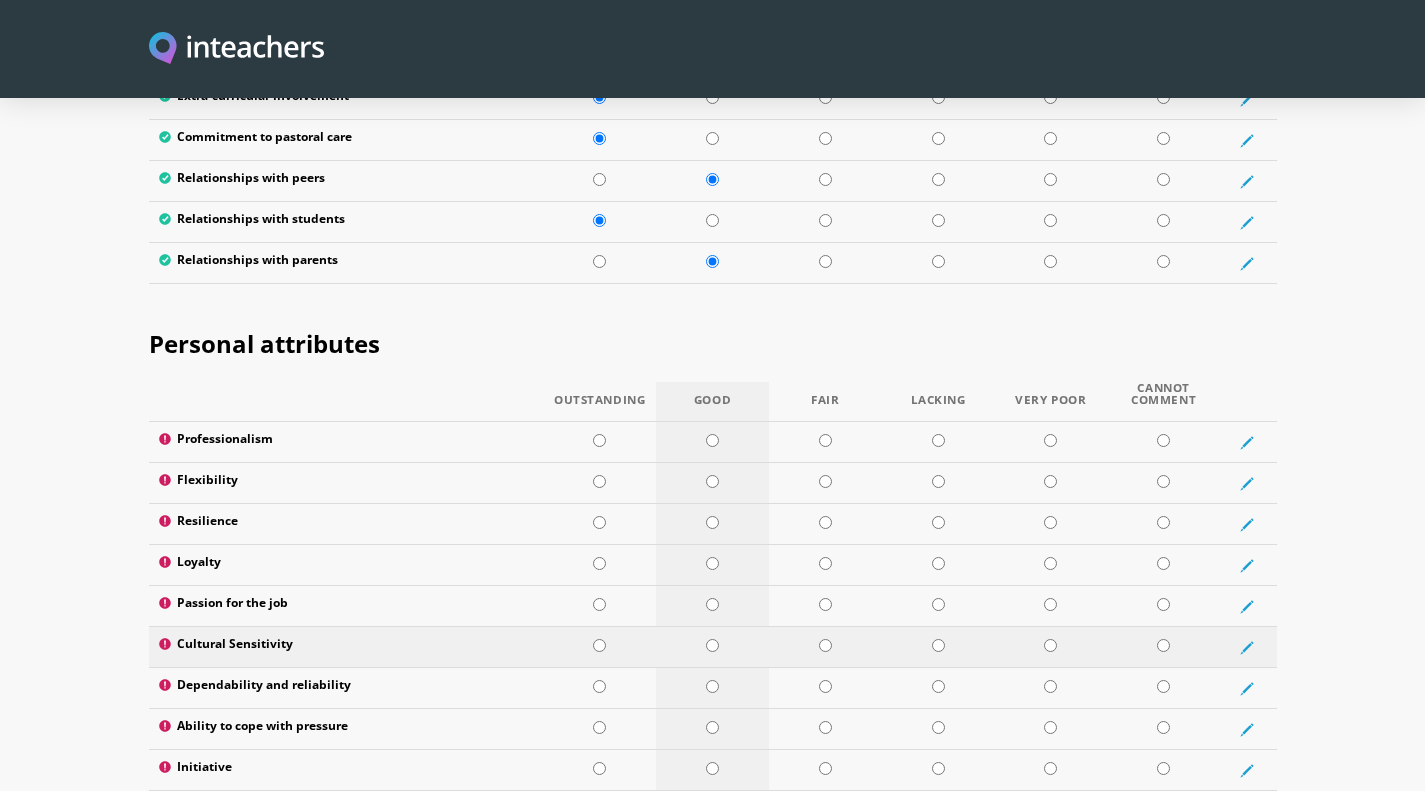 scroll, scrollTop: 3002, scrollLeft: 0, axis: vertical 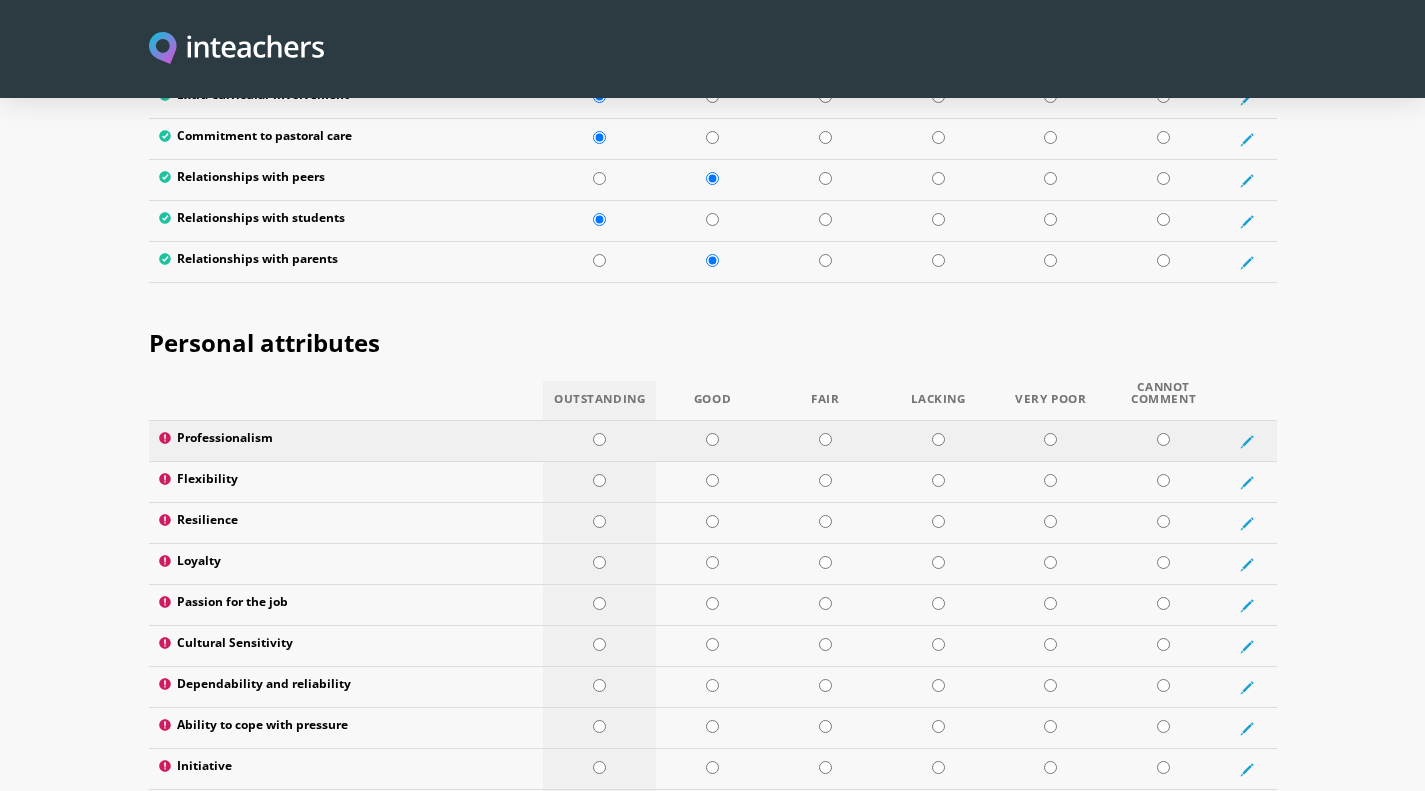 click at bounding box center [599, 439] 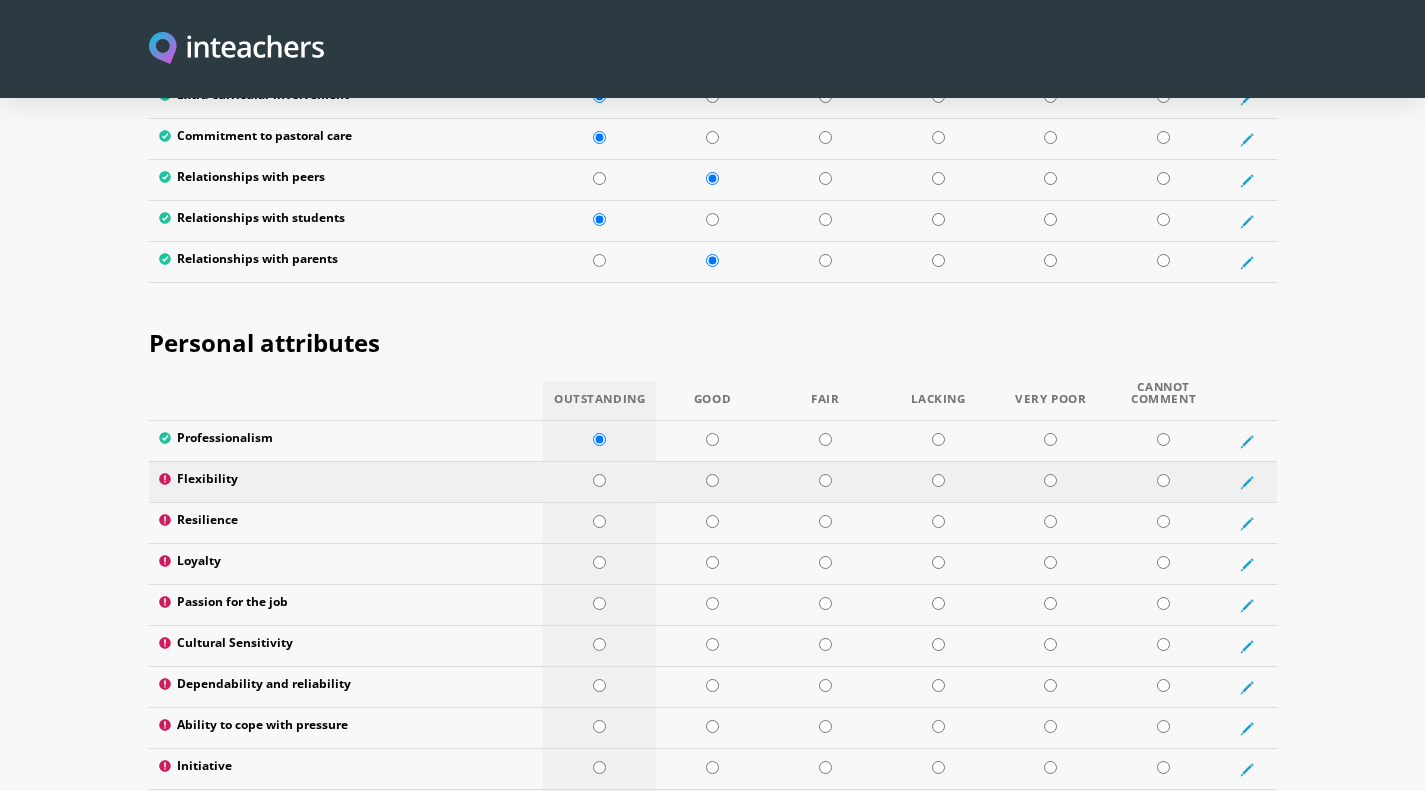 click at bounding box center (599, 480) 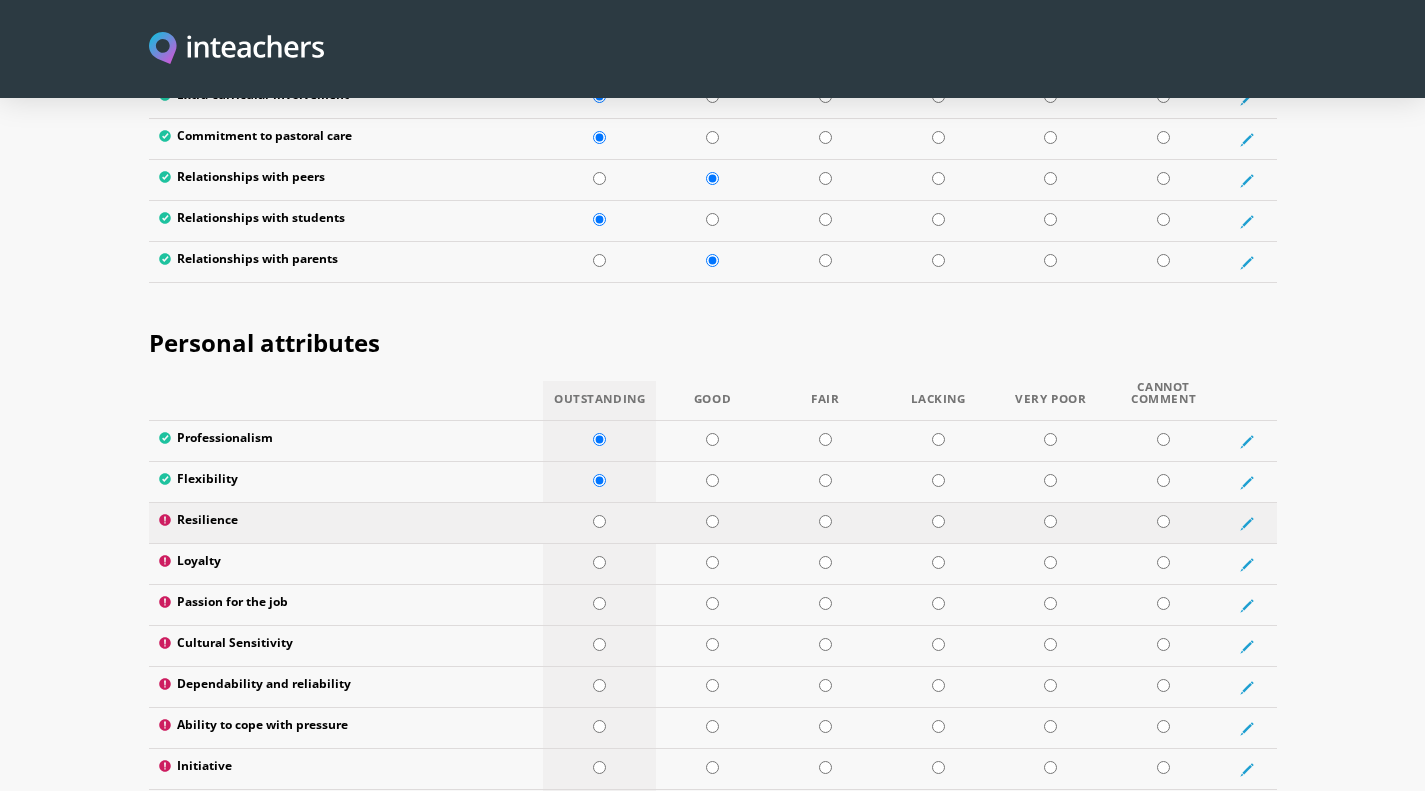 click at bounding box center (599, 521) 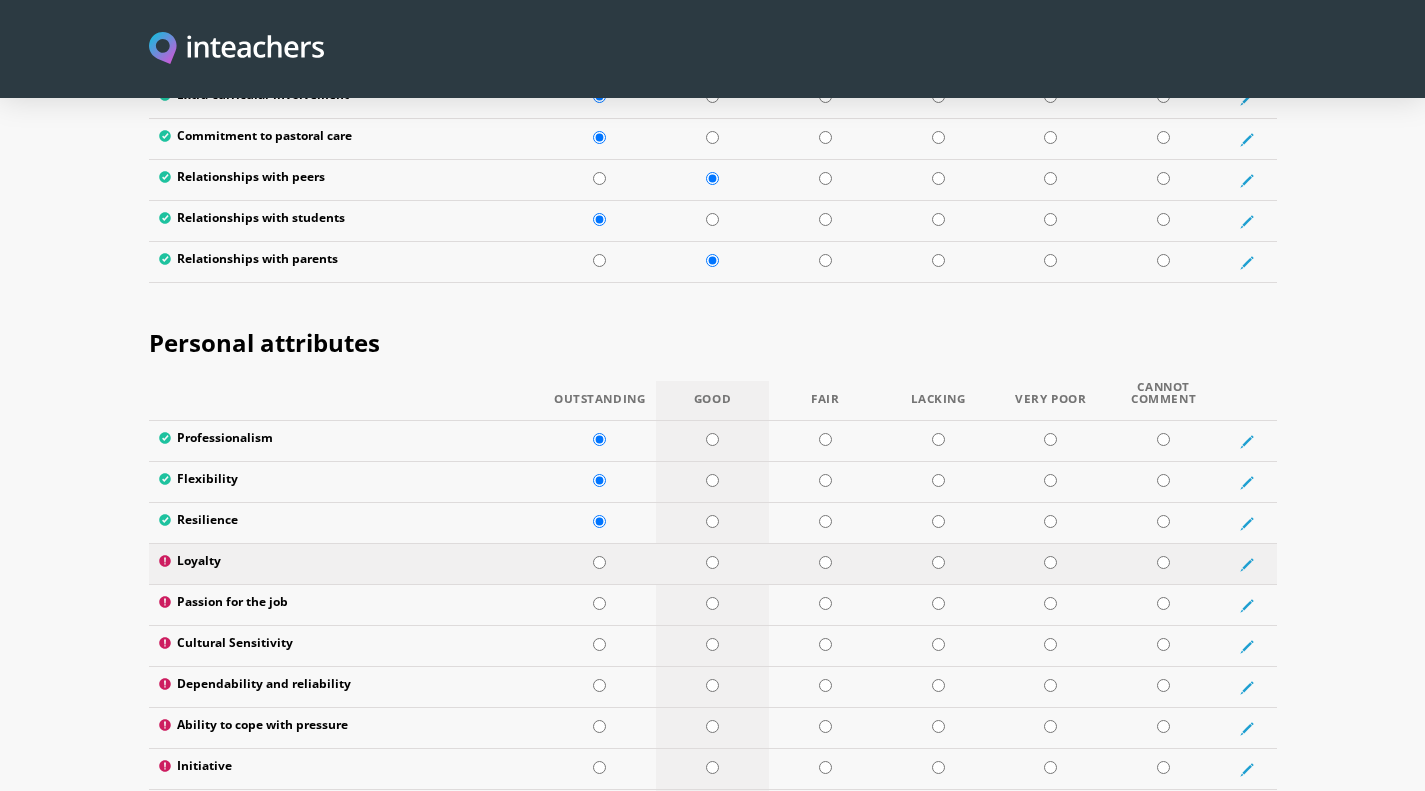 click at bounding box center [712, 562] 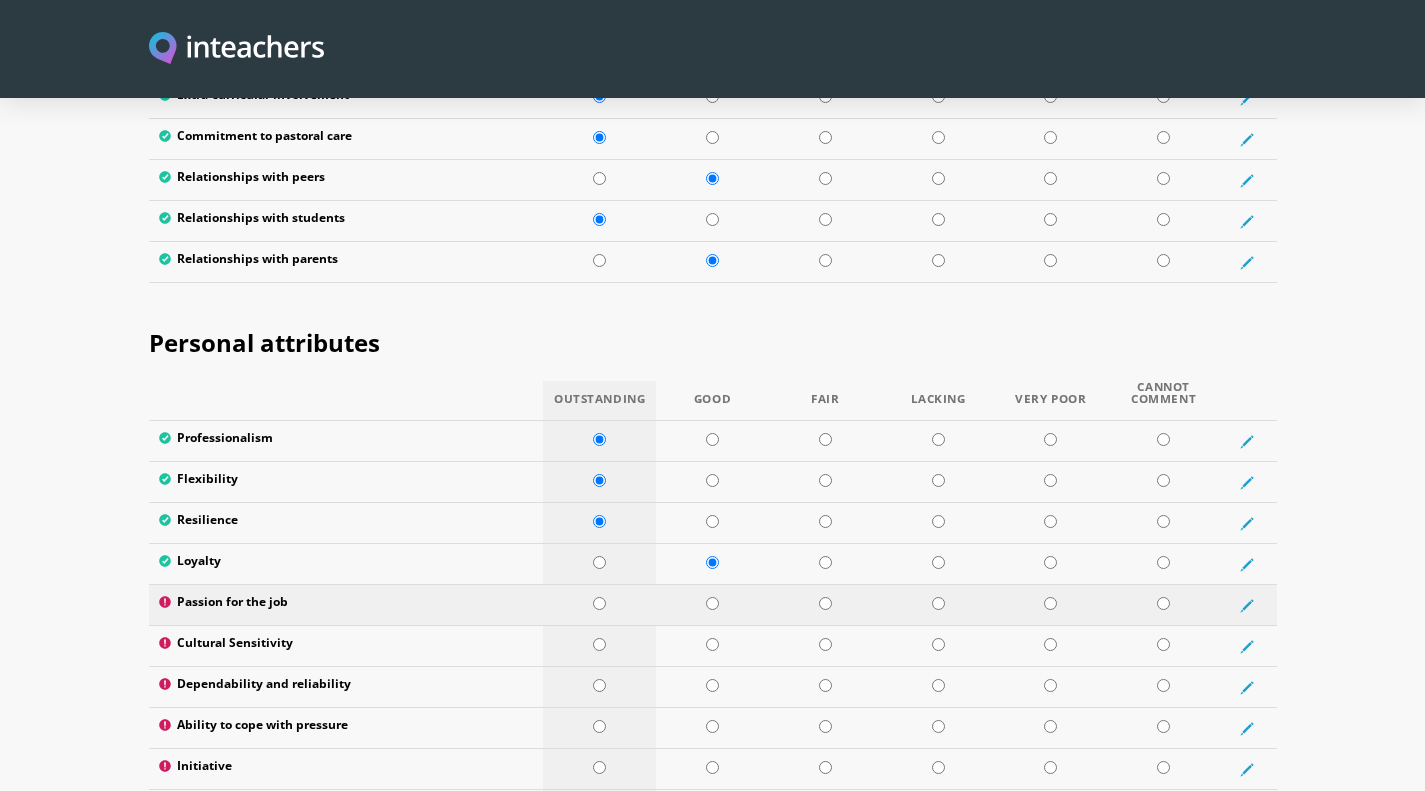 click at bounding box center (599, 603) 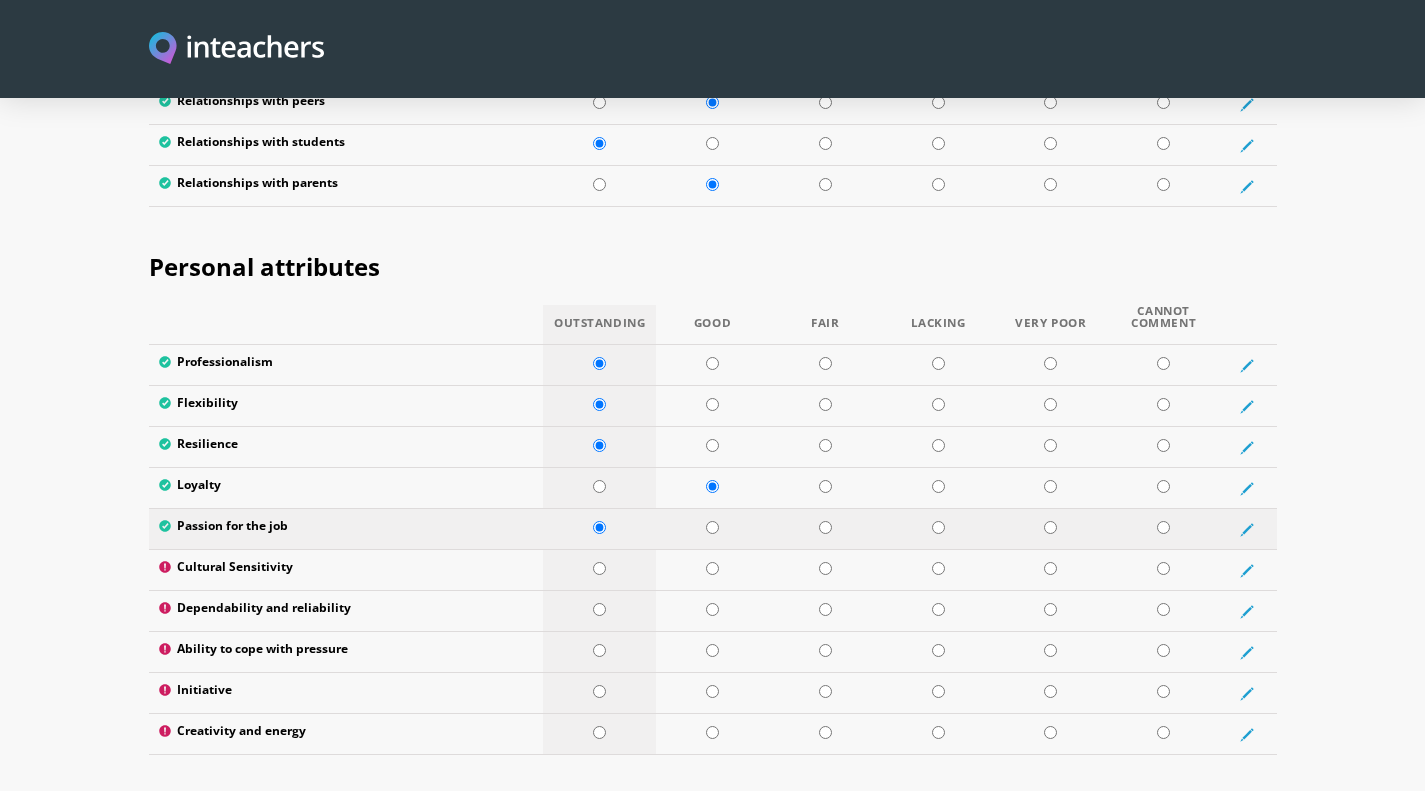 scroll, scrollTop: 3098, scrollLeft: 0, axis: vertical 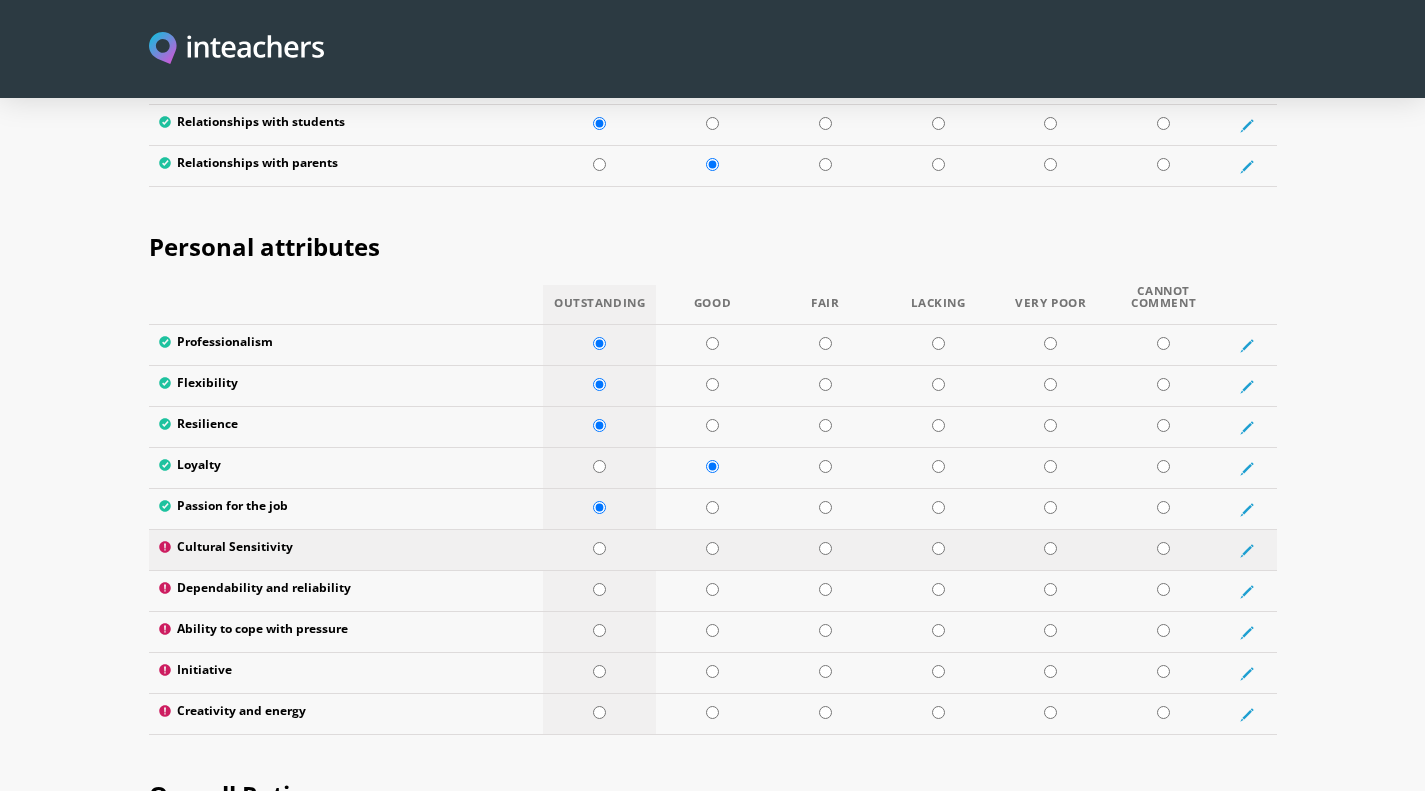 click at bounding box center (599, 548) 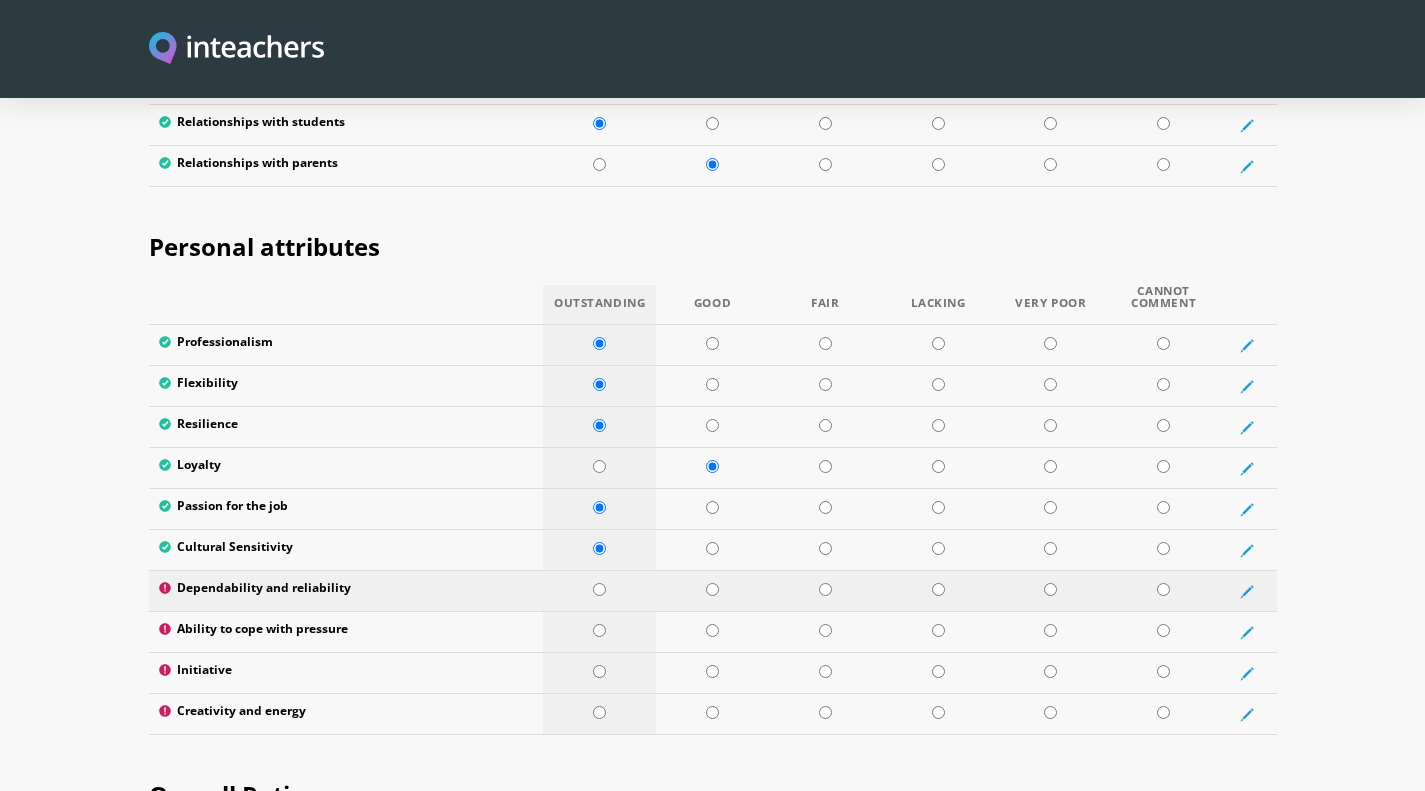 click at bounding box center [599, 589] 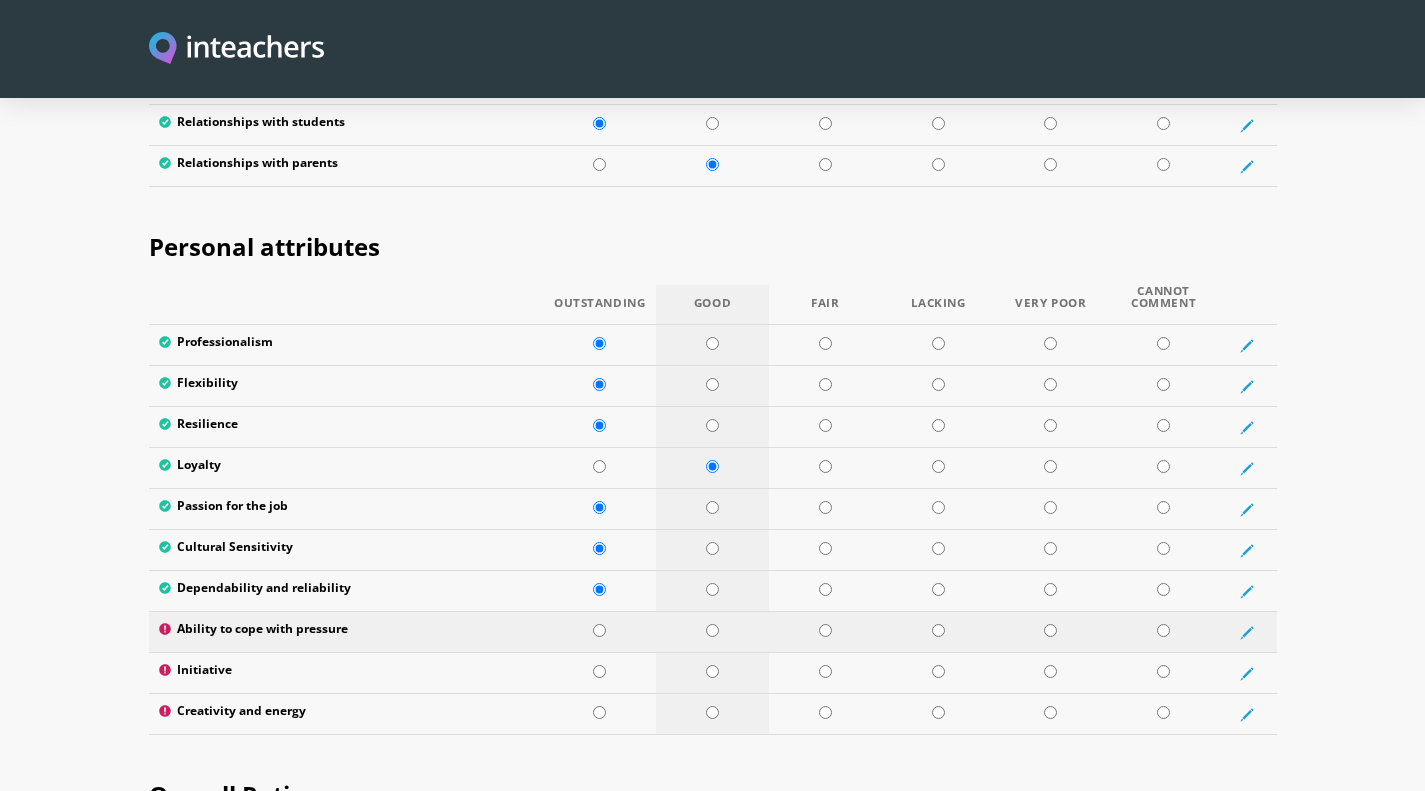 click at bounding box center (712, 630) 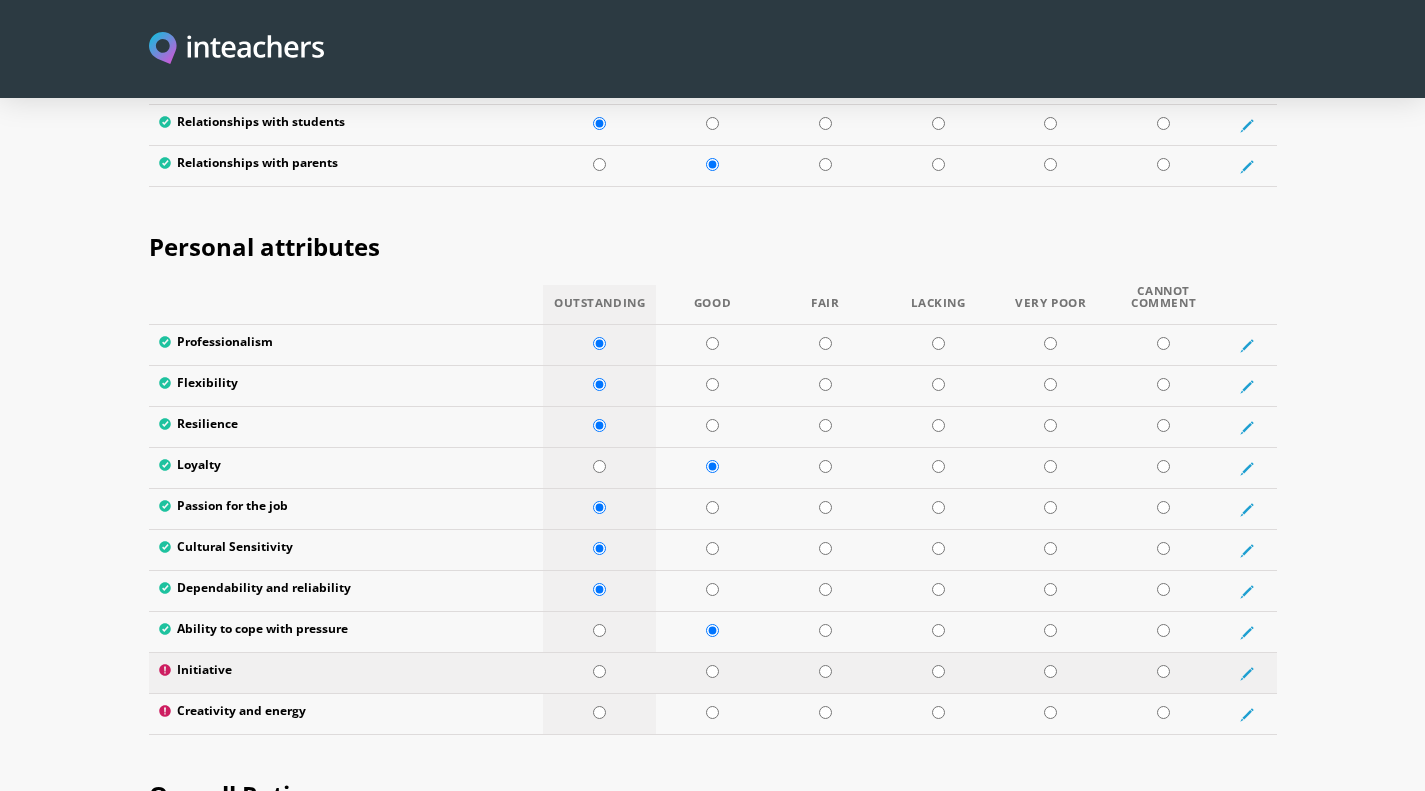 click at bounding box center [599, 671] 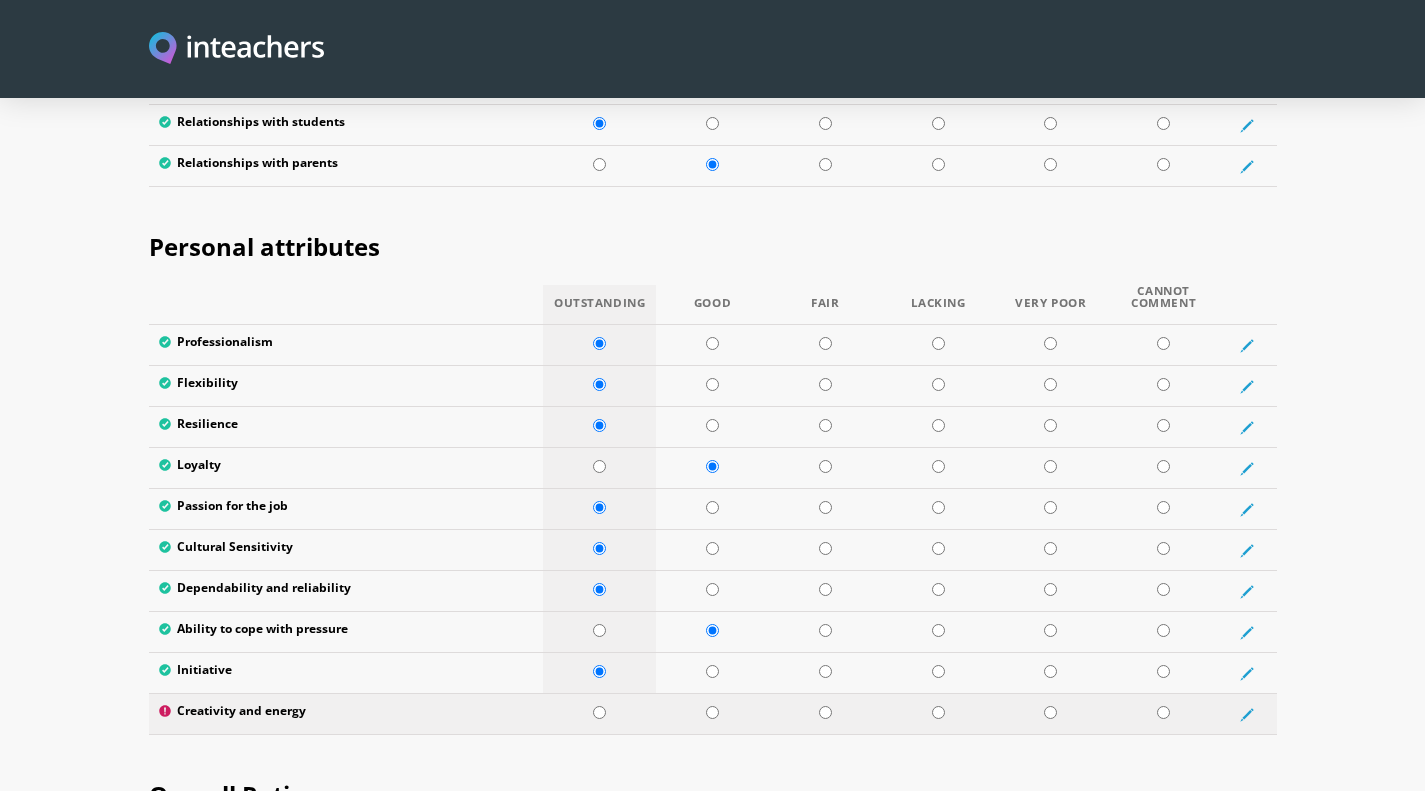 click at bounding box center (599, 712) 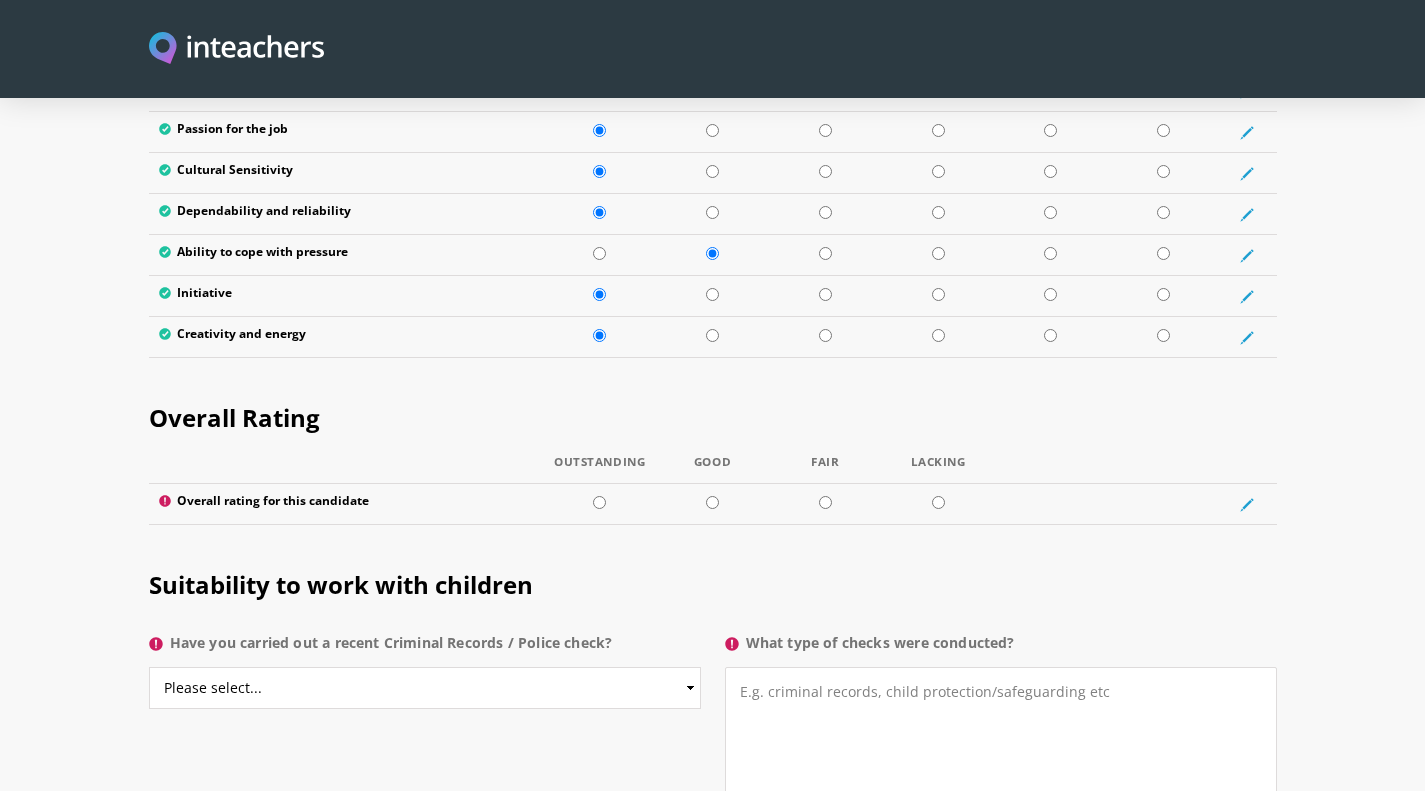 scroll, scrollTop: 3476, scrollLeft: 0, axis: vertical 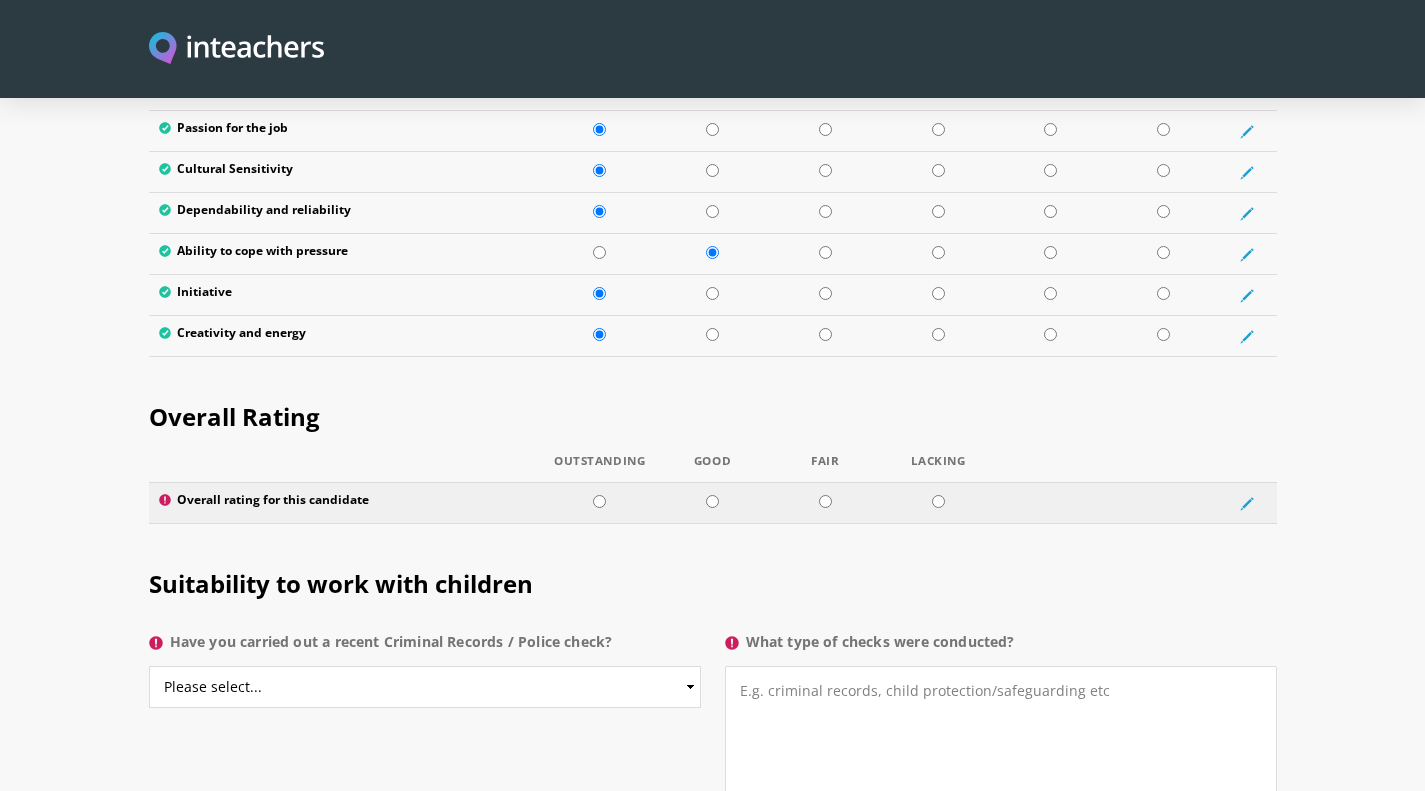 click at bounding box center [599, 501] 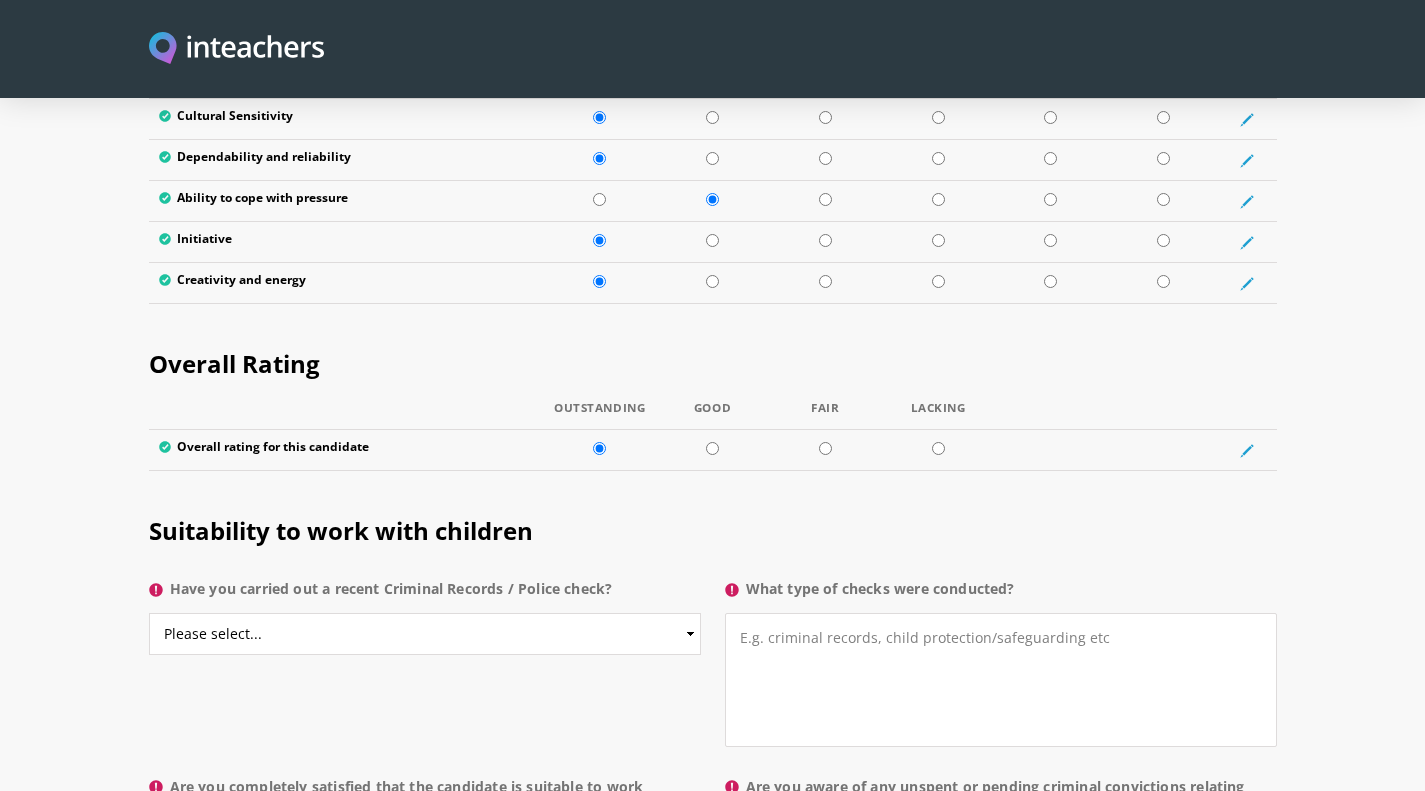 scroll, scrollTop: 3530, scrollLeft: 0, axis: vertical 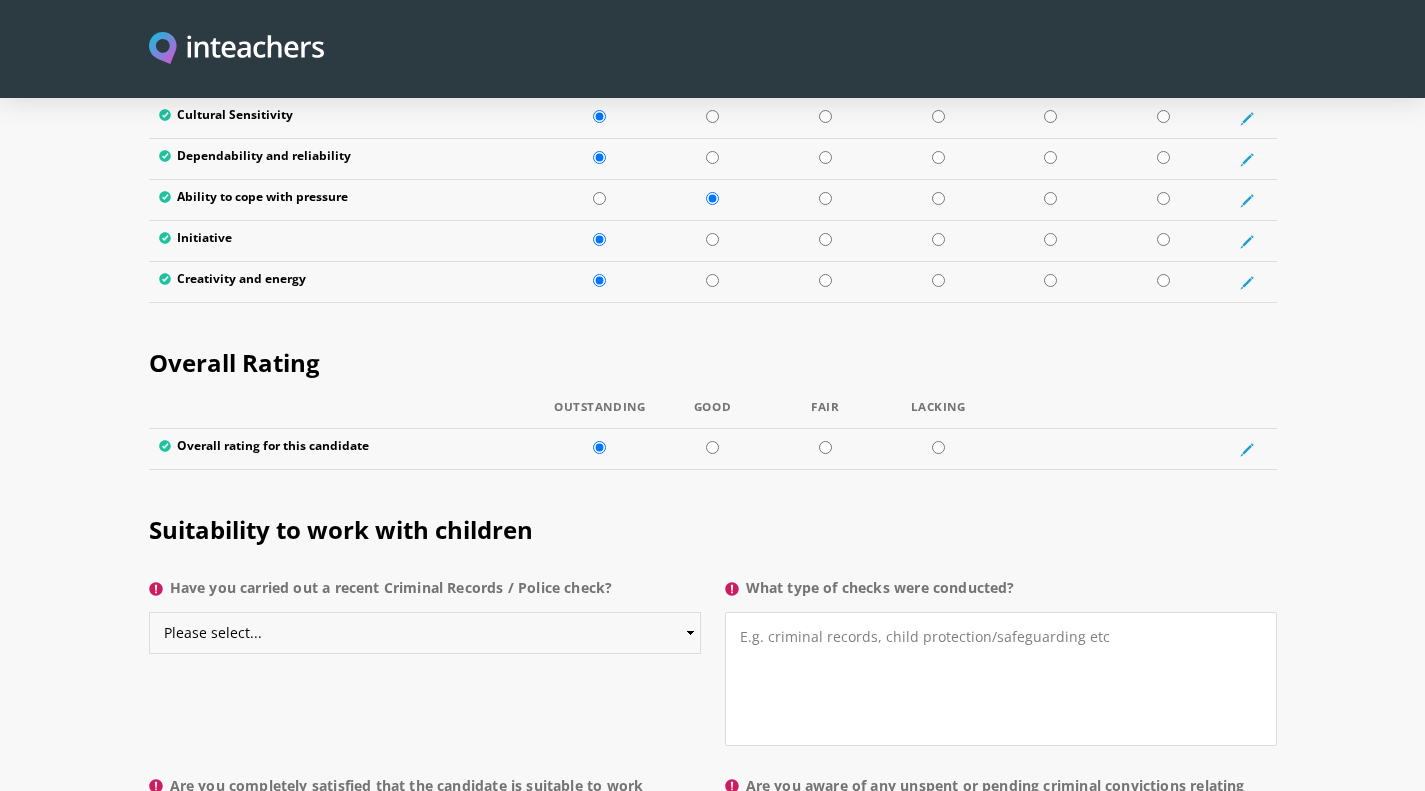 click on "Please select... Yes
No
Do not know" at bounding box center (425, 633) 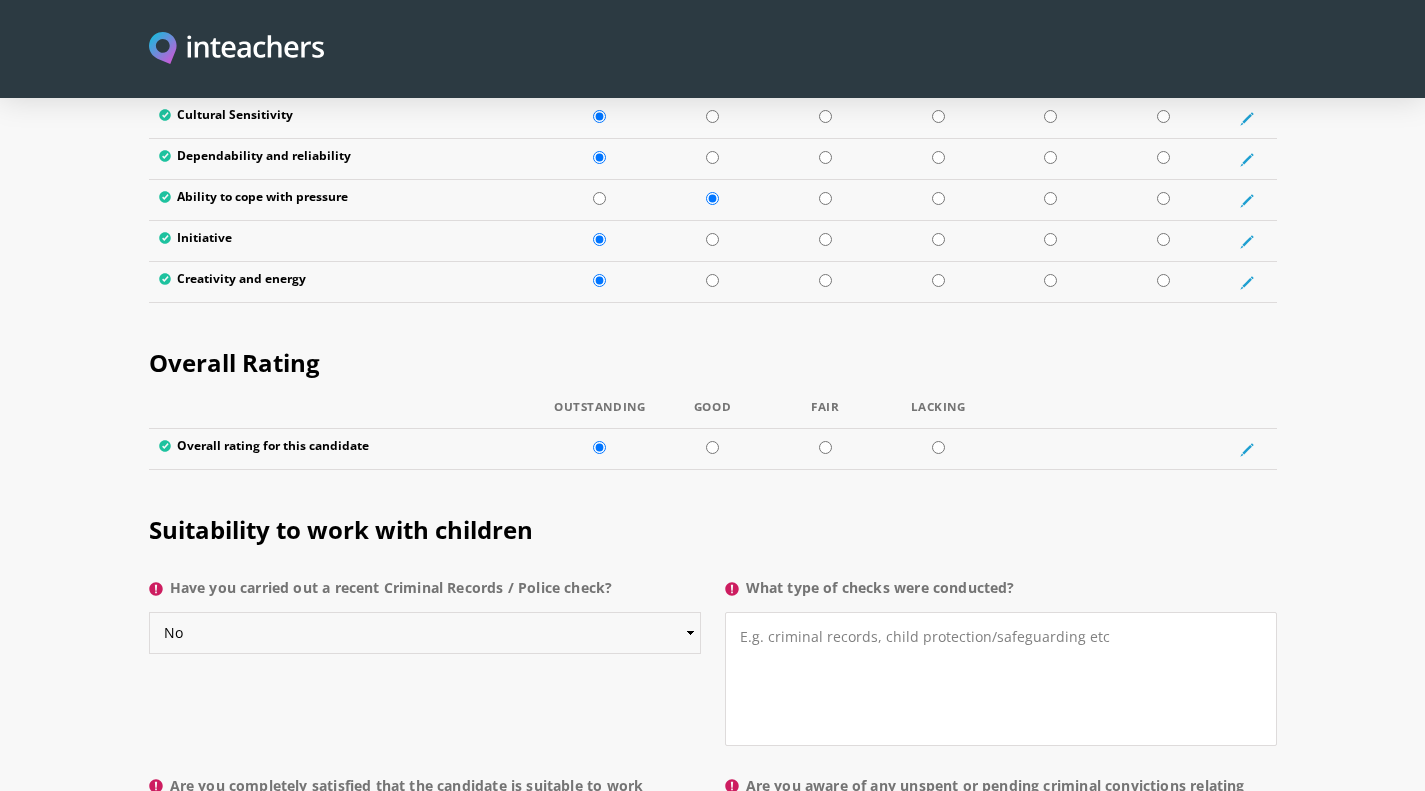 click on "Please select... Yes
No
Do not know" at bounding box center [425, 633] 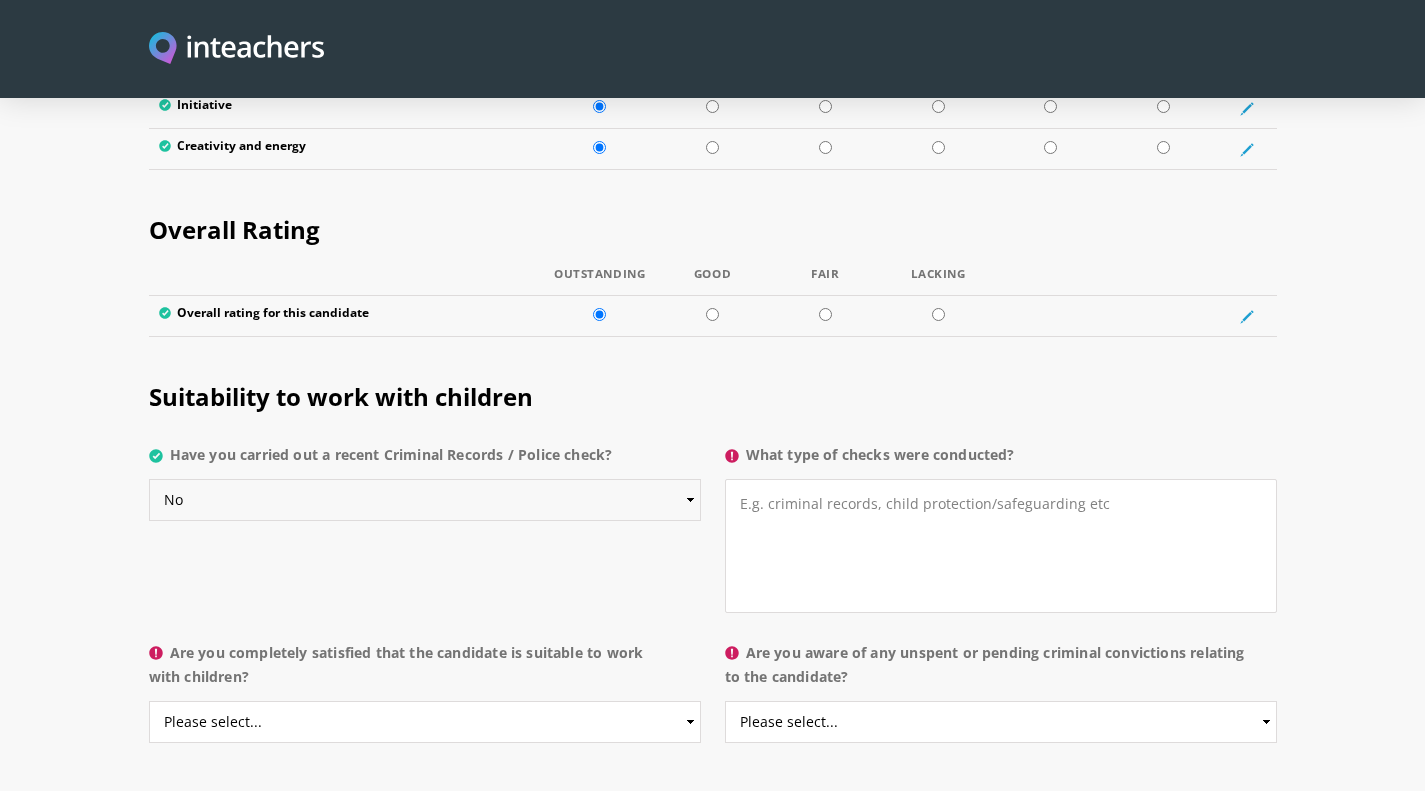 scroll, scrollTop: 3664, scrollLeft: 0, axis: vertical 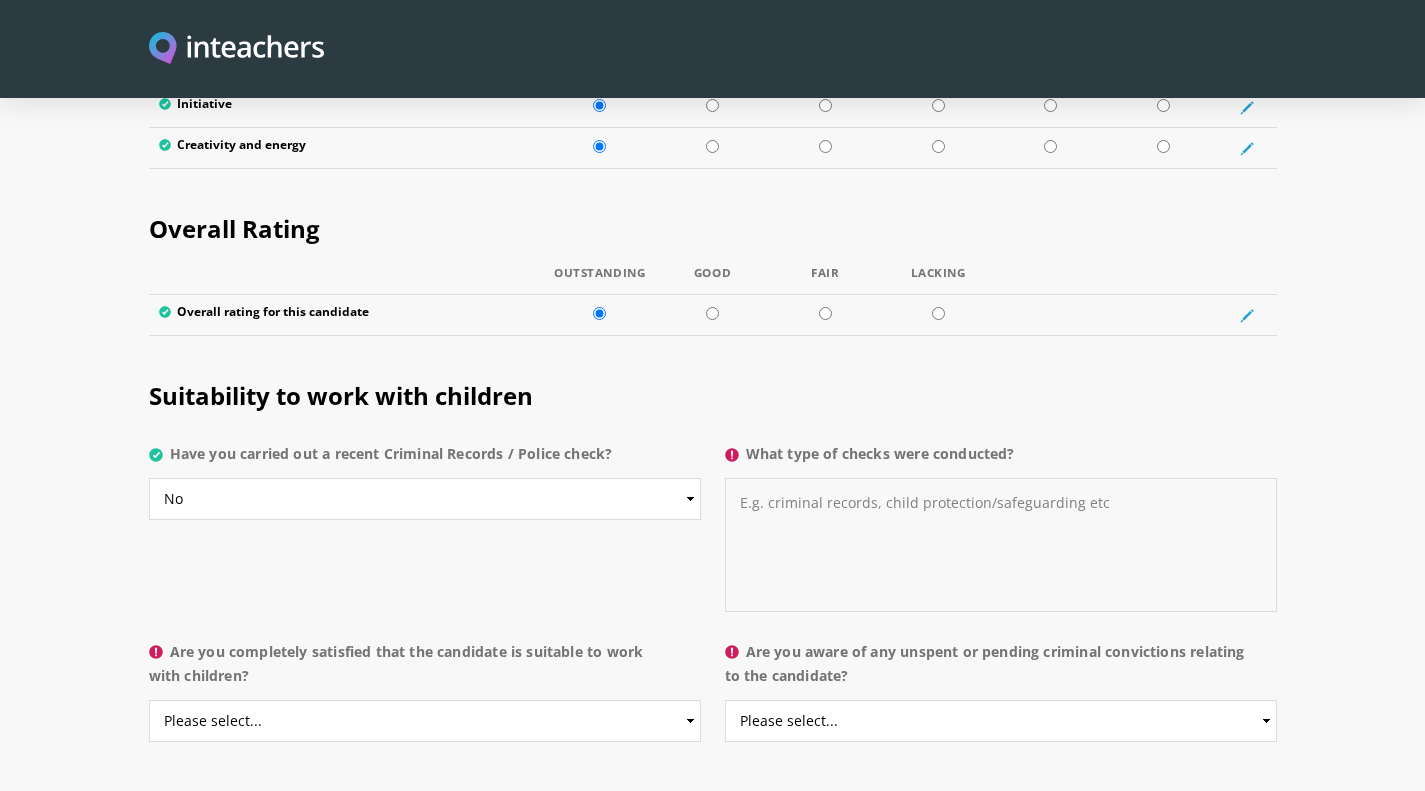 click on "What type of checks were conducted?" at bounding box center [1001, 545] 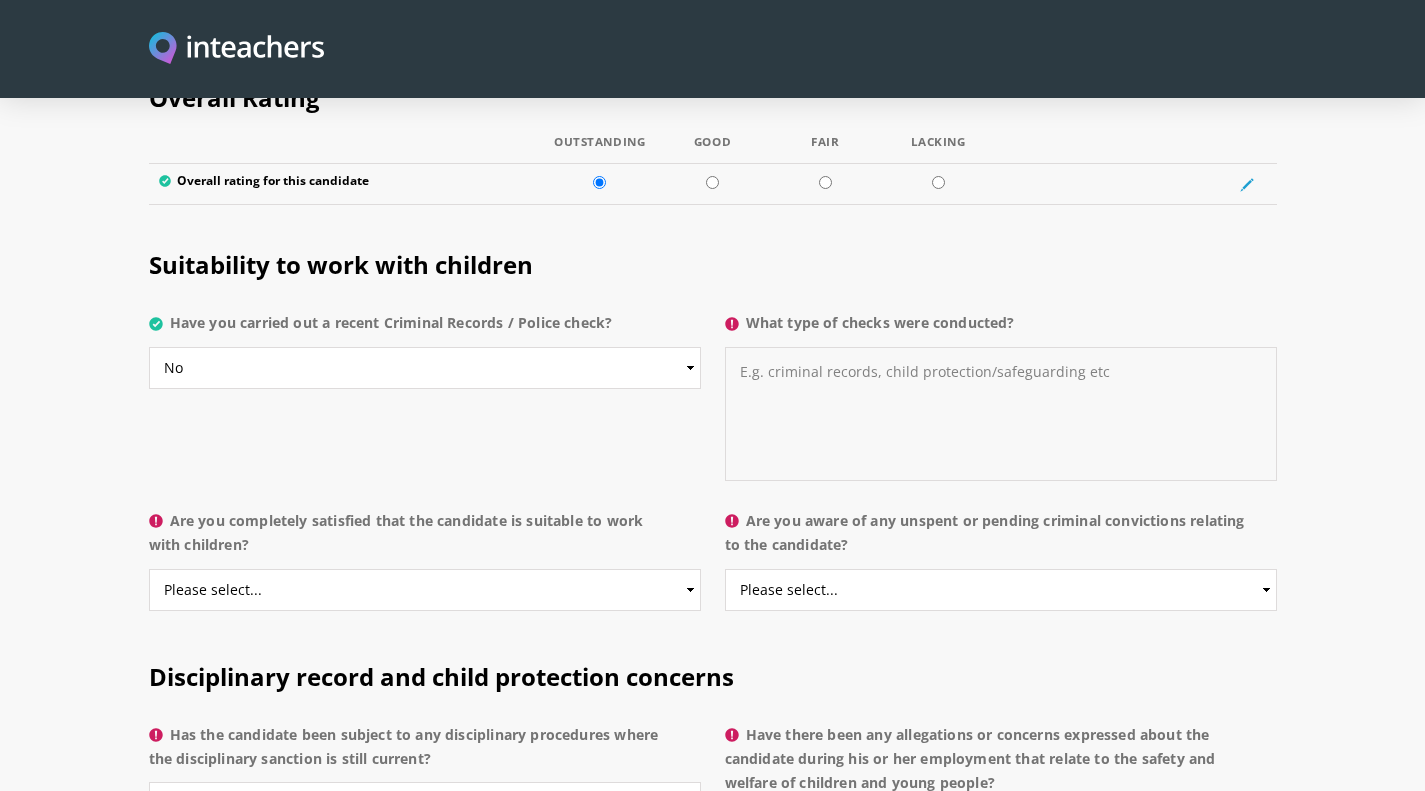 scroll, scrollTop: 3797, scrollLeft: 0, axis: vertical 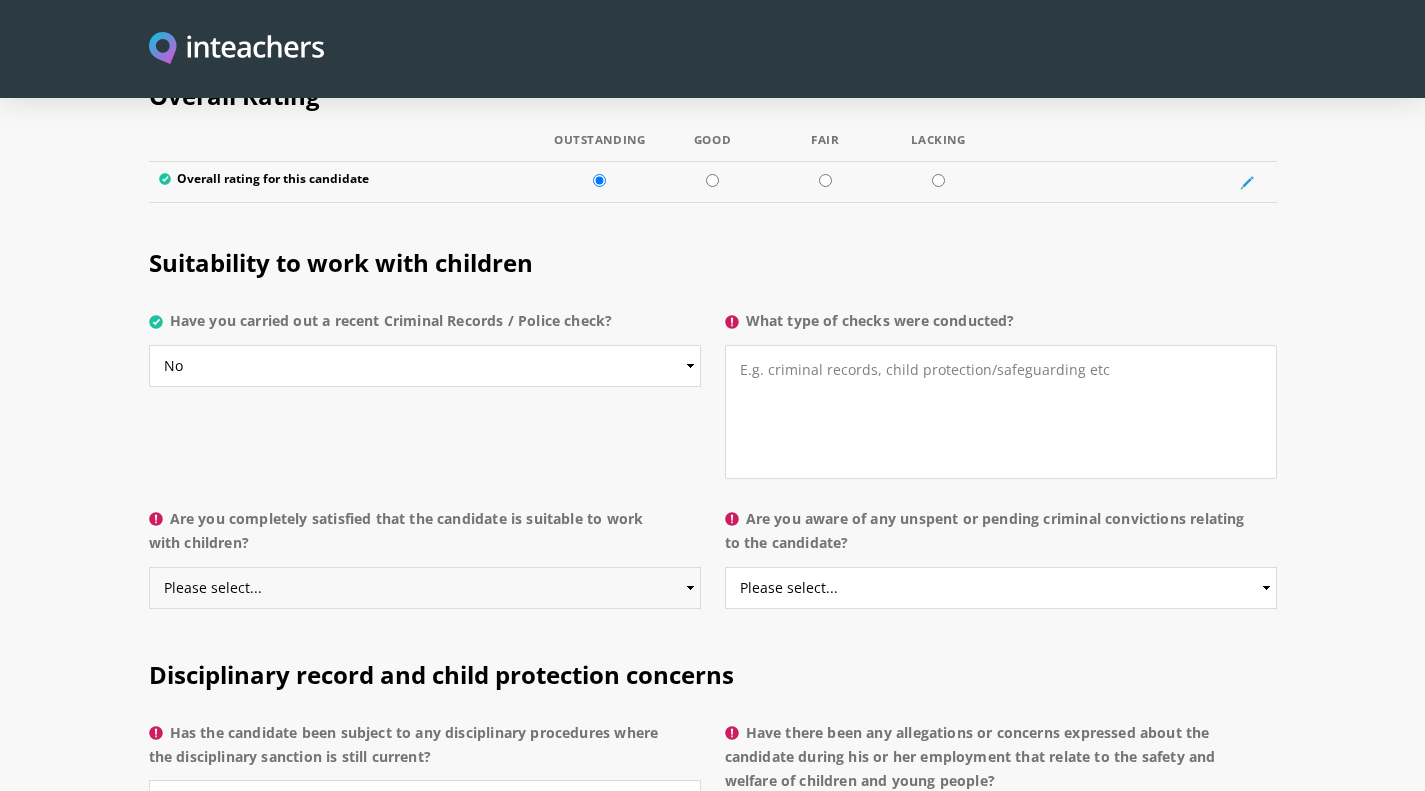click on "Please select... Yes
No
Do not know" at bounding box center [425, 588] 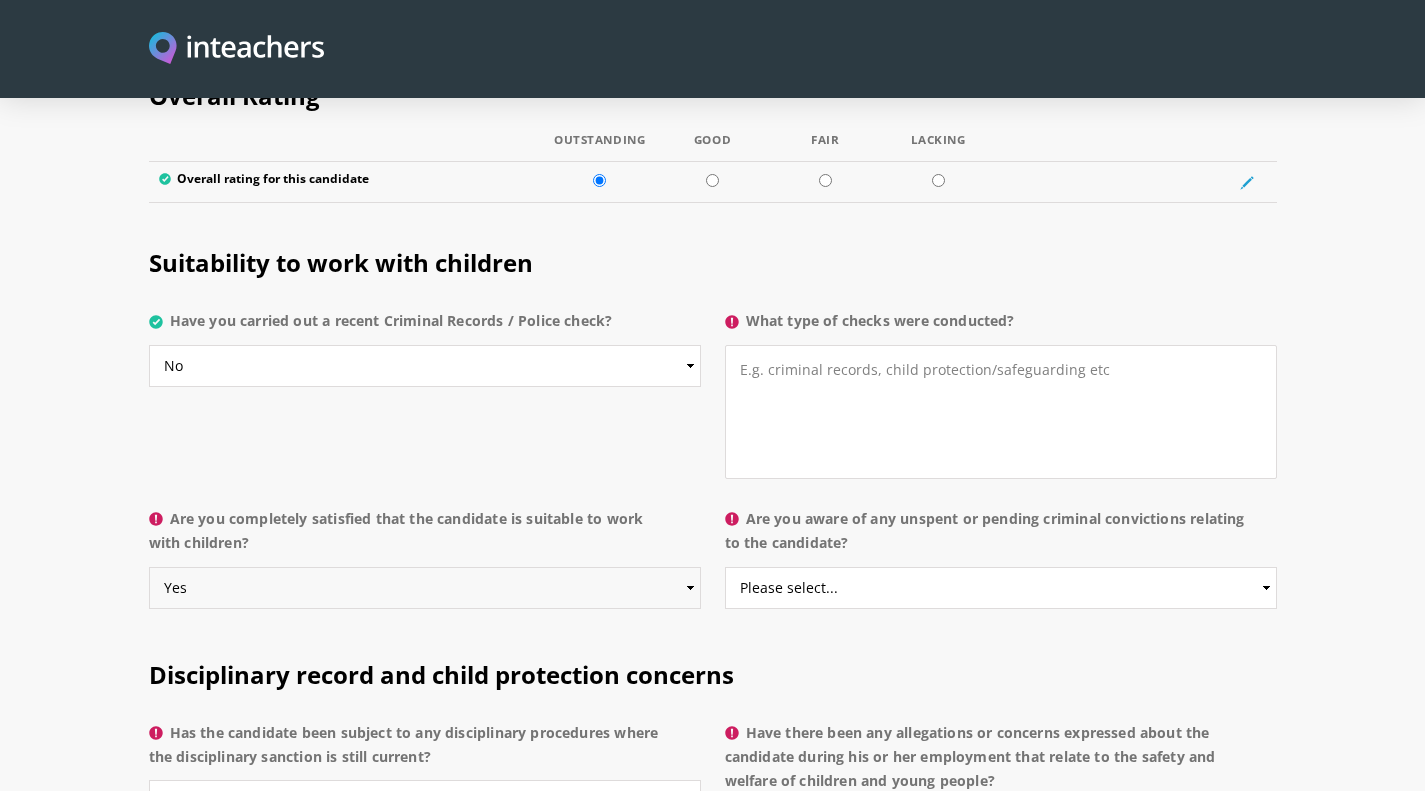 click on "Please select... Yes
No
Do not know" at bounding box center (425, 588) 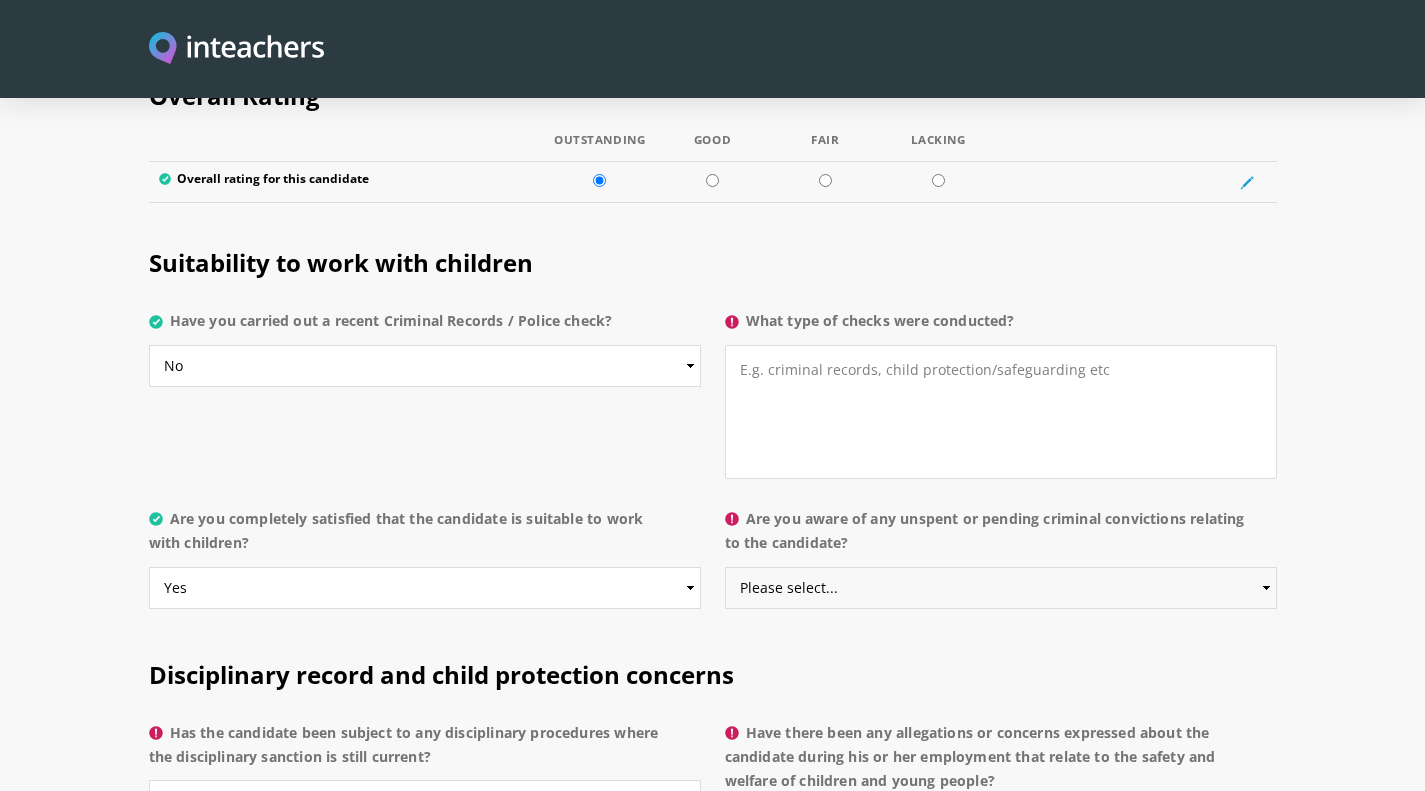 click on "Please select... Yes
No
Do not know" at bounding box center [1001, 588] 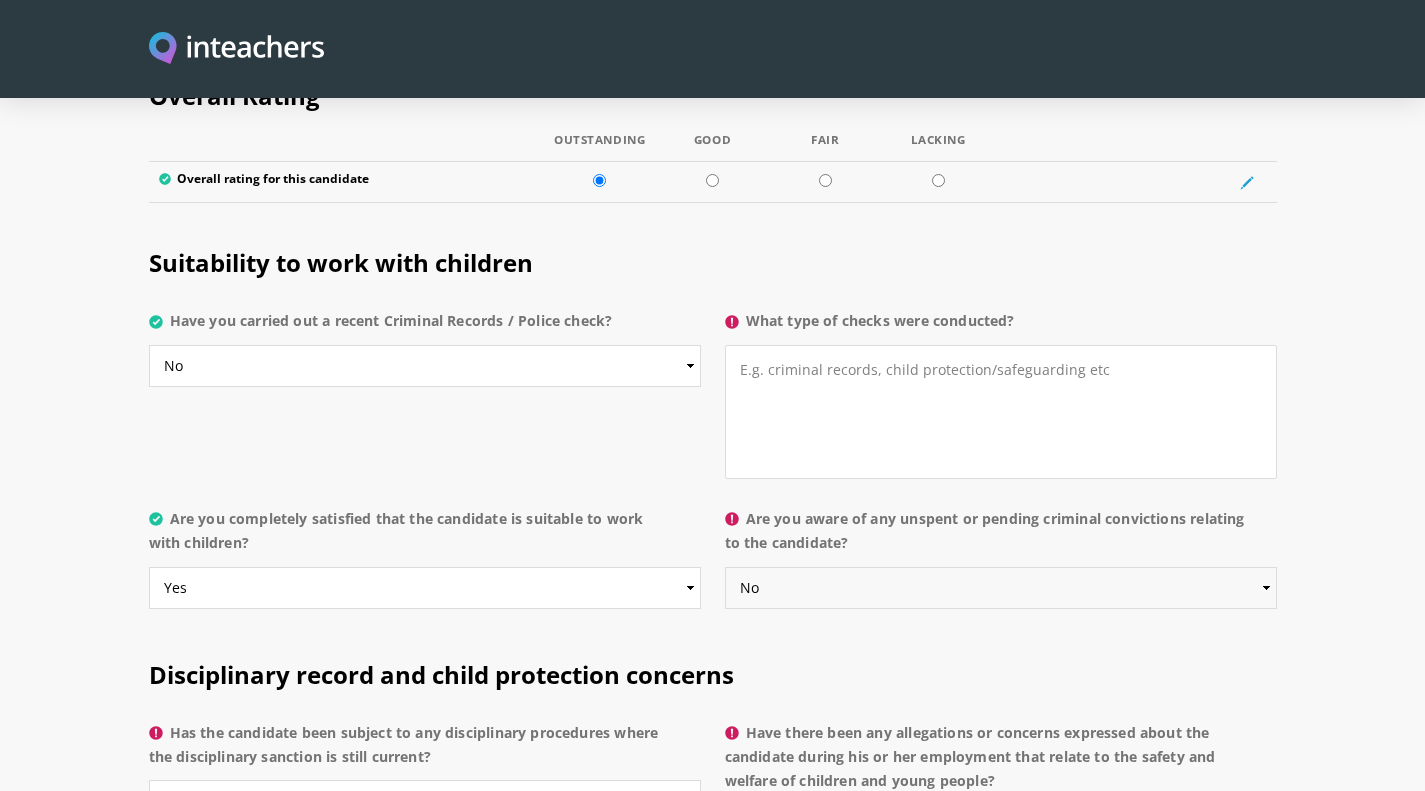 click on "Please select... Yes
No
Do not know" at bounding box center (1001, 588) 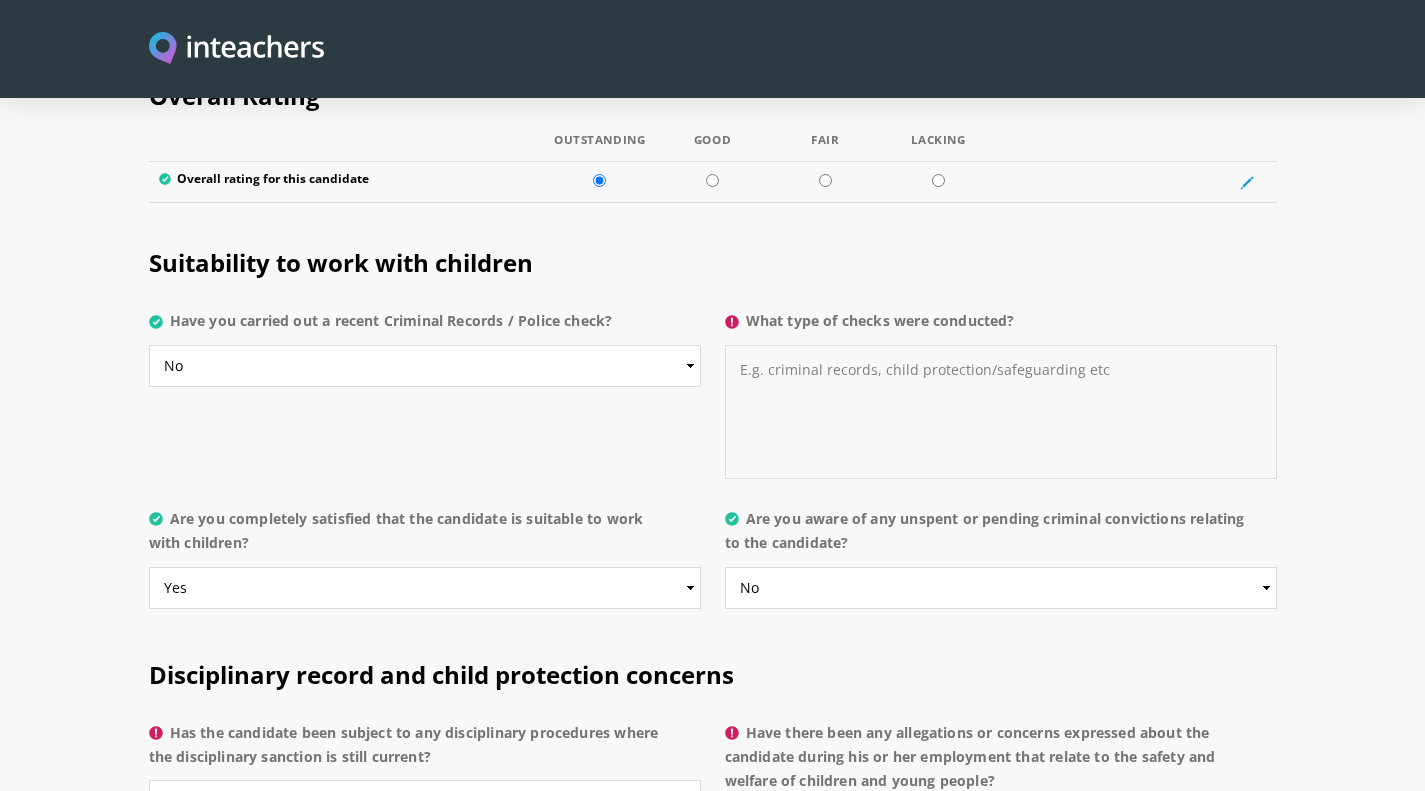 click on "What type of checks were conducted?" at bounding box center [1001, 412] 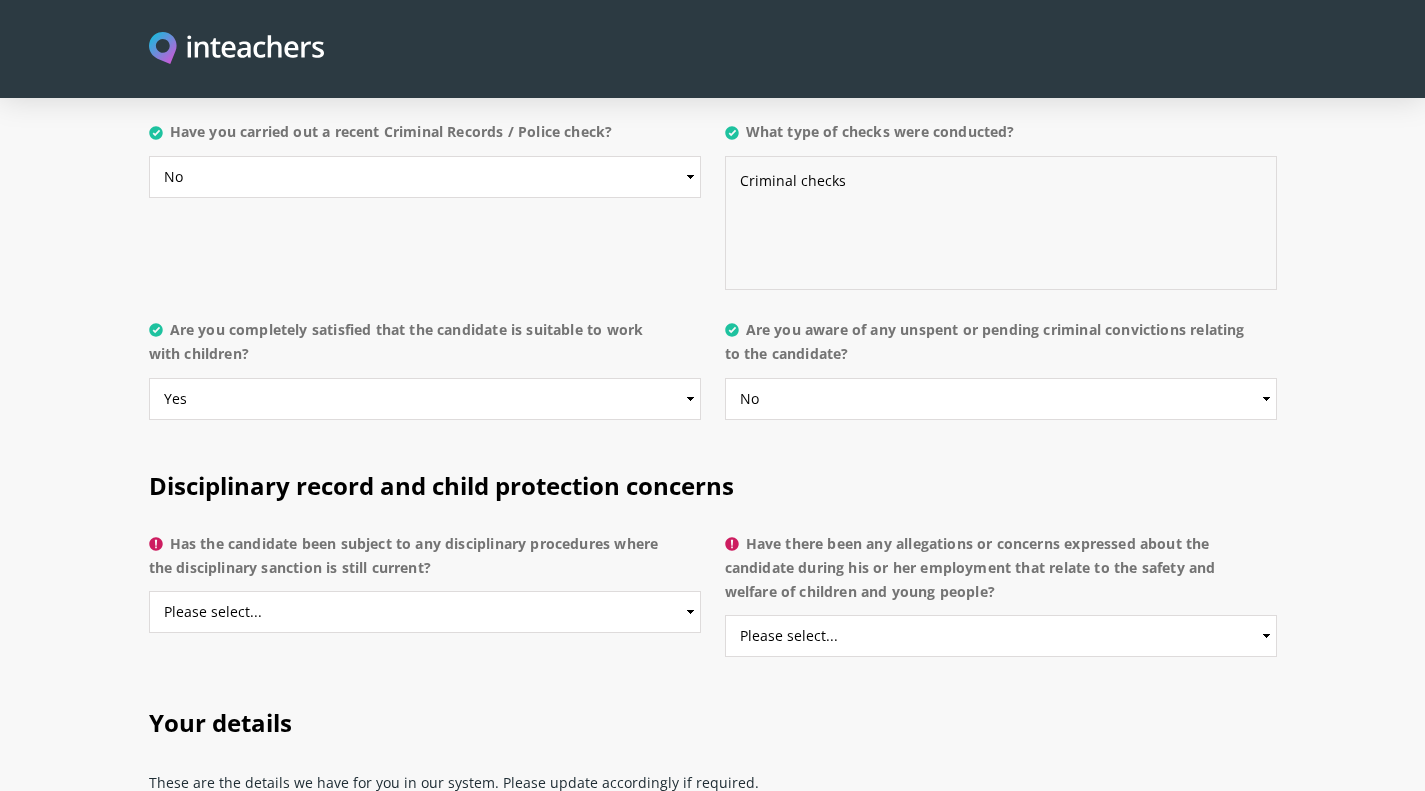 scroll, scrollTop: 4039, scrollLeft: 0, axis: vertical 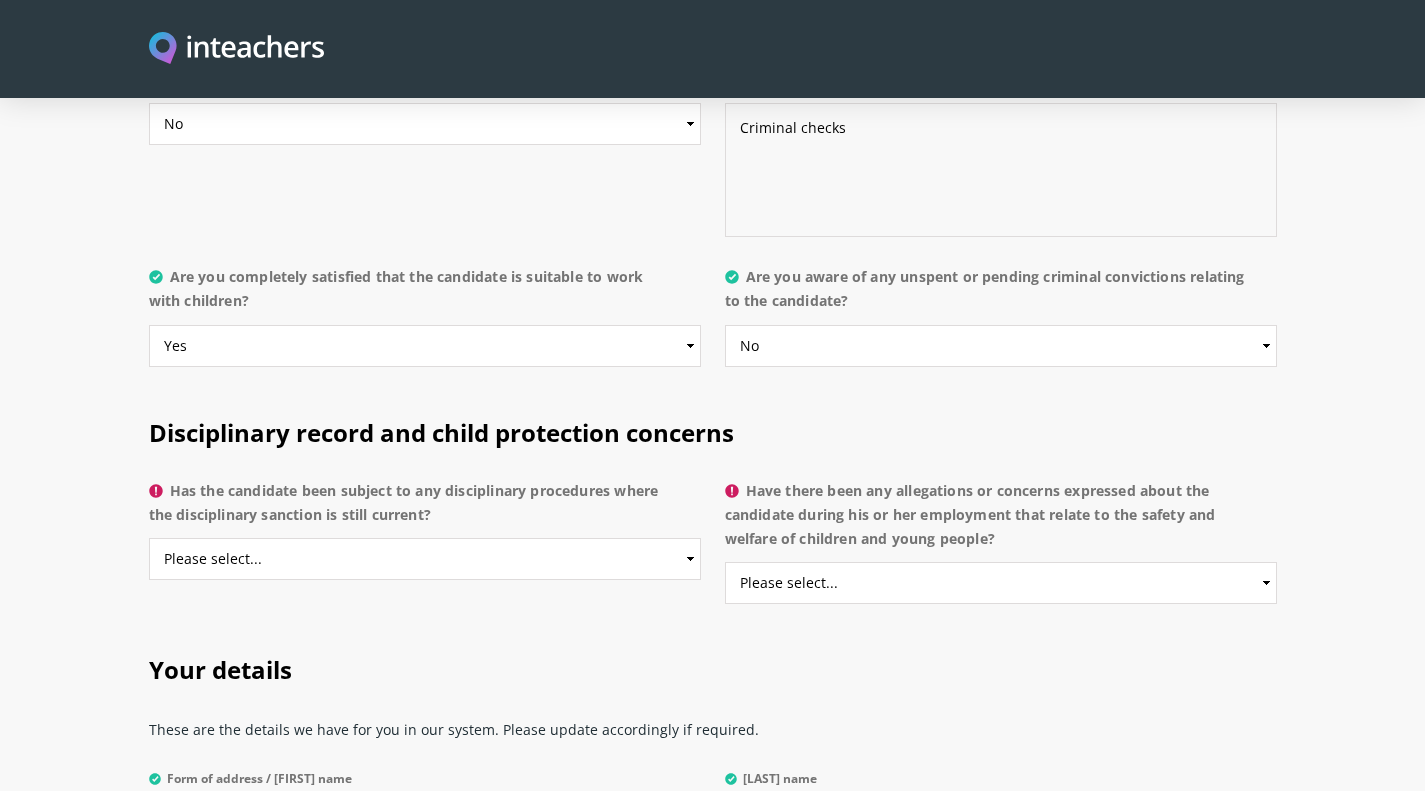 type on "Criminal checks" 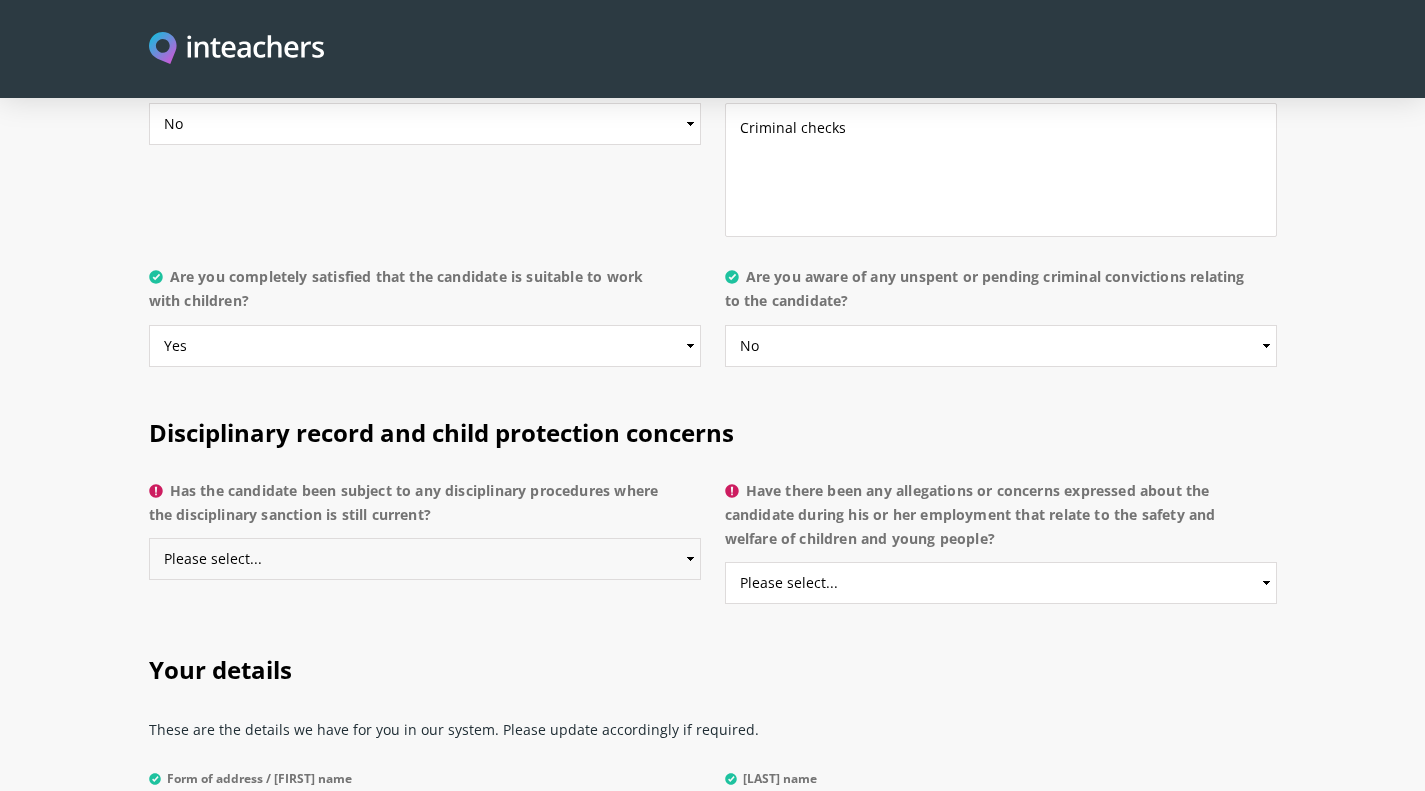click on "Please select... Yes
No
Do not know" at bounding box center (425, 559) 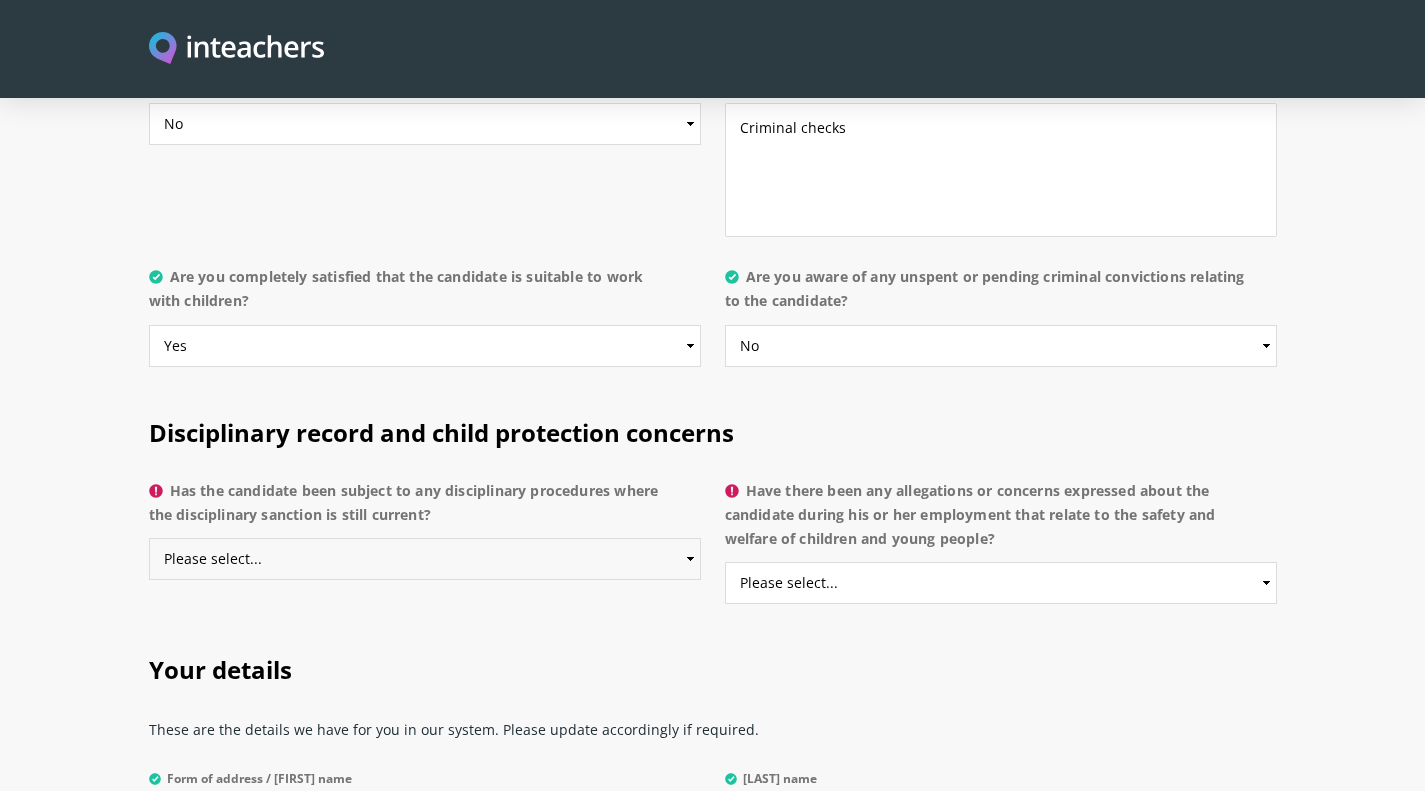 select on "No" 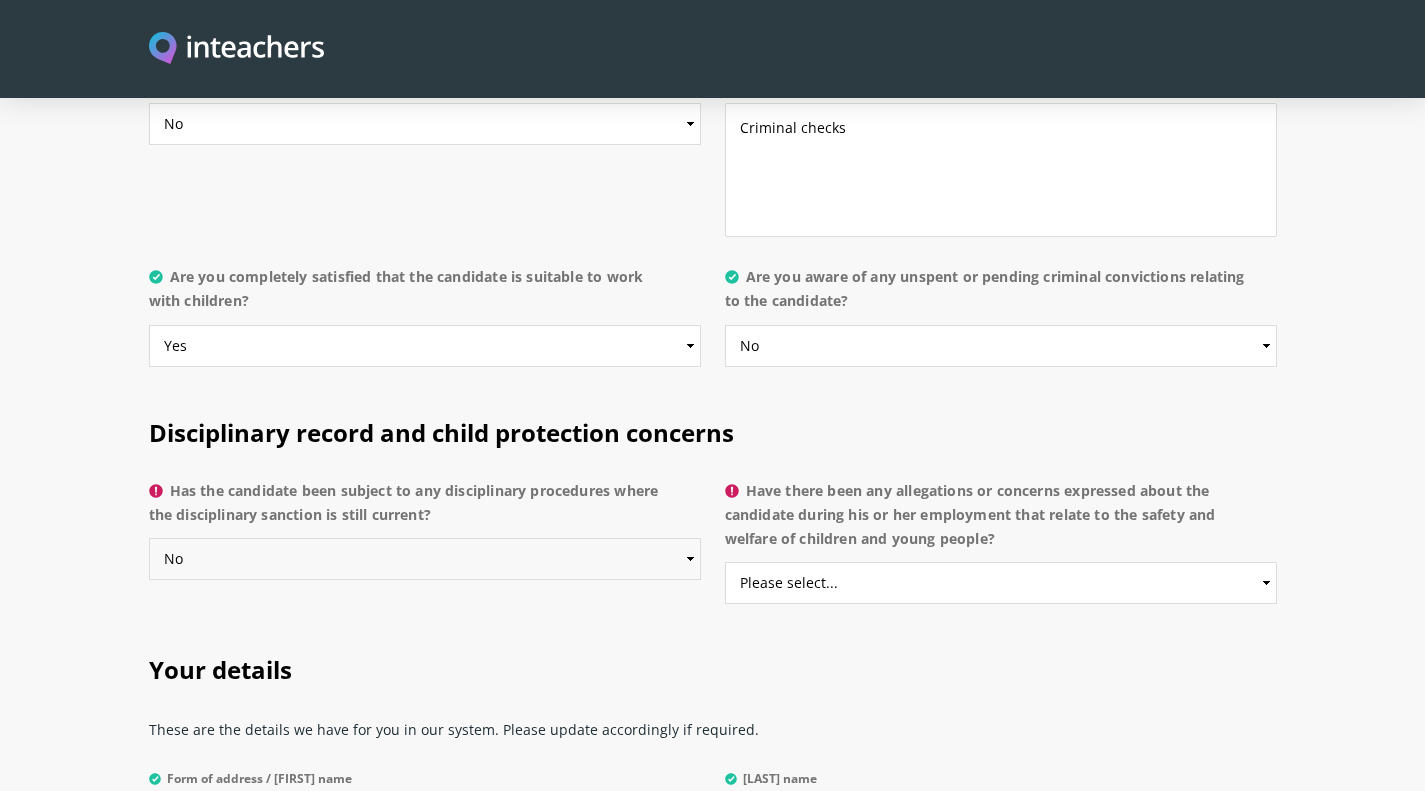 click on "Please select... Yes
No
Do not know" at bounding box center (425, 559) 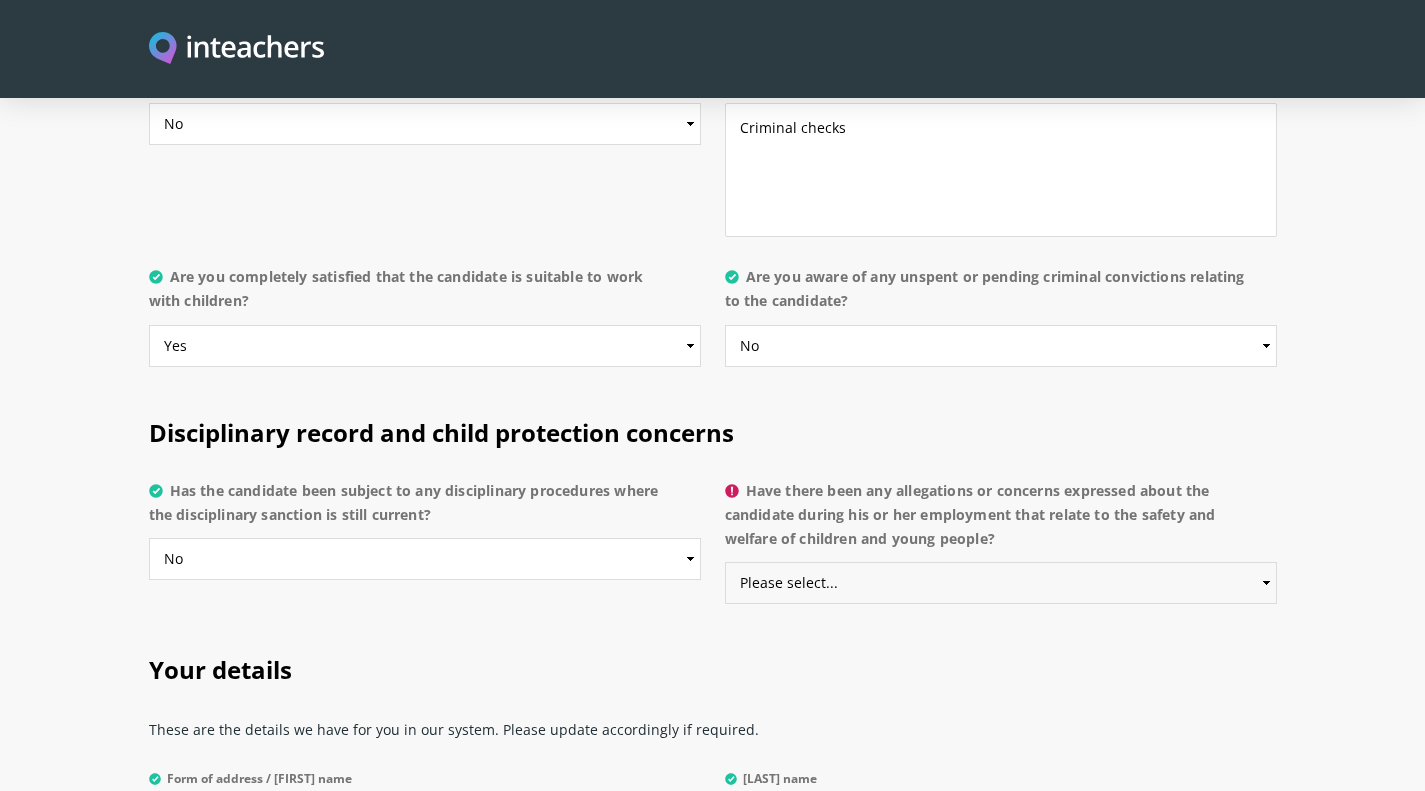 click on "Please select... Yes
No
Do not know" at bounding box center [1001, 583] 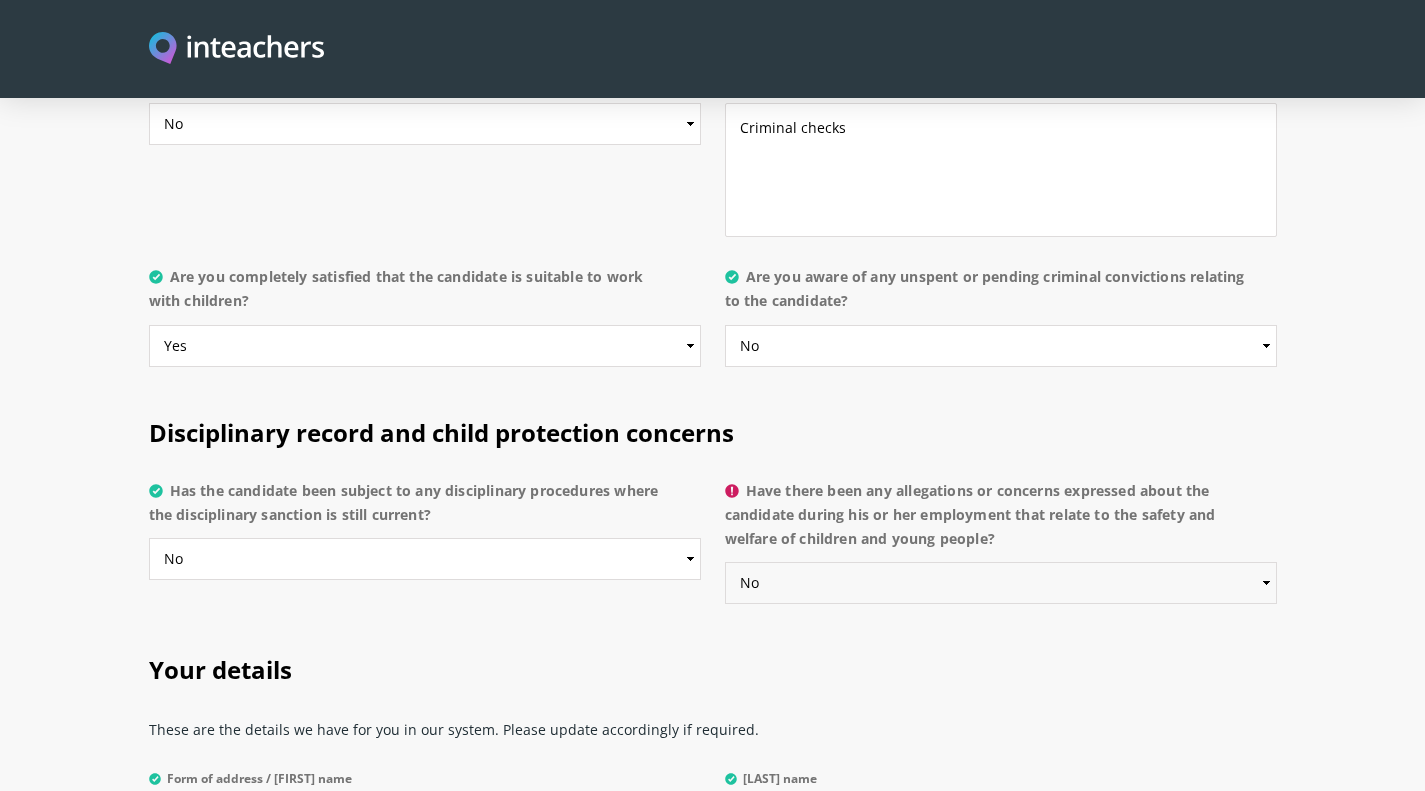 click on "Please select... Yes
No
Do not know" at bounding box center [1001, 583] 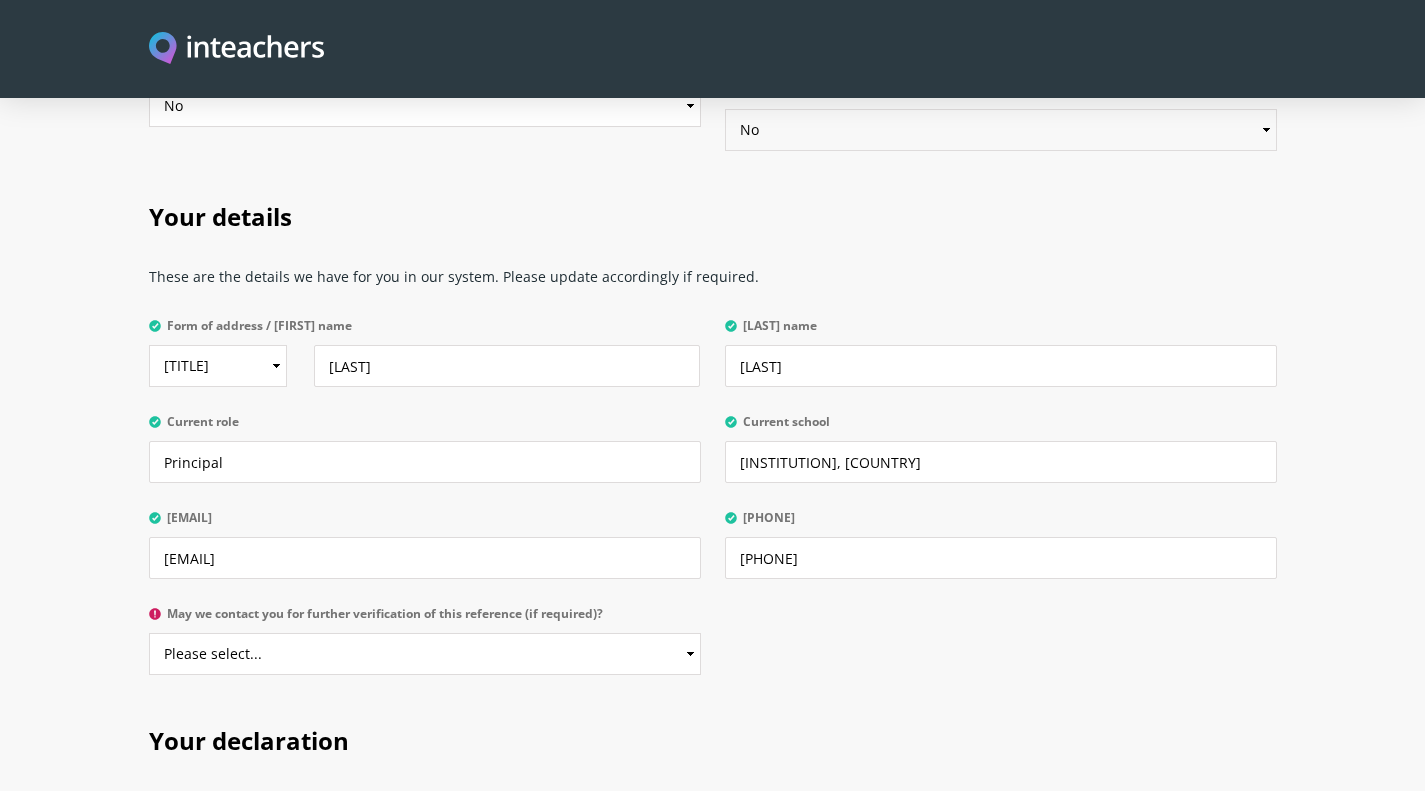 scroll, scrollTop: 4493, scrollLeft: 0, axis: vertical 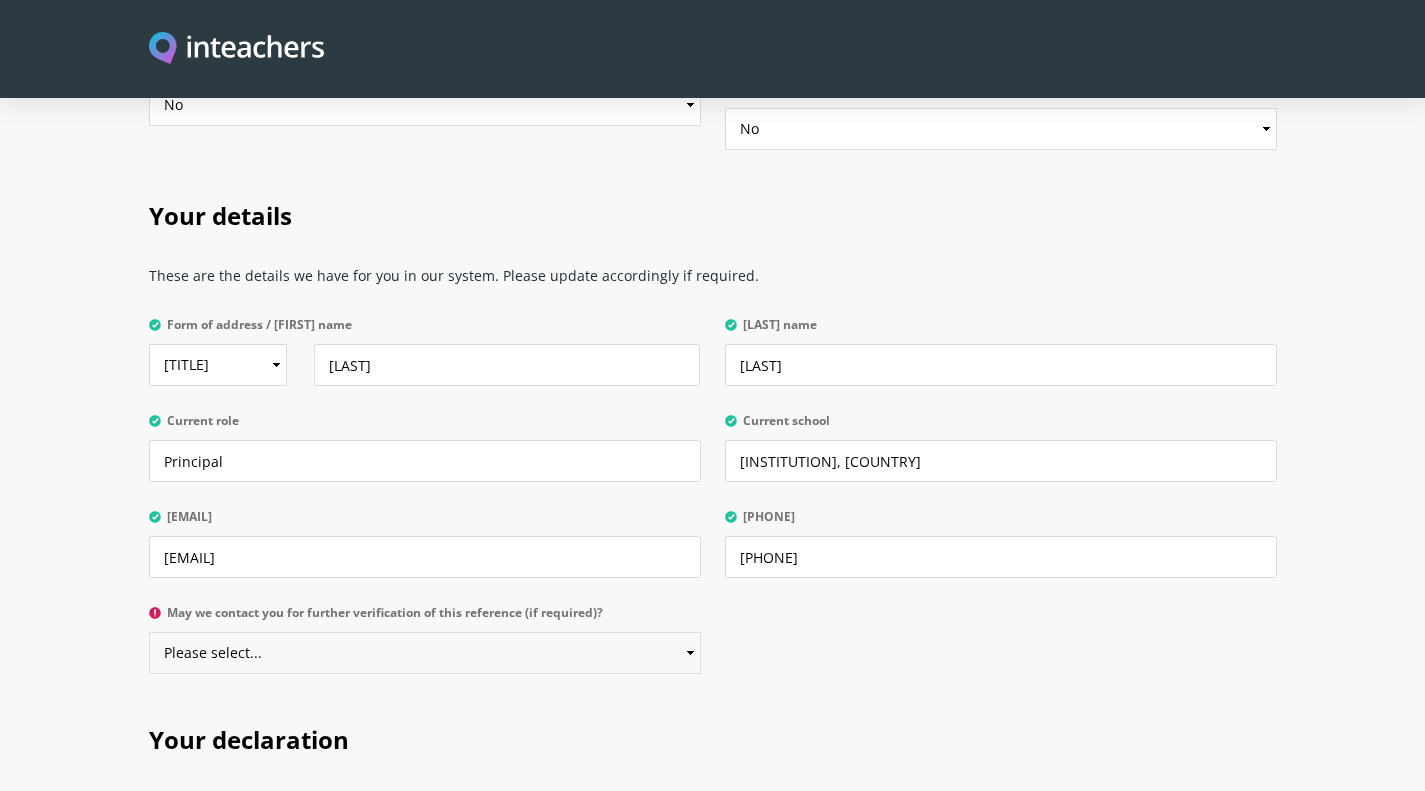 click on "Please select... Yes
No" at bounding box center (425, 653) 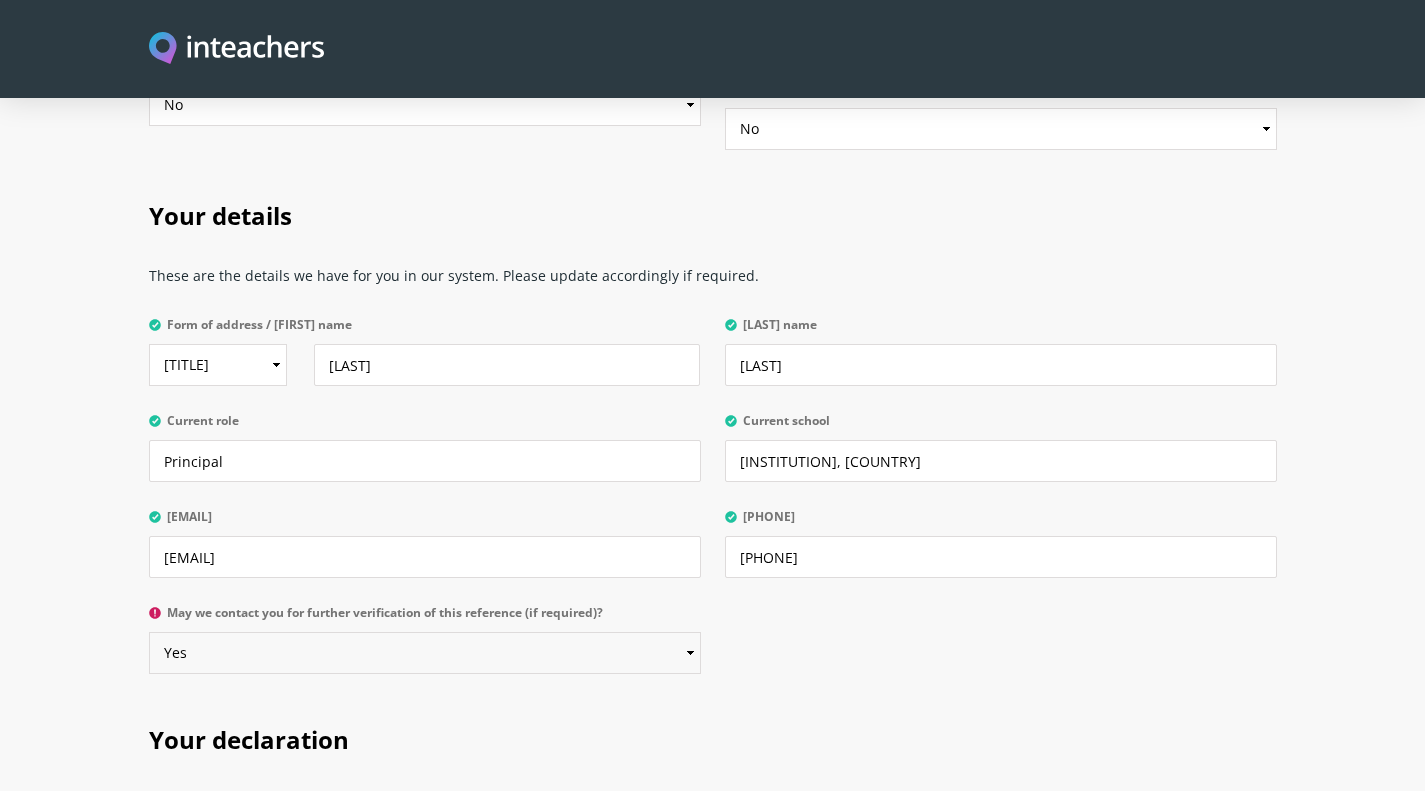click on "Please select... Yes
No" at bounding box center (425, 653) 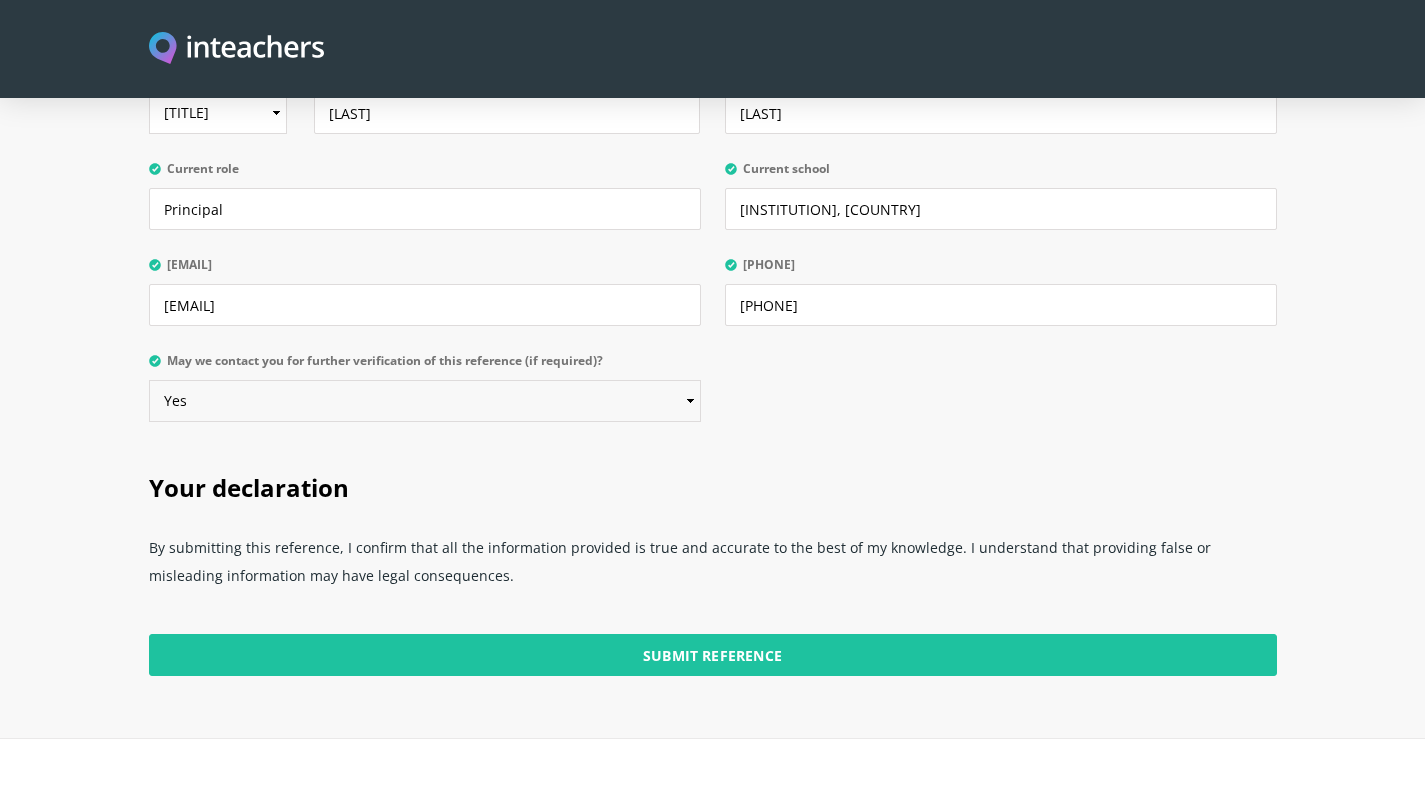 scroll, scrollTop: 4746, scrollLeft: 0, axis: vertical 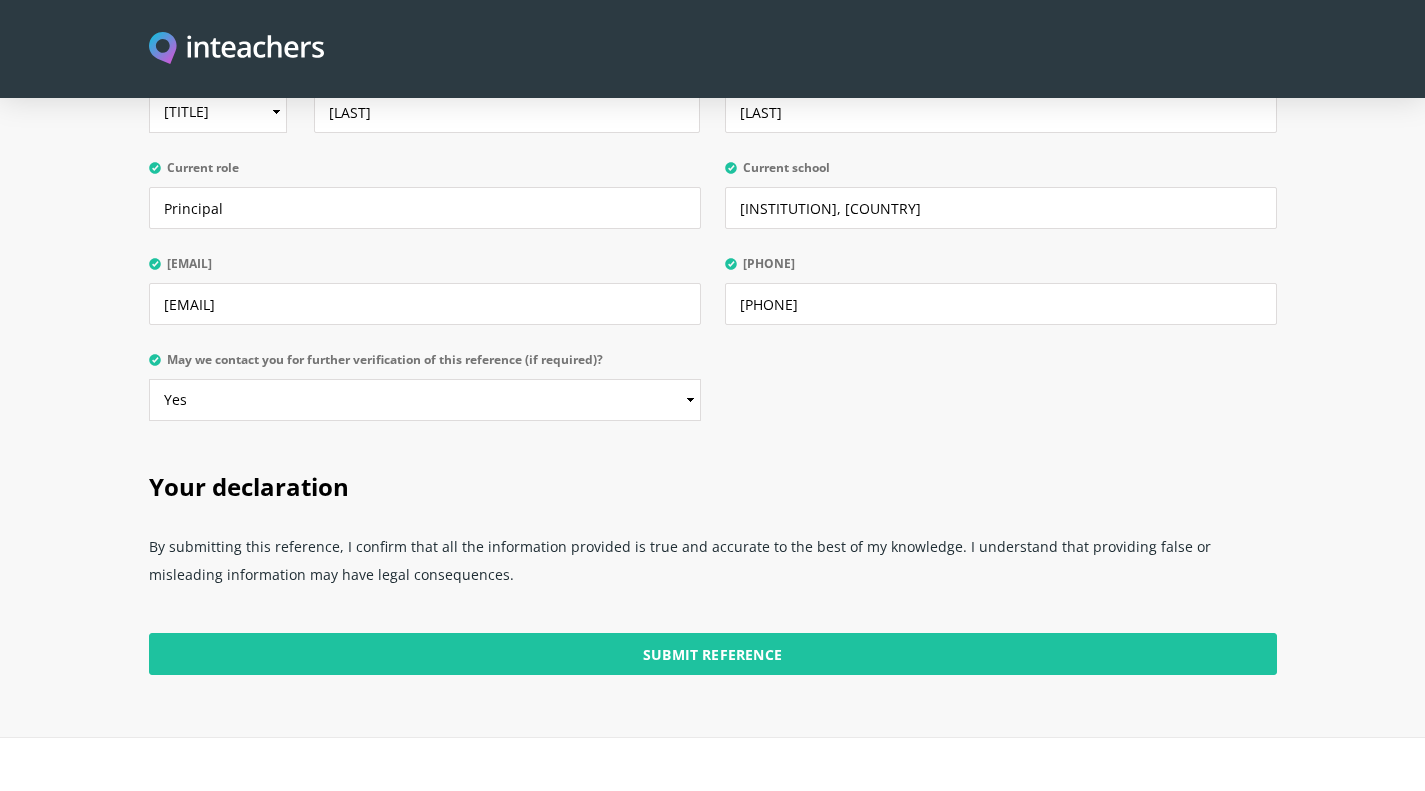 click on "Submit Reference" at bounding box center (713, 654) 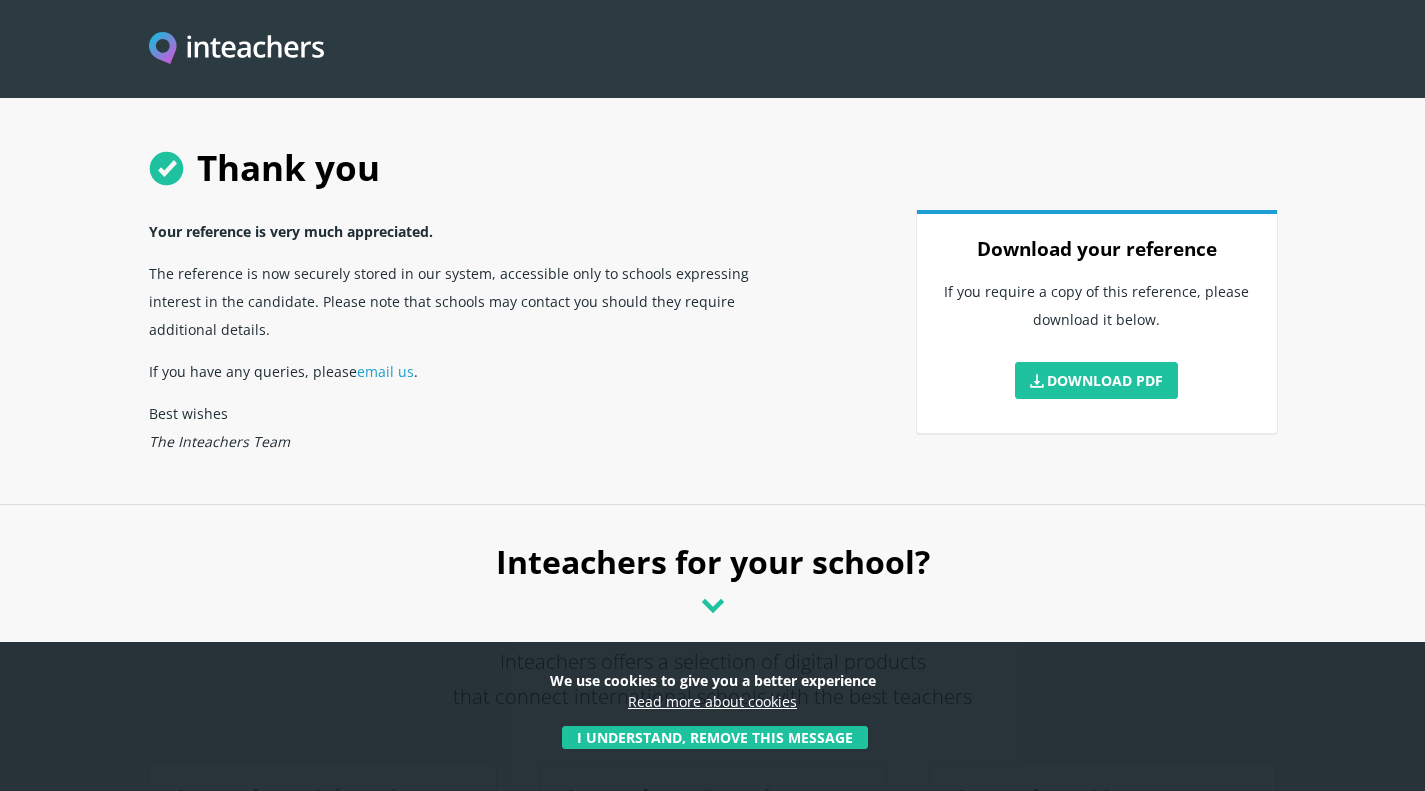 scroll, scrollTop: 0, scrollLeft: 0, axis: both 